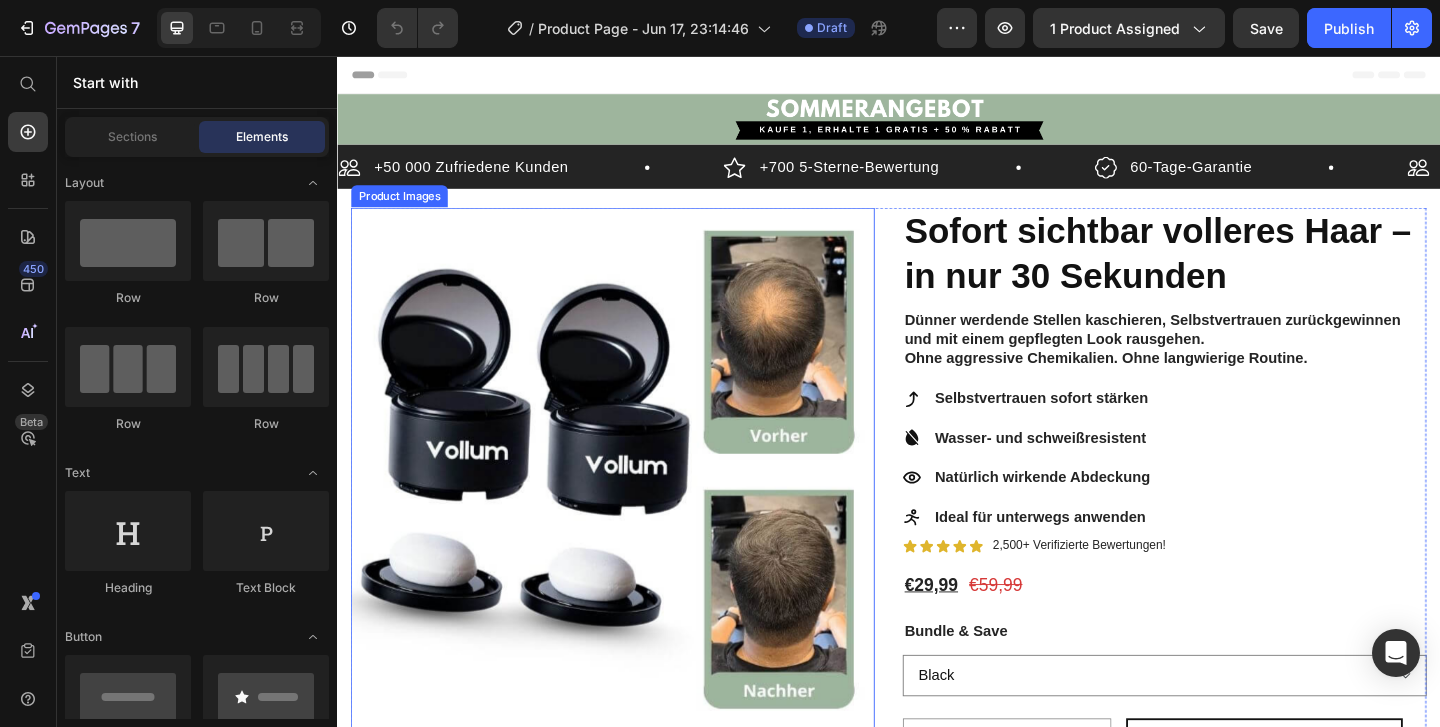 scroll, scrollTop: 0, scrollLeft: 0, axis: both 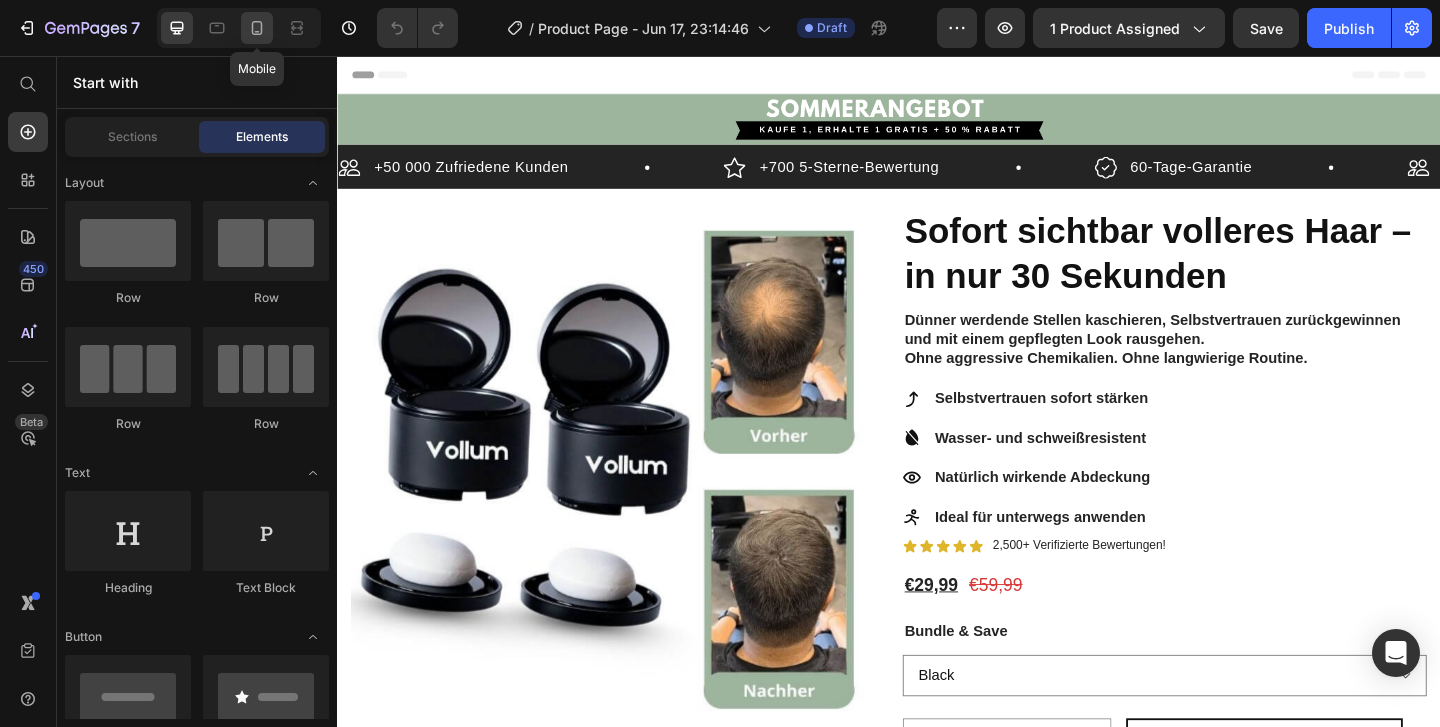 click 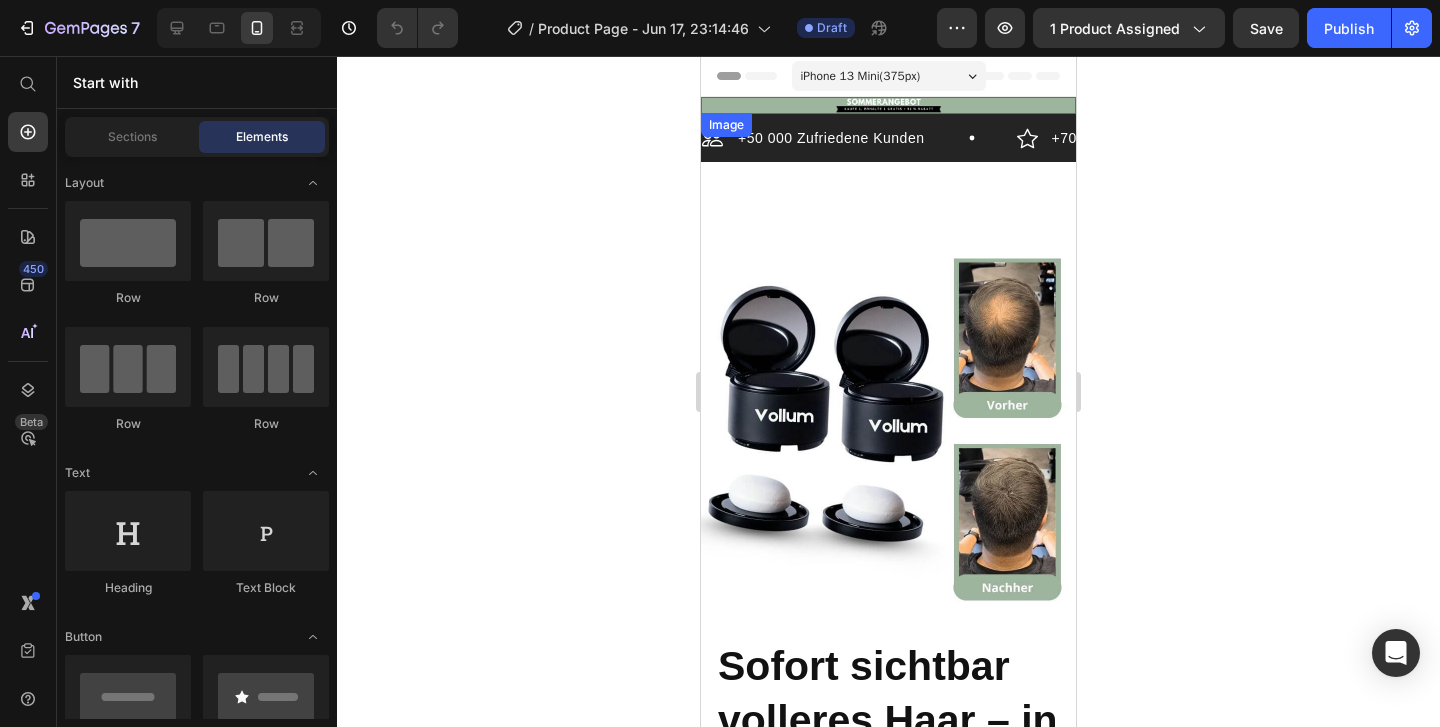 click at bounding box center (888, 105) 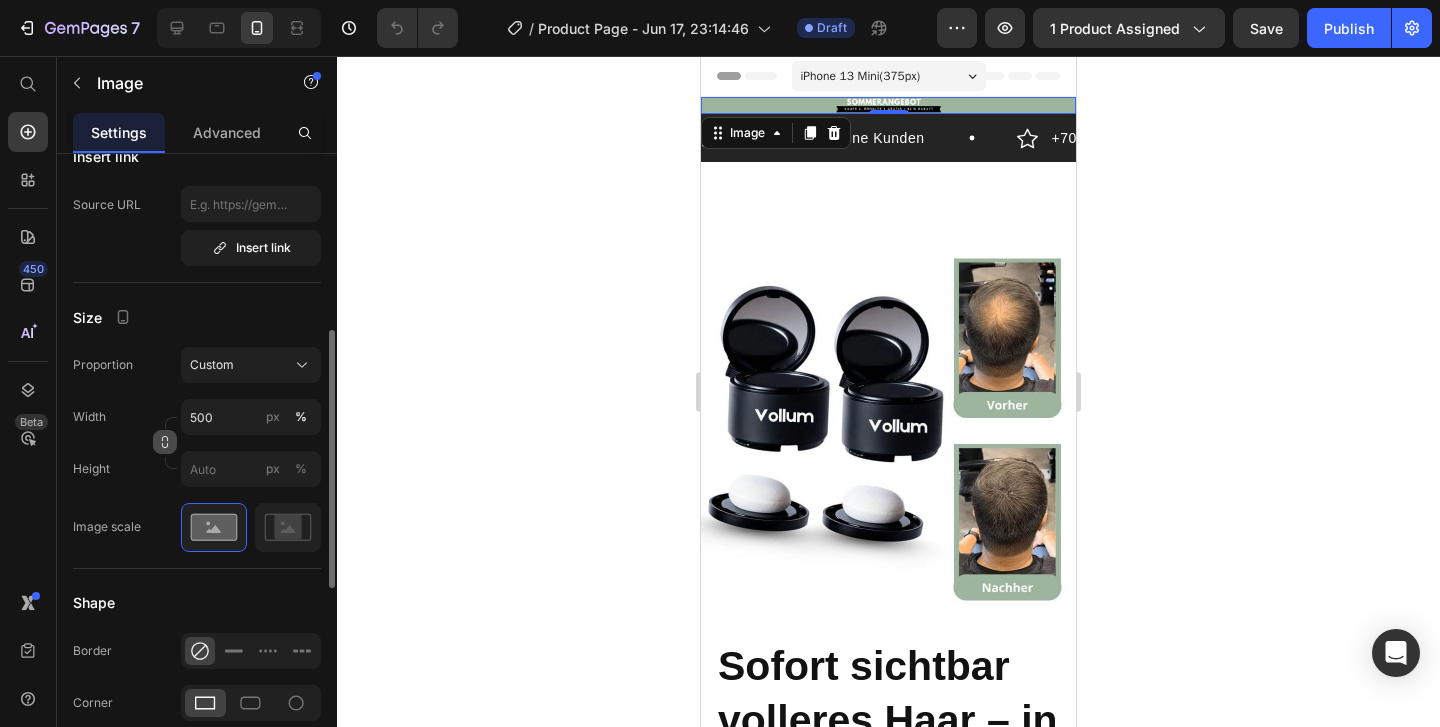 scroll, scrollTop: 453, scrollLeft: 0, axis: vertical 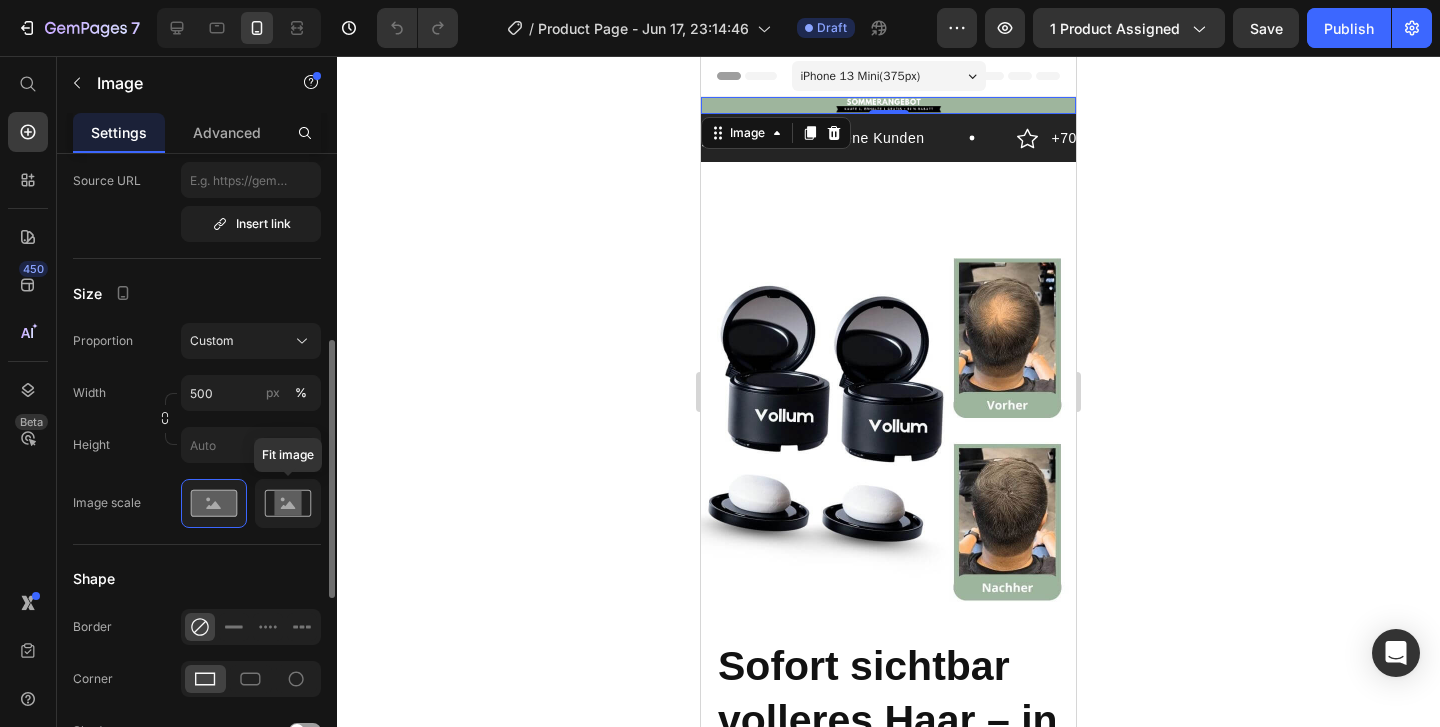 click 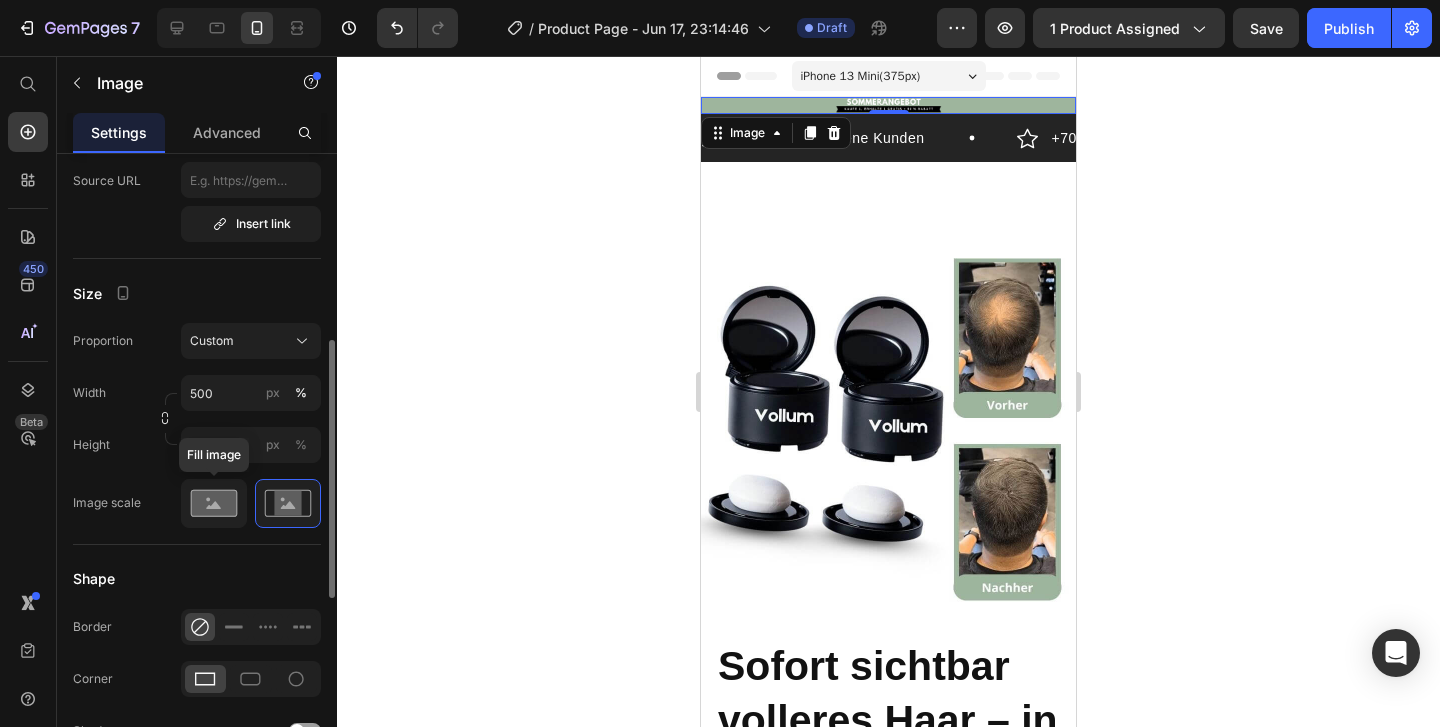click 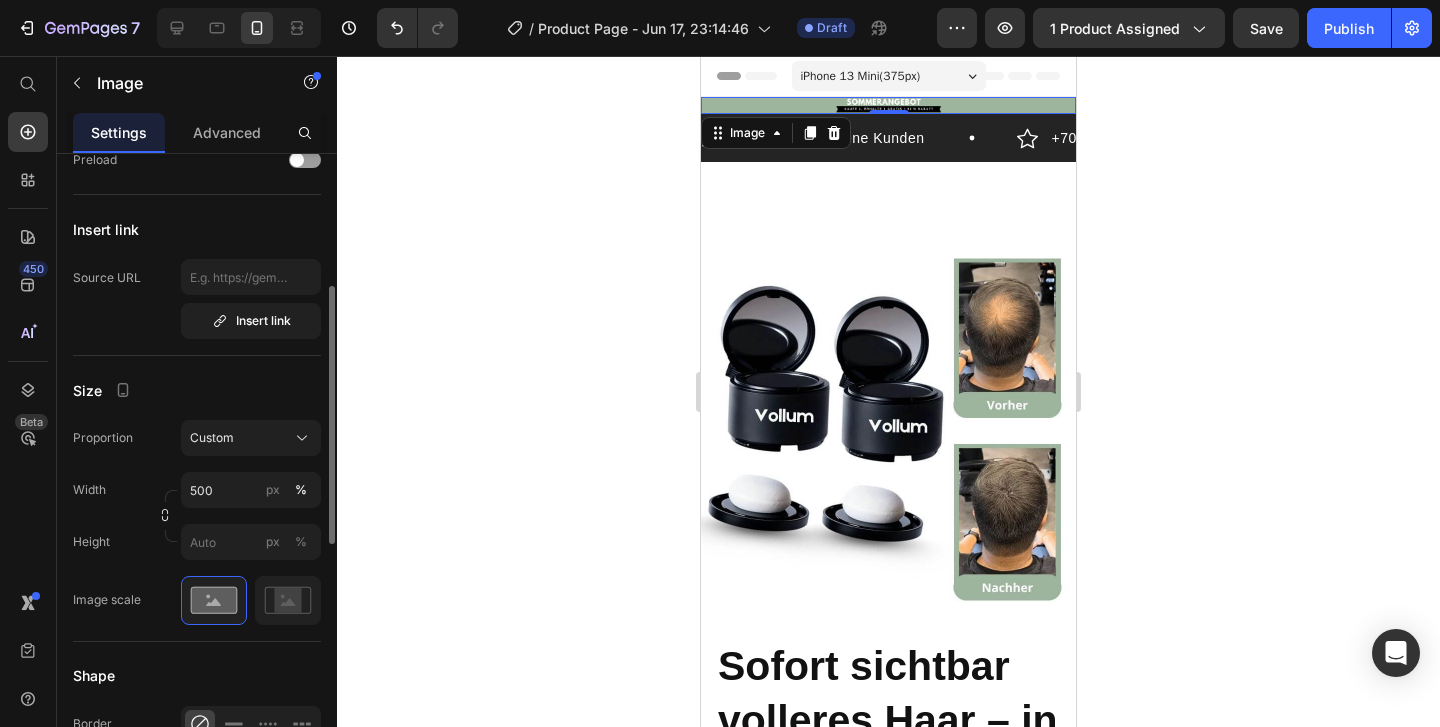 scroll, scrollTop: 357, scrollLeft: 0, axis: vertical 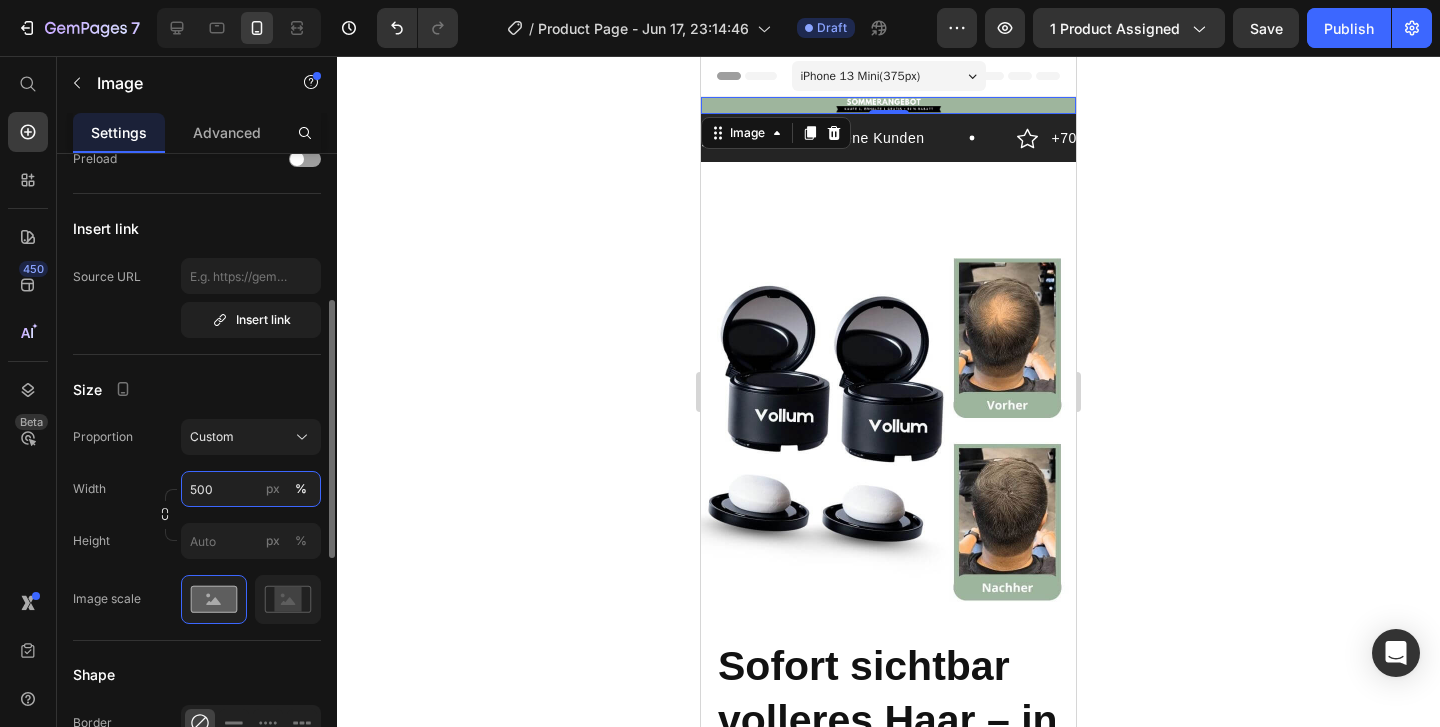 click on "500" at bounding box center (251, 489) 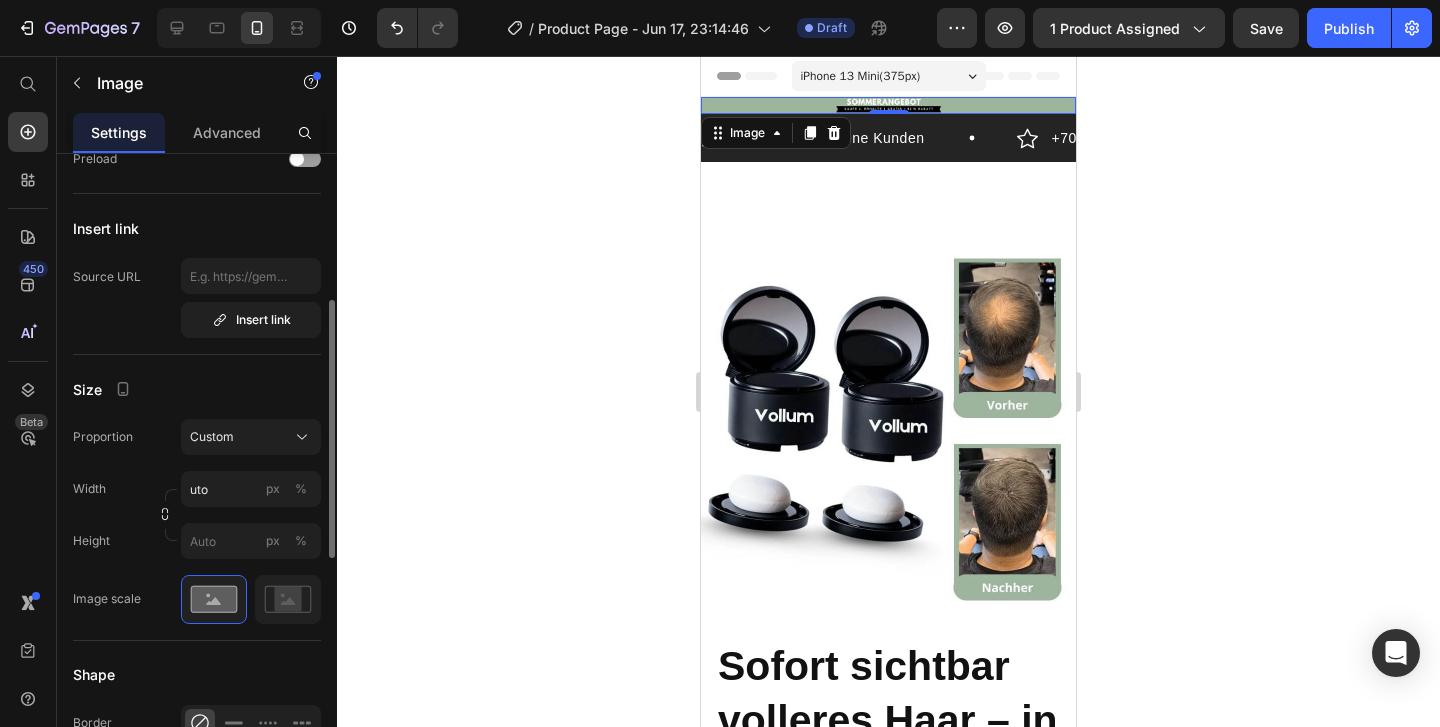 type on "500" 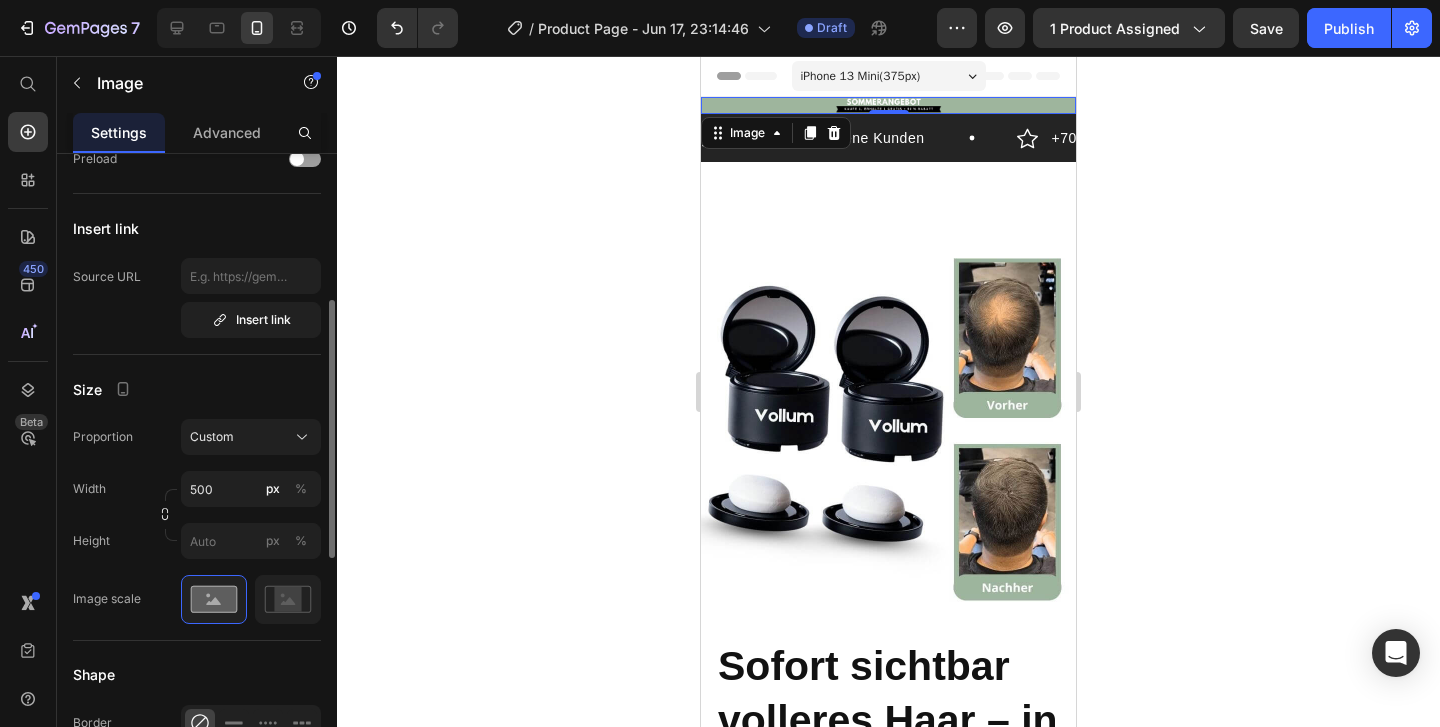 click on "Width 500 px %" at bounding box center [197, 489] 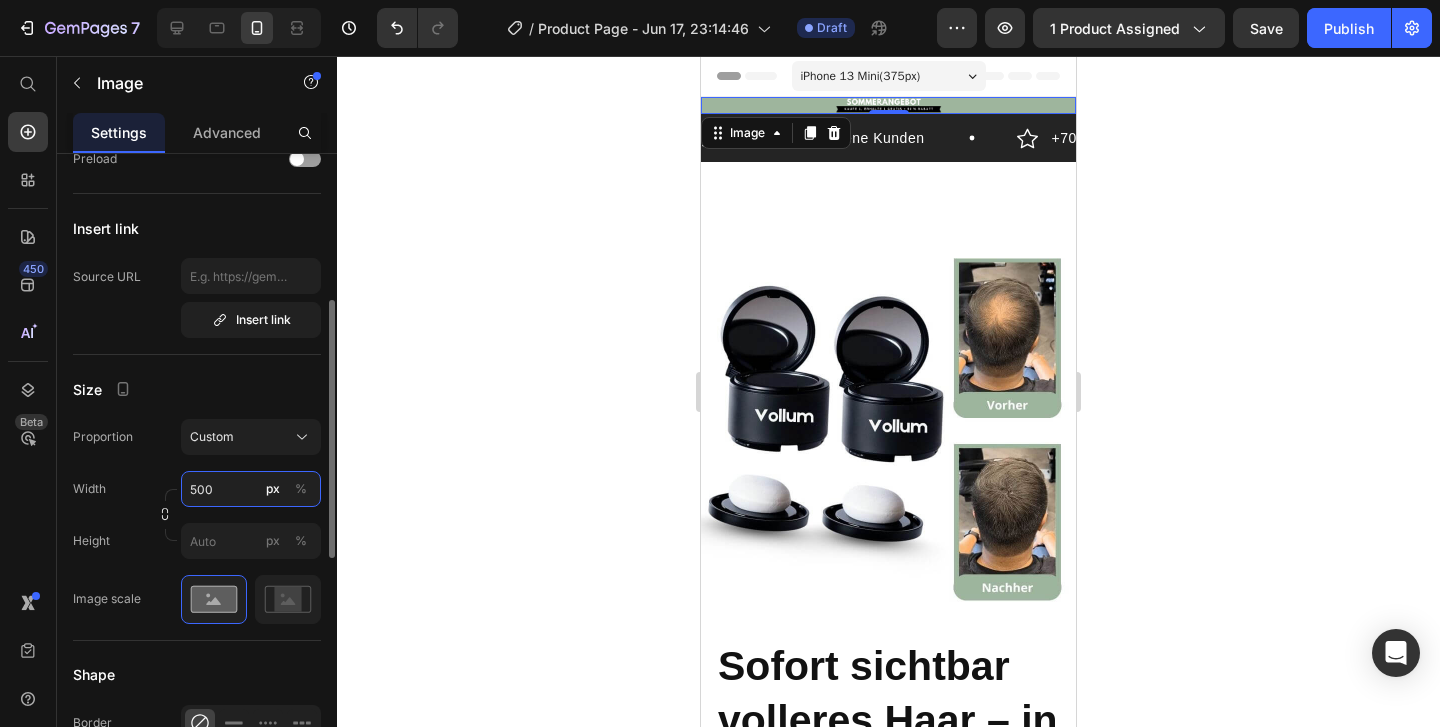 click on "500" at bounding box center (251, 489) 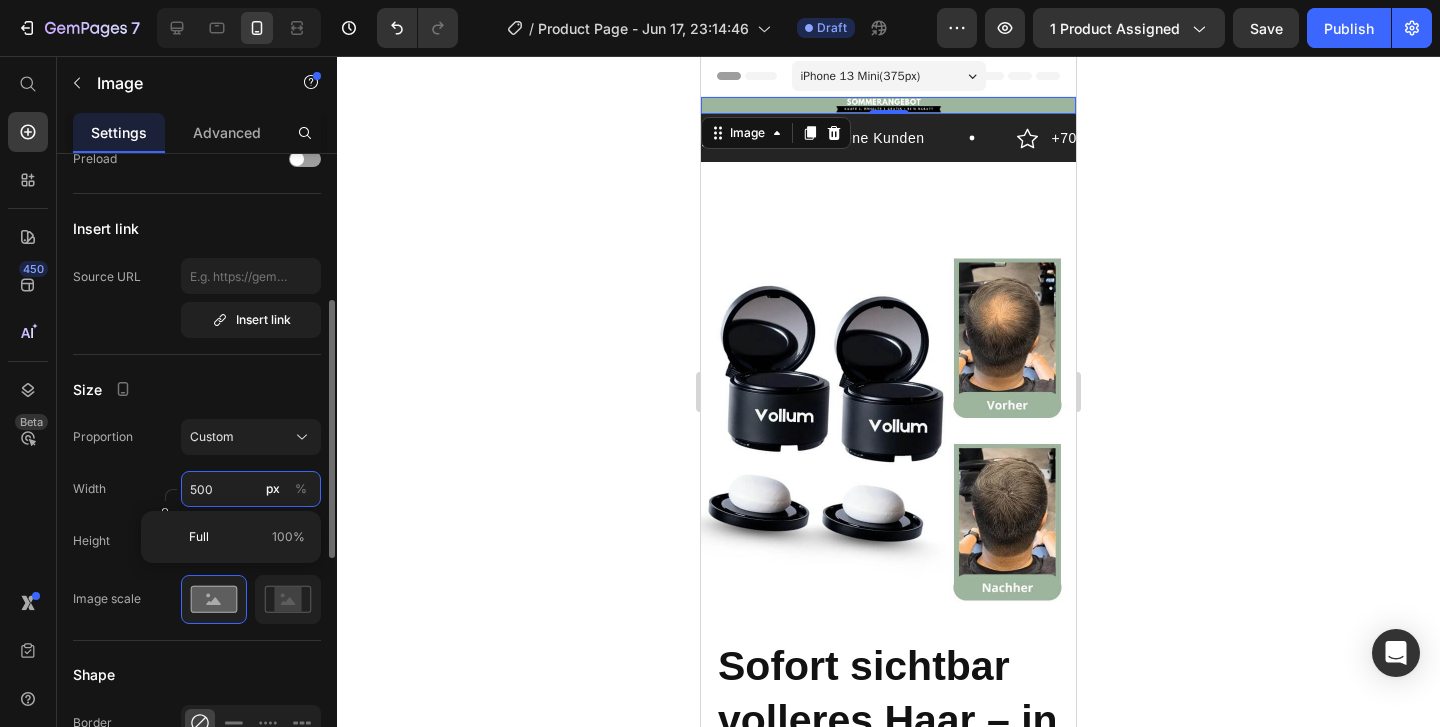 click on "500" at bounding box center (251, 489) 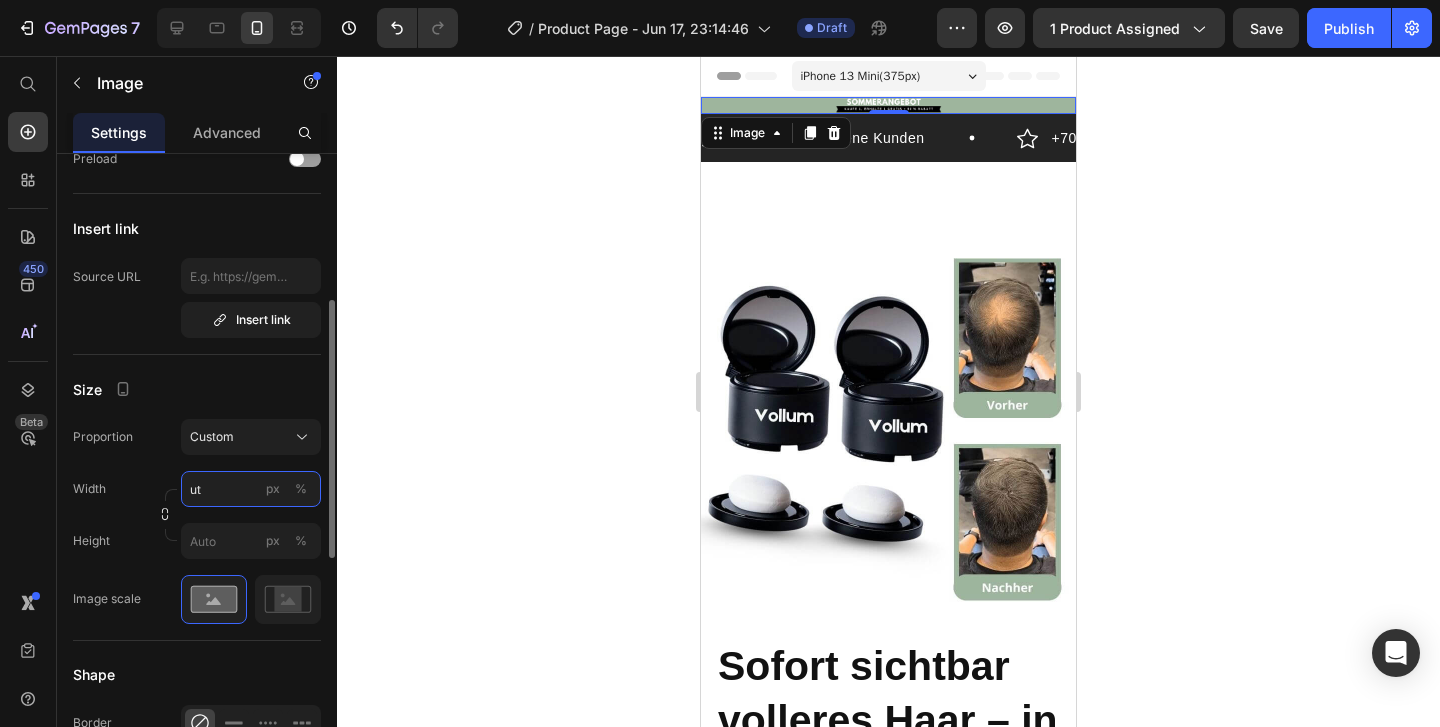 type on "u" 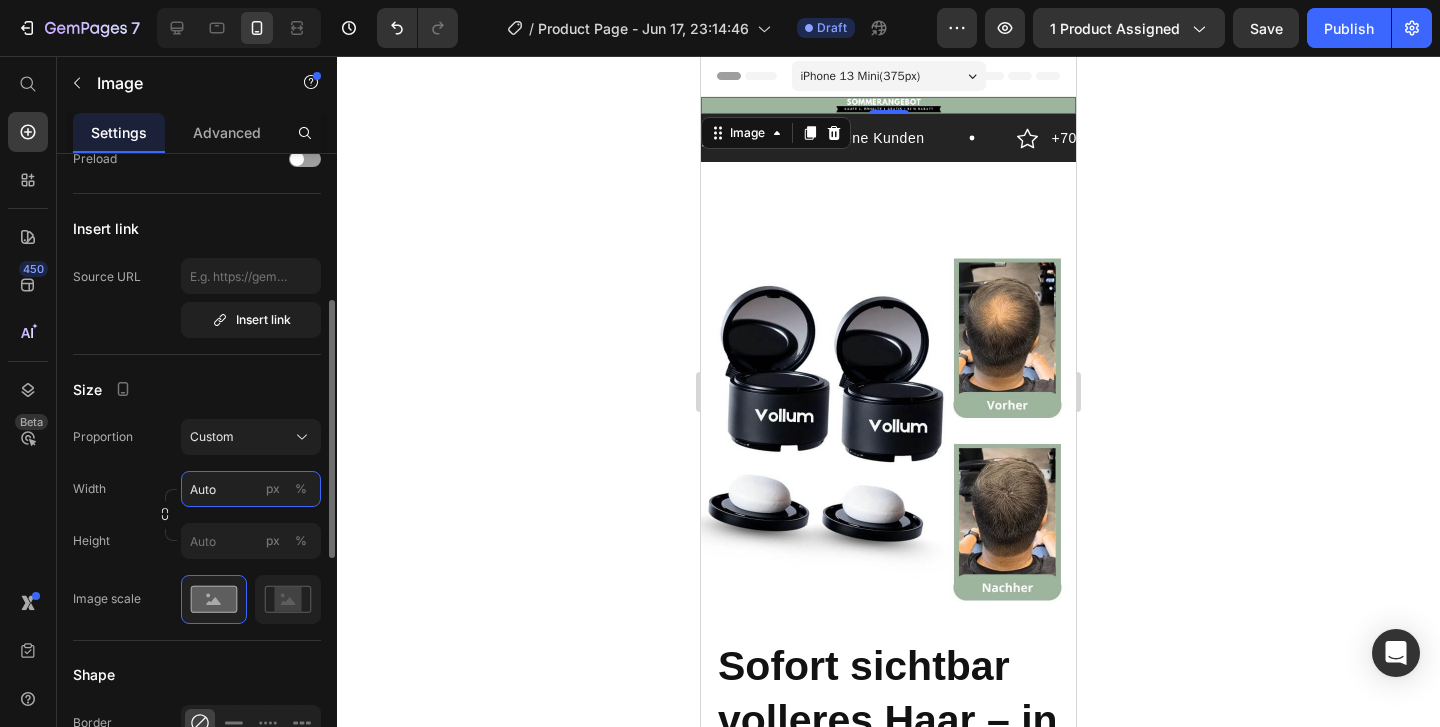 type on "Auto" 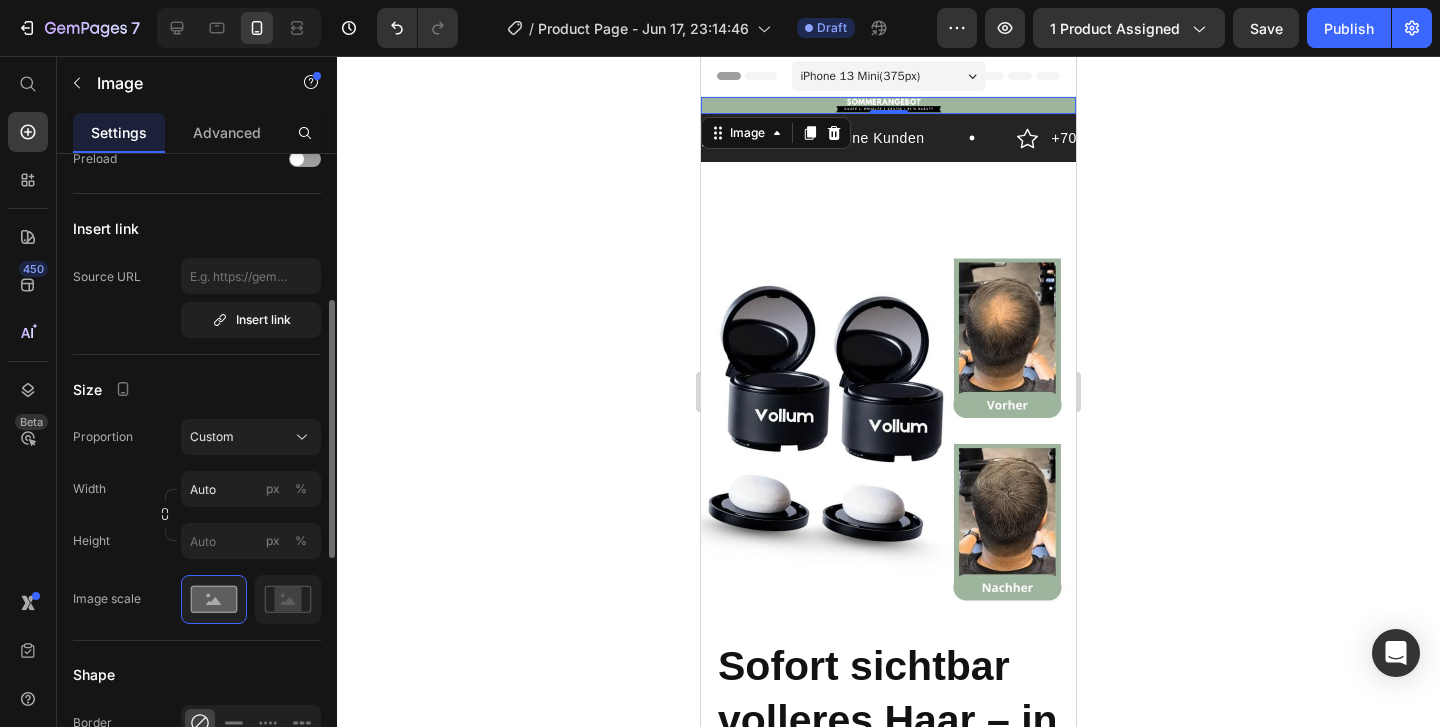 click on "Width Auto px %" at bounding box center [197, 489] 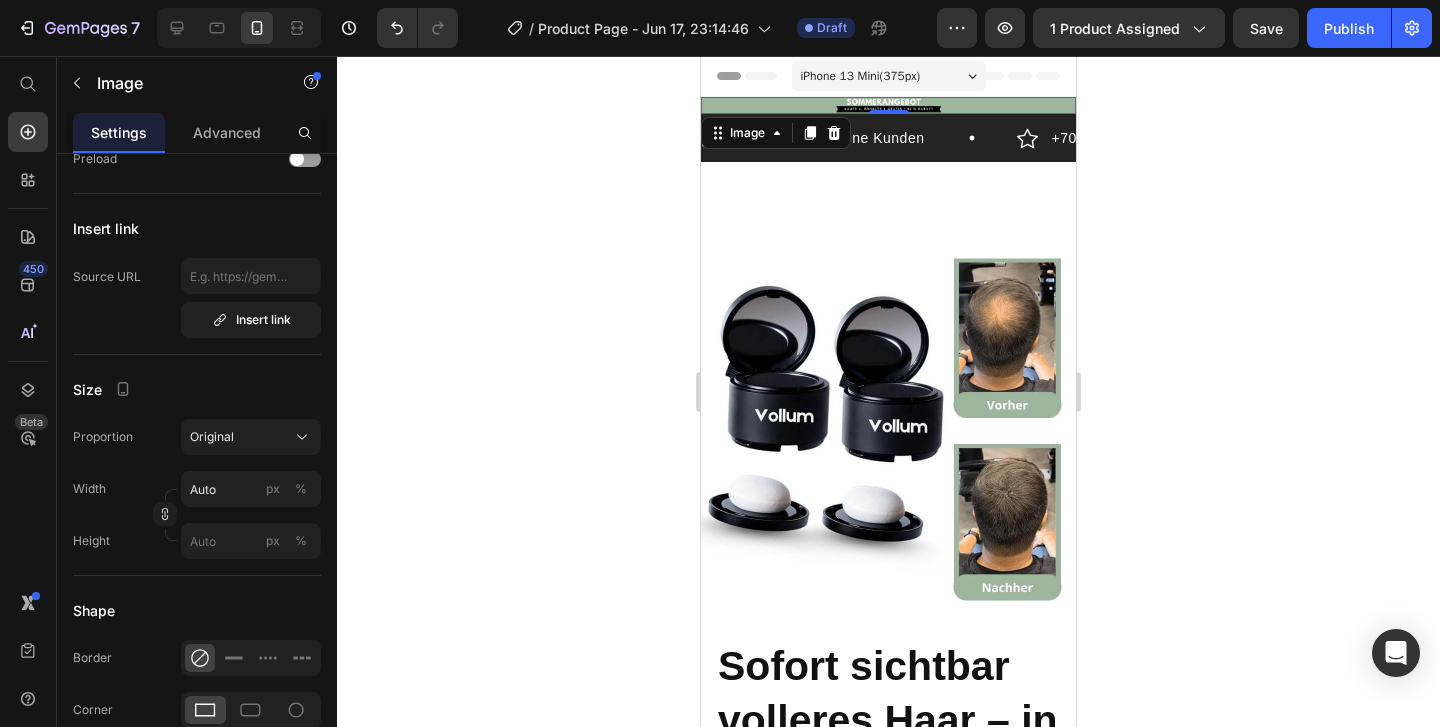 click at bounding box center [888, 105] 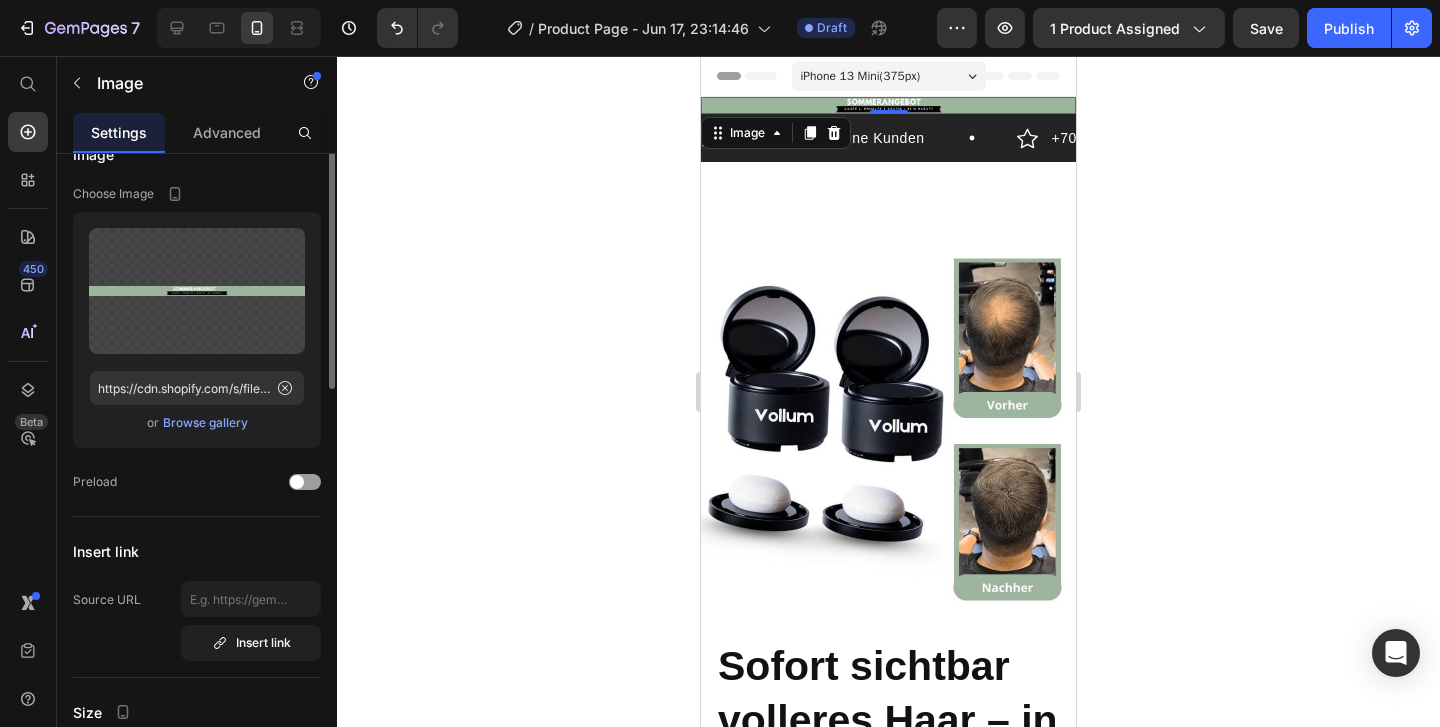 scroll, scrollTop: 0, scrollLeft: 0, axis: both 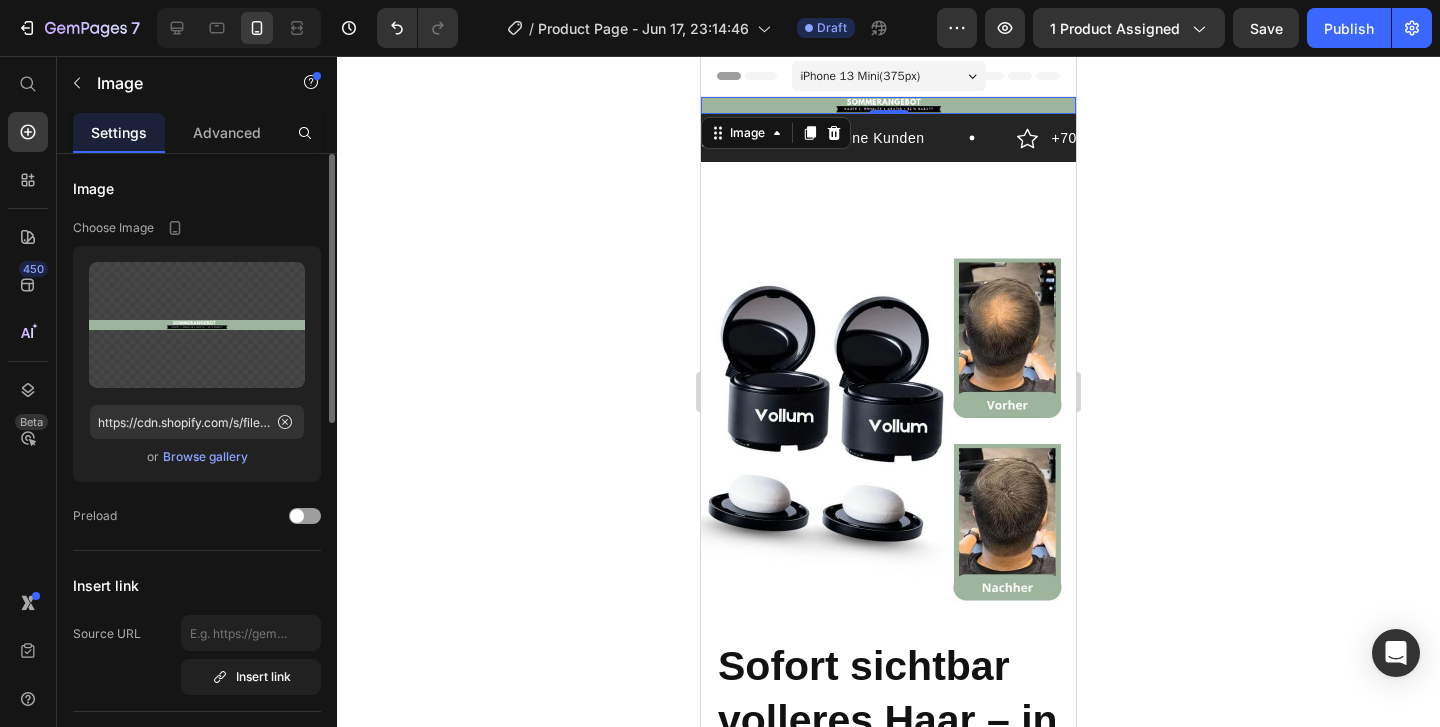 click on "Browse gallery" at bounding box center (205, 457) 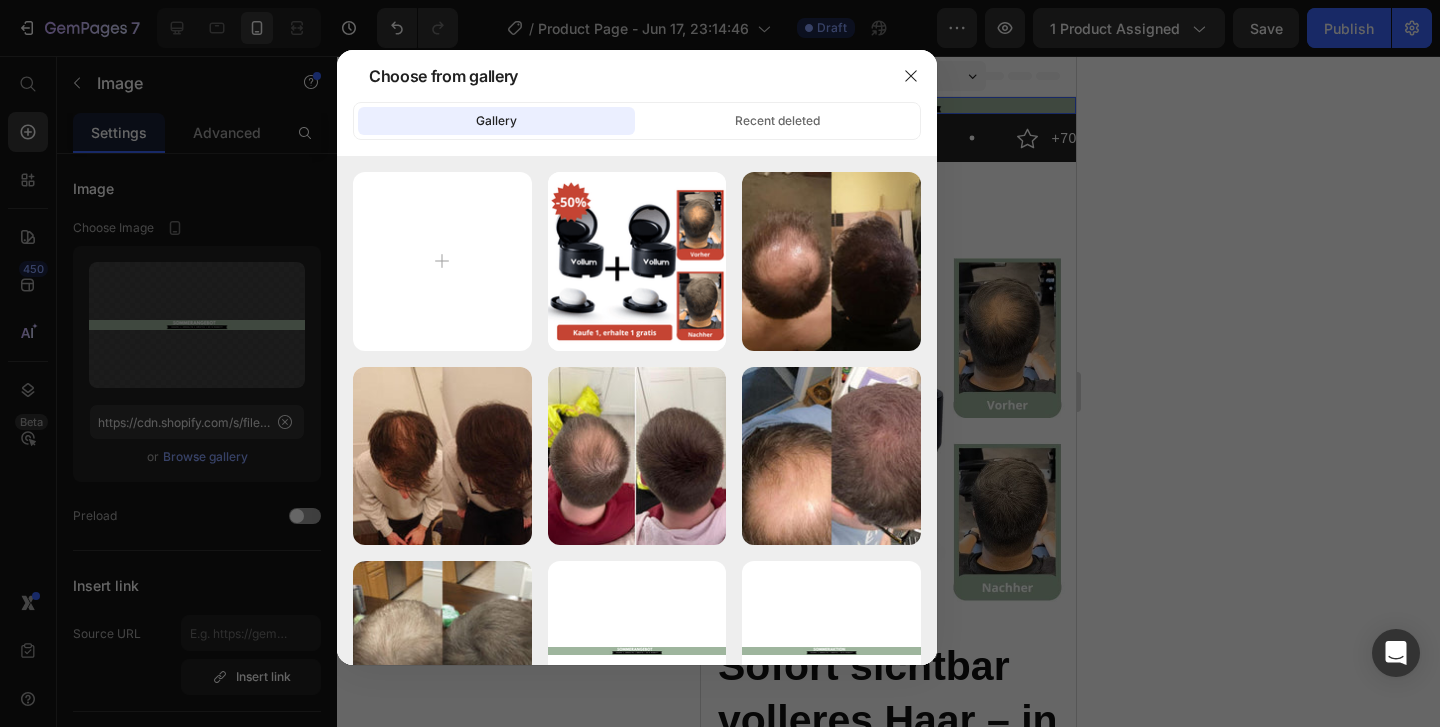 type on "C:\fakepath\Nimetön malli (74).jpg" 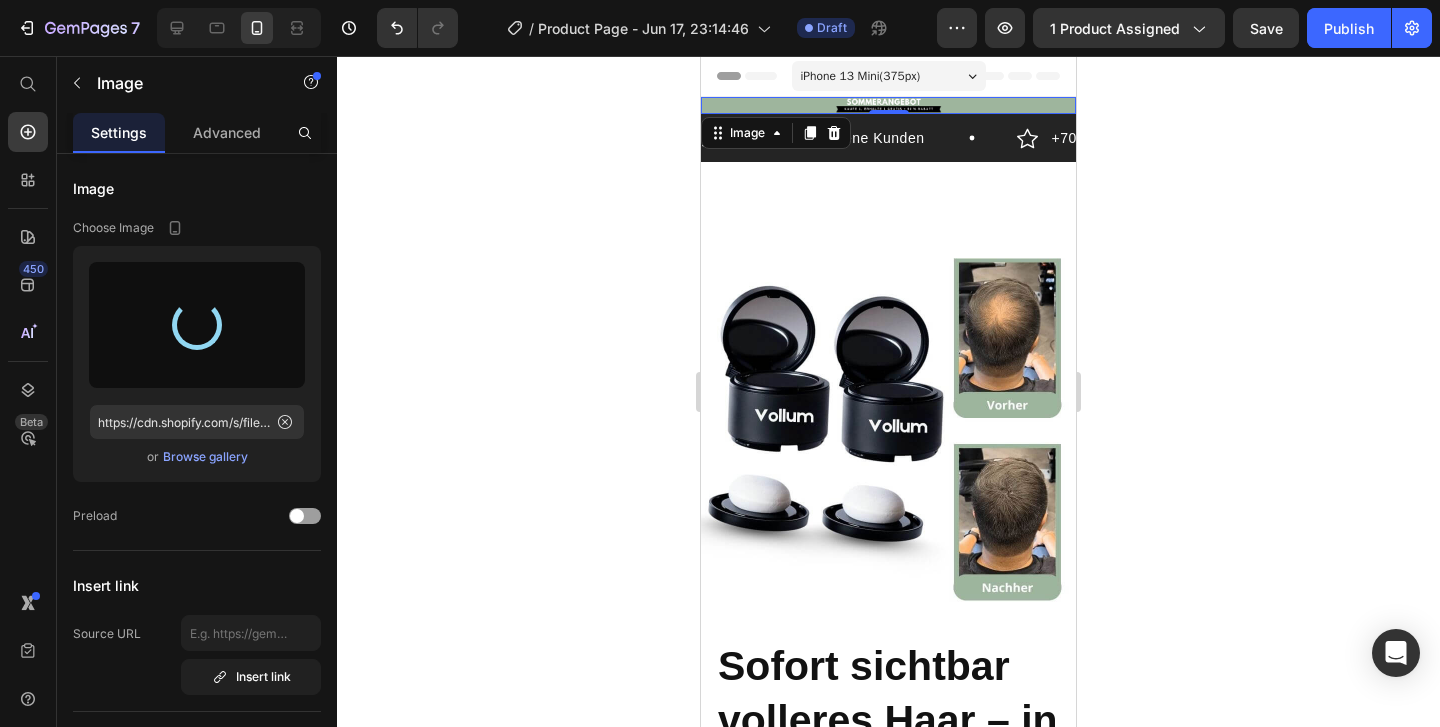 type on "https://cdn.shopify.com/s/files/1/0957/3243/3221/files/gempages_571508447678301336-a5a95faf-b9c6-4bbe-b604-ee947b3691db.jpg" 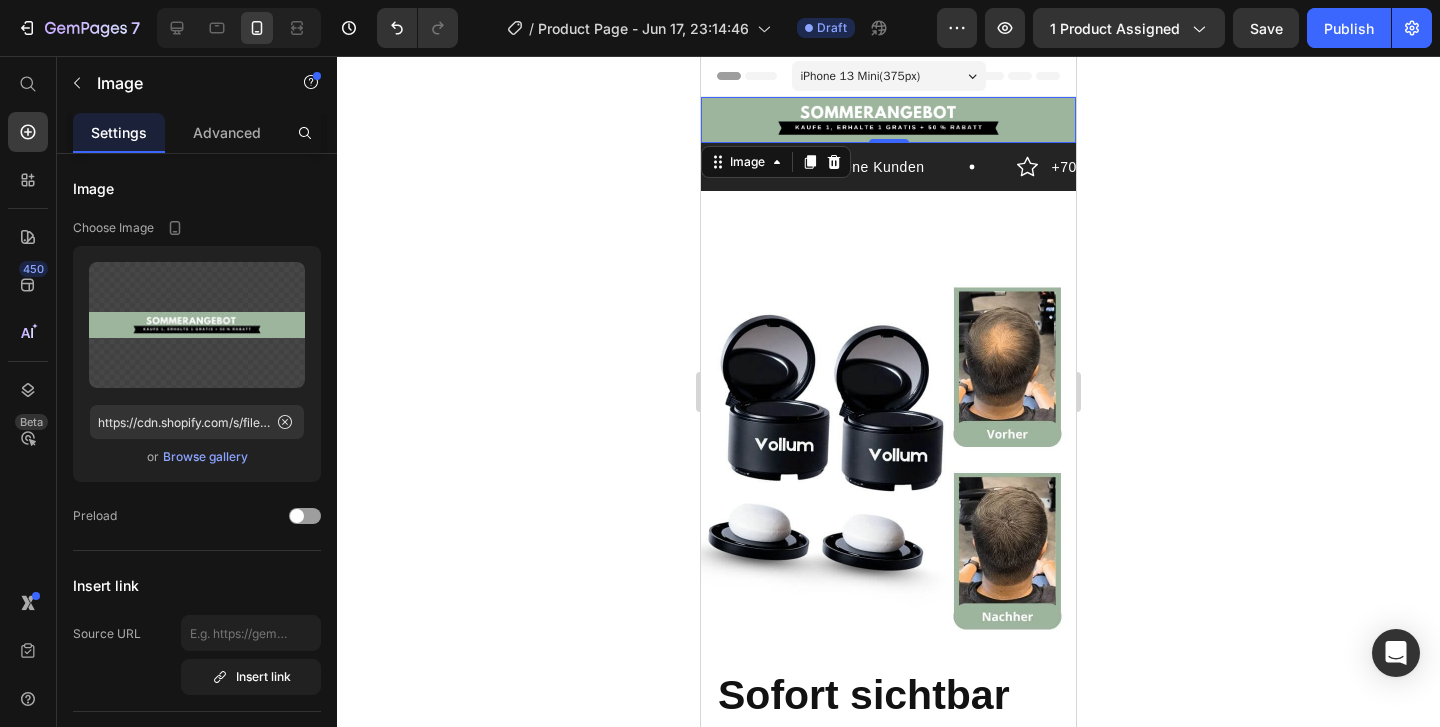 click 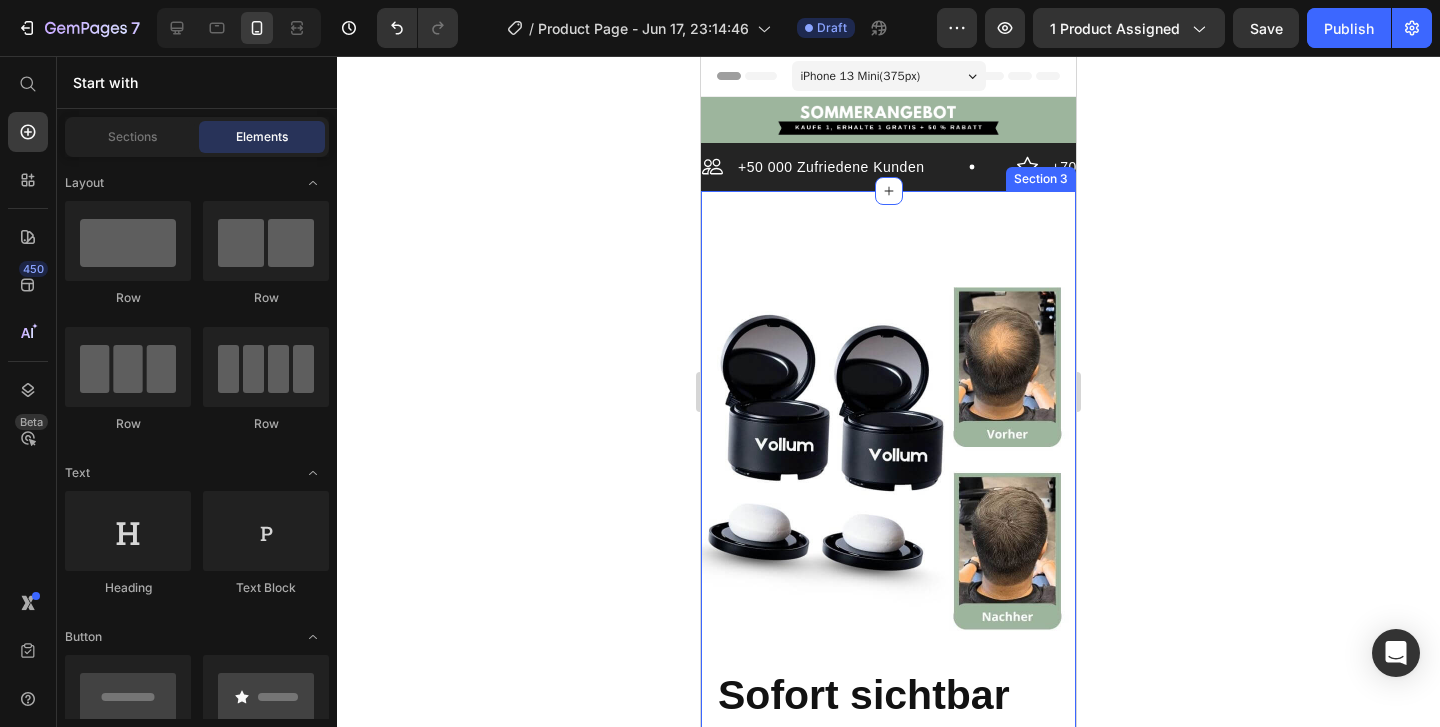 click on "Product Images Sofort sichtbar volleres Haar – in nur 30 Sekunden Heading Dünner werdende Stellen kaschieren, Selbstvertrauen zurückgewinnen und mit einem gepflegten Look rausgehen. Ohne aggressive Chemikalien. Ohne langwierige Routine. Text Block
Selbstvertrauen sofort stärken
Wasser- und schweißresistent
Natürlich wirkende Abdeckung
Ideal für unterwegs anwenden Item List Icon Icon Icon Icon Icon Icon List 2,500+ Verifizierte Bewertungen! Text Block Row €29,99 Product Price €59,99 Product Price Row Bundle & Save Text Block Black Brown Blonde Grey 1 Vollum Hair Filler Powder 1 Vollum Hair Filler Powder 1 Vollum Hair Filler Powder 1+1 GRATIS Vollum Haarauffüllpuder 1+1 GRATIS Vollum Haarauffüllpuder 1+1 GRATIS Vollum Haarauffüllpuder 2+2 GRATIS Vollum Haarauffüllpuder 2+2 GRATIS Vollum Haarauffüllpuder 2+2 GRATIS Vollum Haarauffüllpuder Product Variants & Swatches 1 kaufen, 1 gratis dazu + kostenloser Versand Text Block Image Row" at bounding box center (888, 1420) 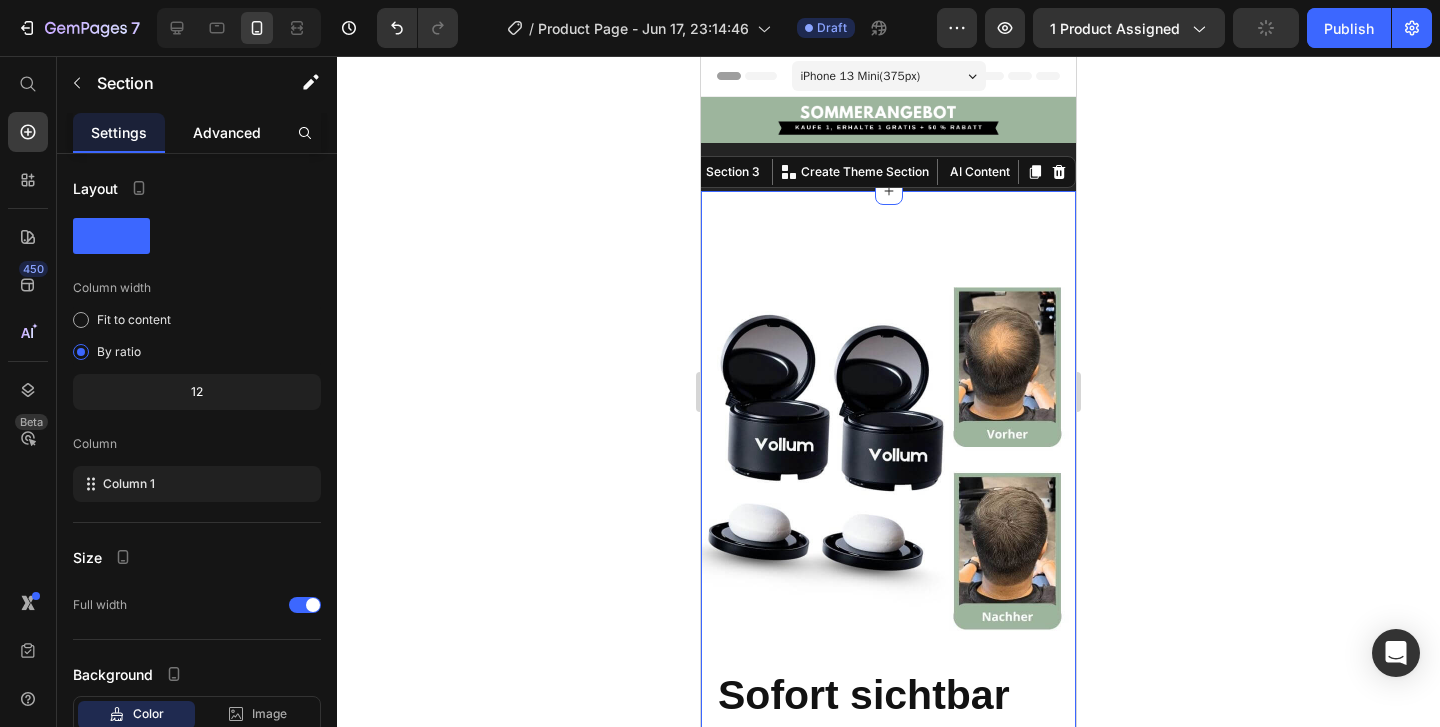 click on "Advanced" at bounding box center (227, 132) 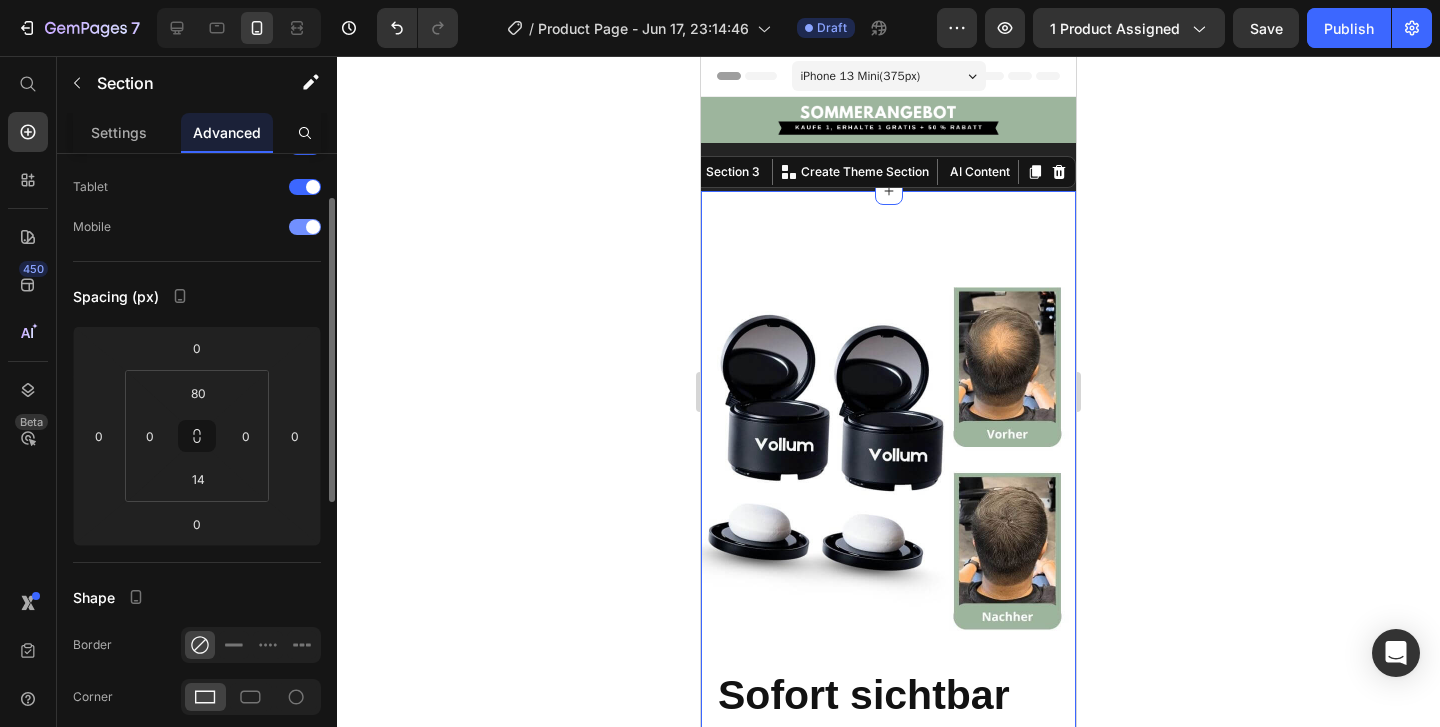 scroll, scrollTop: 90, scrollLeft: 0, axis: vertical 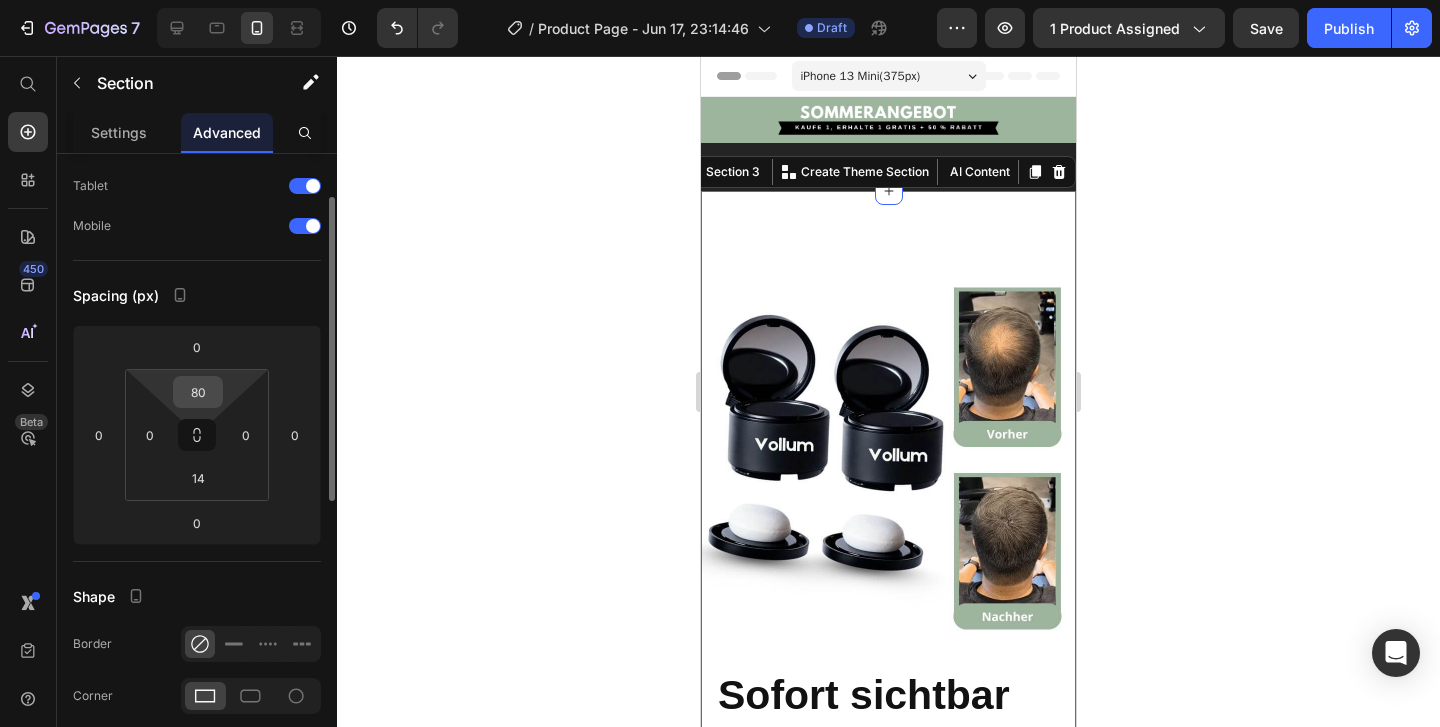 click on "80" at bounding box center (198, 392) 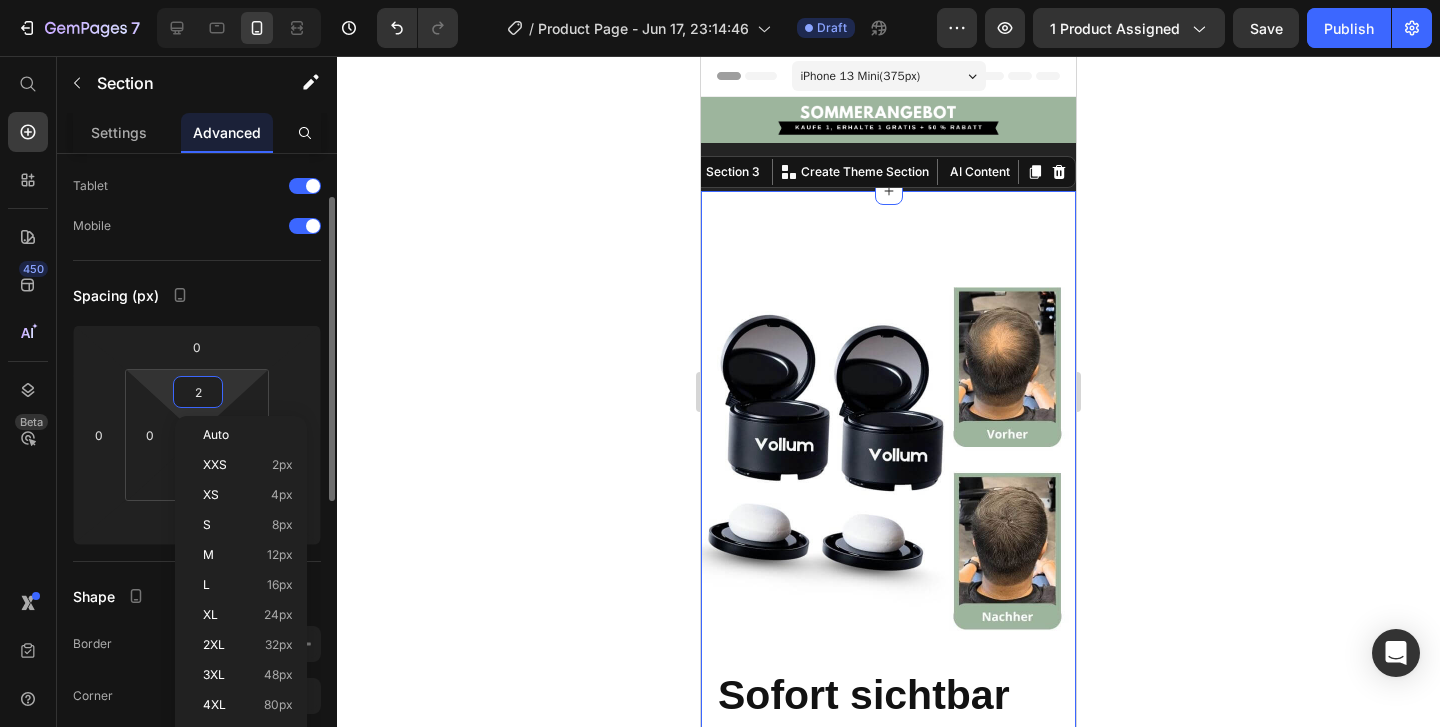 type on "20" 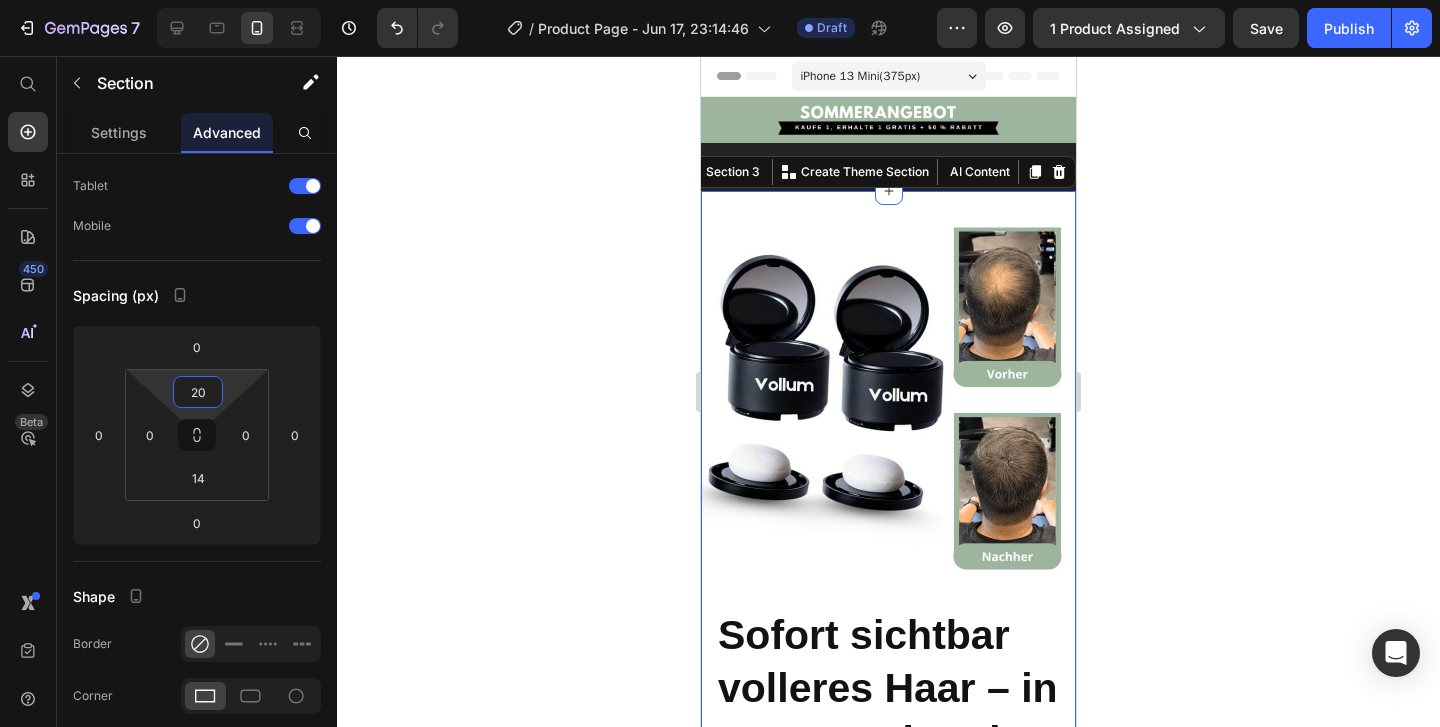 click 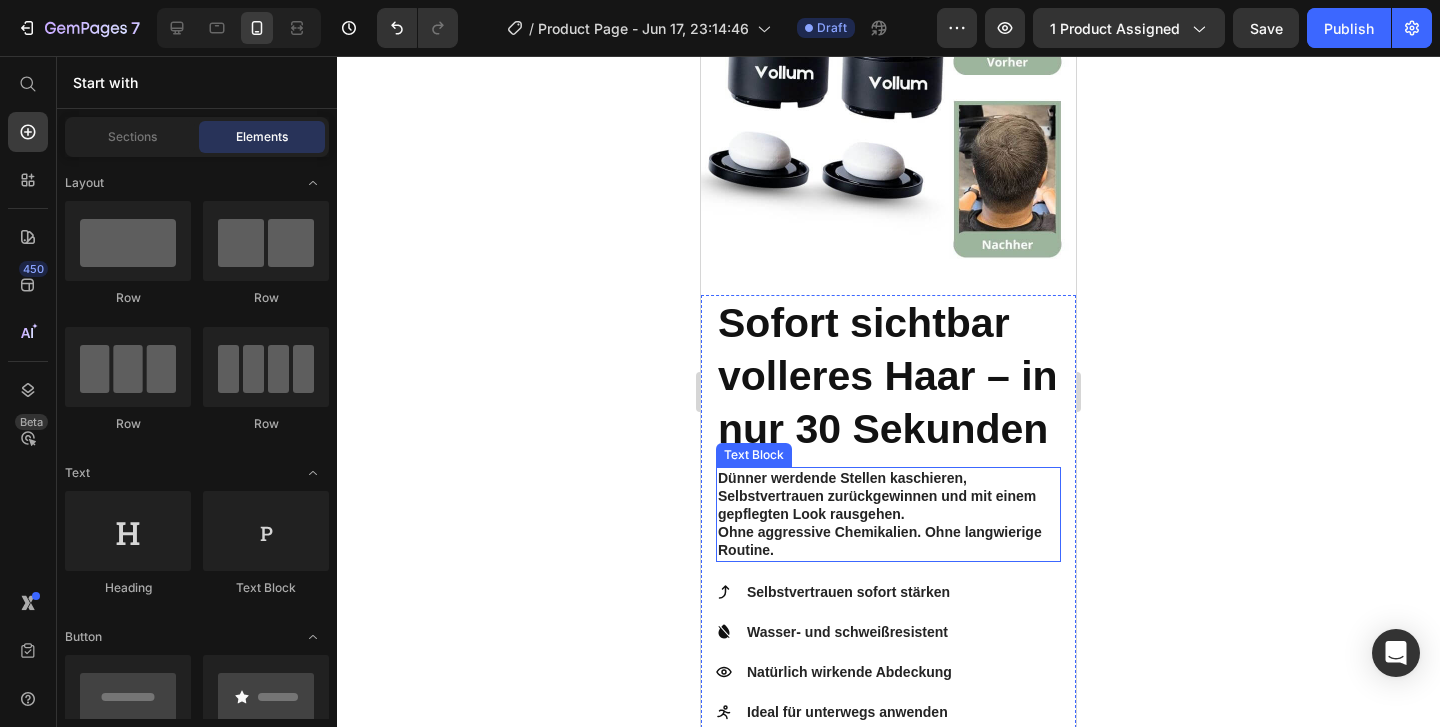 scroll, scrollTop: 320, scrollLeft: 0, axis: vertical 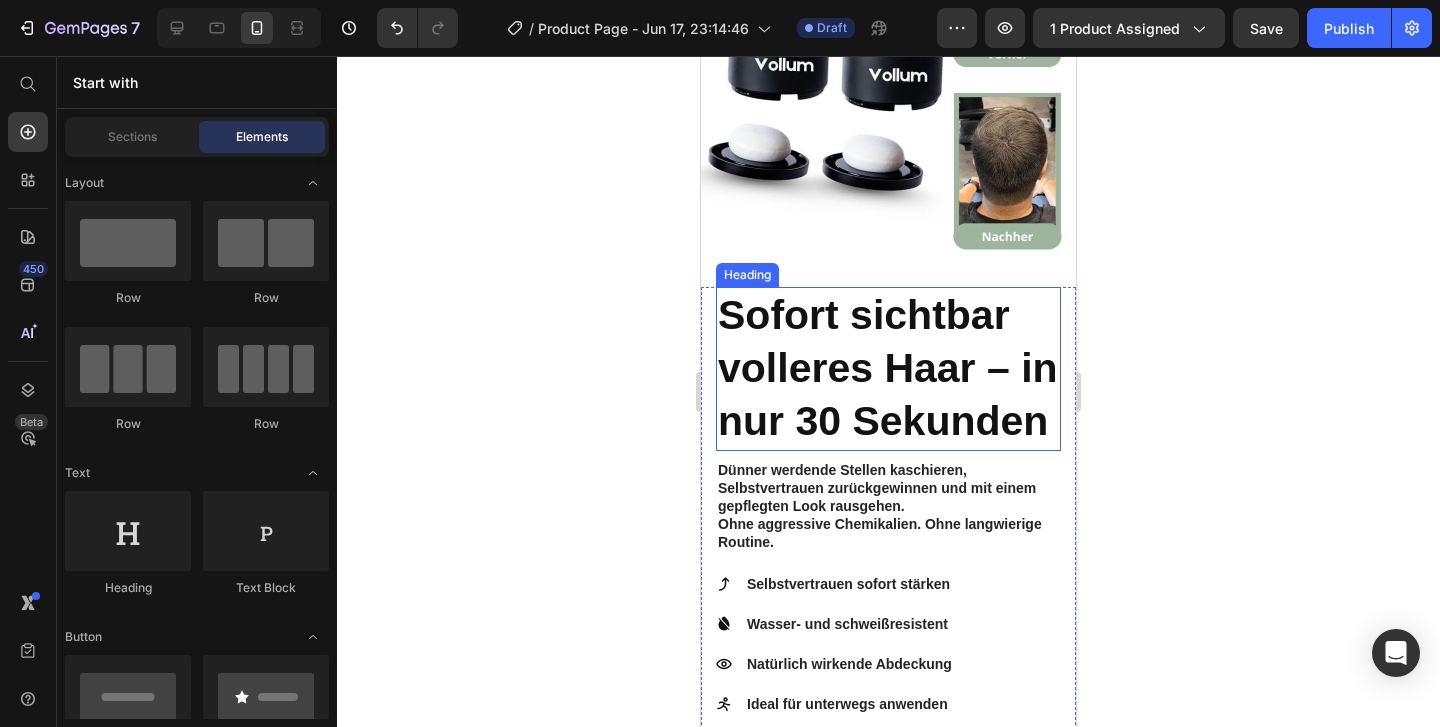 click on "Sofort sichtbar volleres Haar – in nur 30 Sekunden" at bounding box center [888, 369] 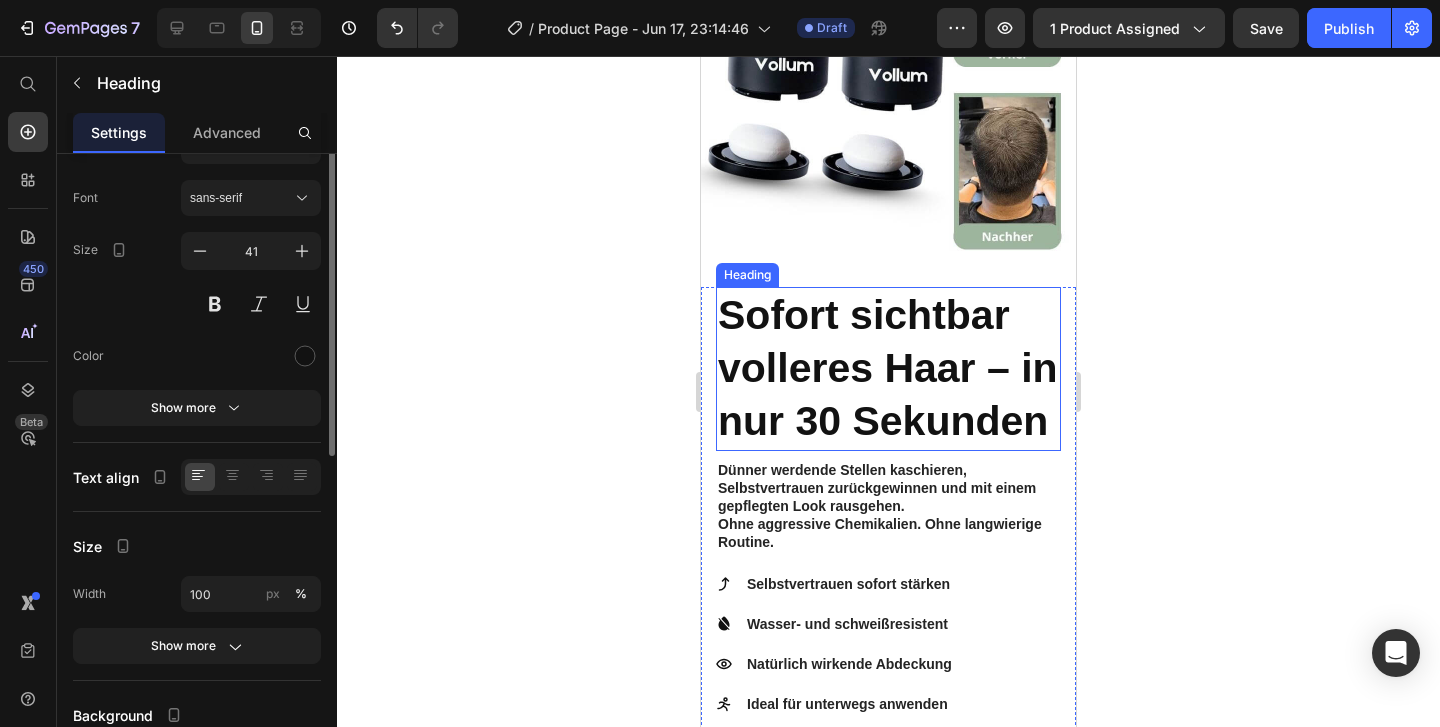 scroll, scrollTop: 0, scrollLeft: 0, axis: both 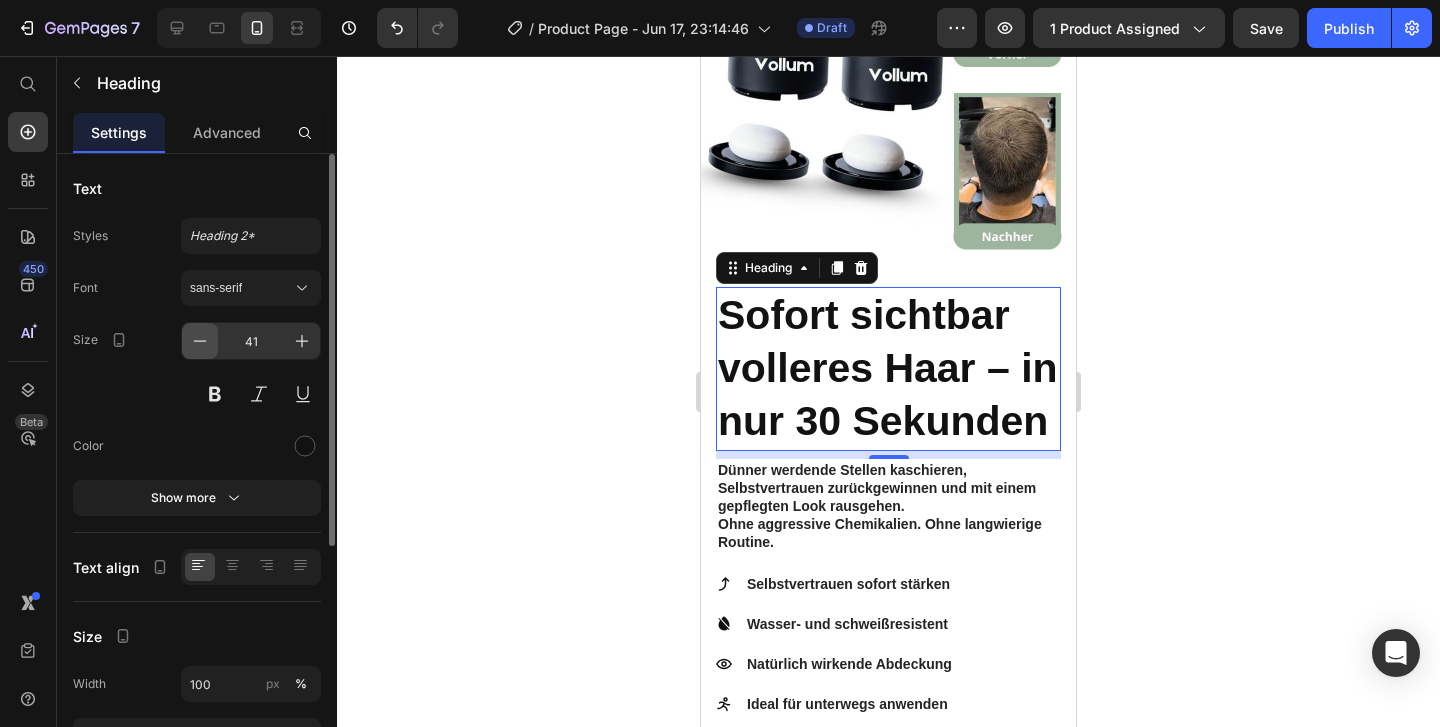 click 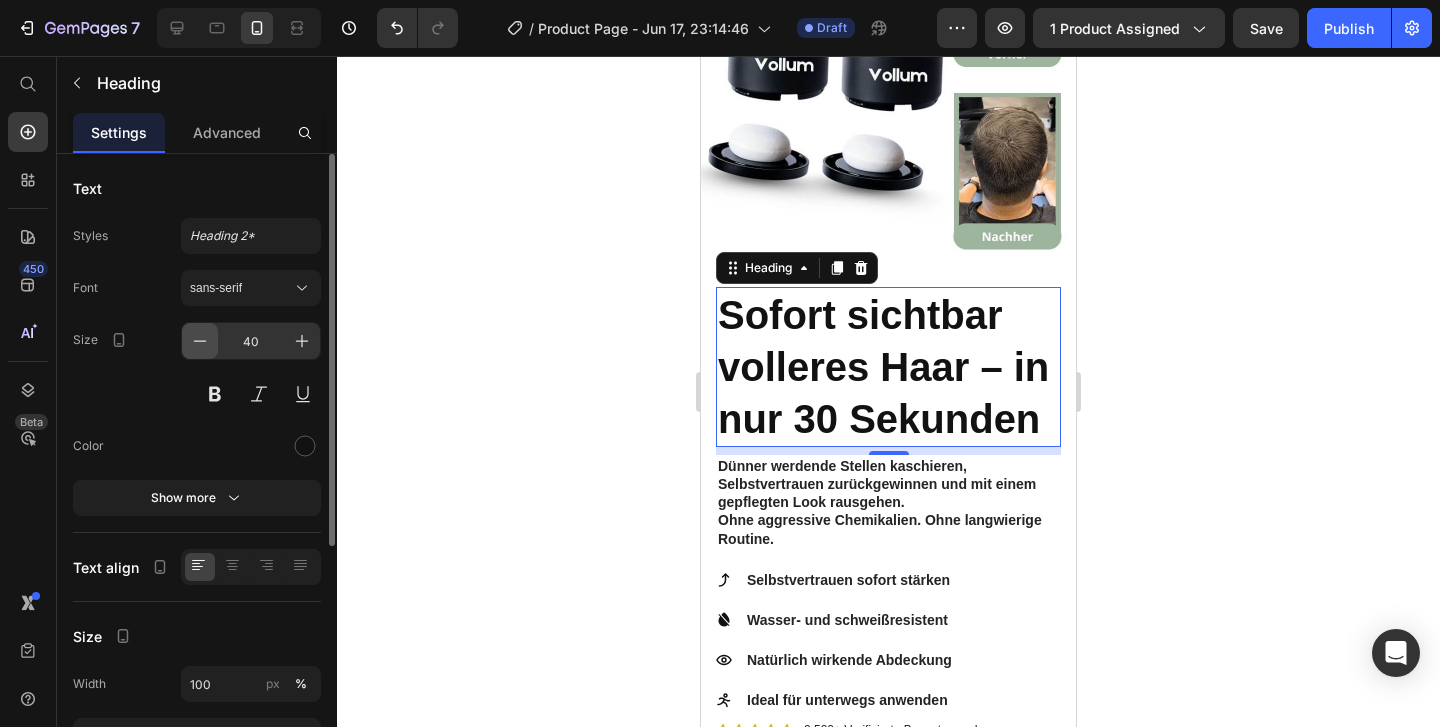 click 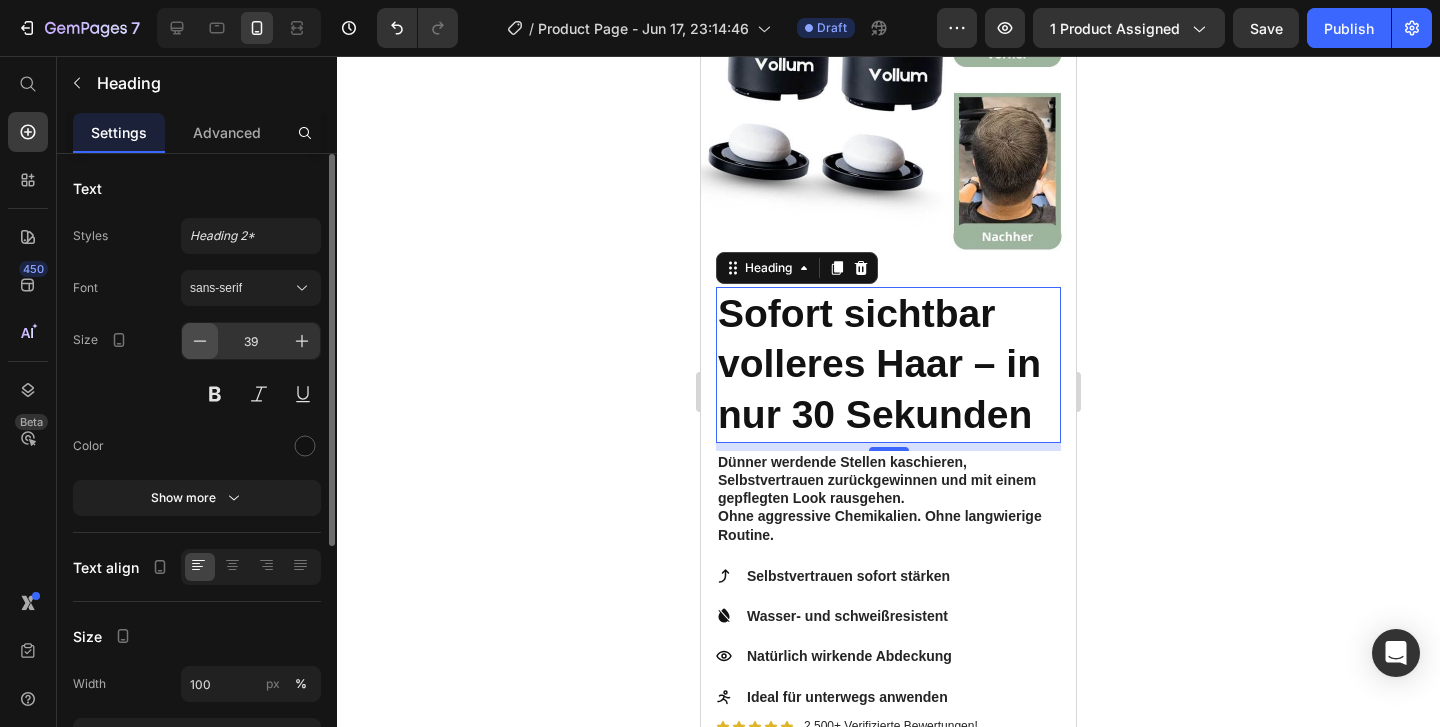 click 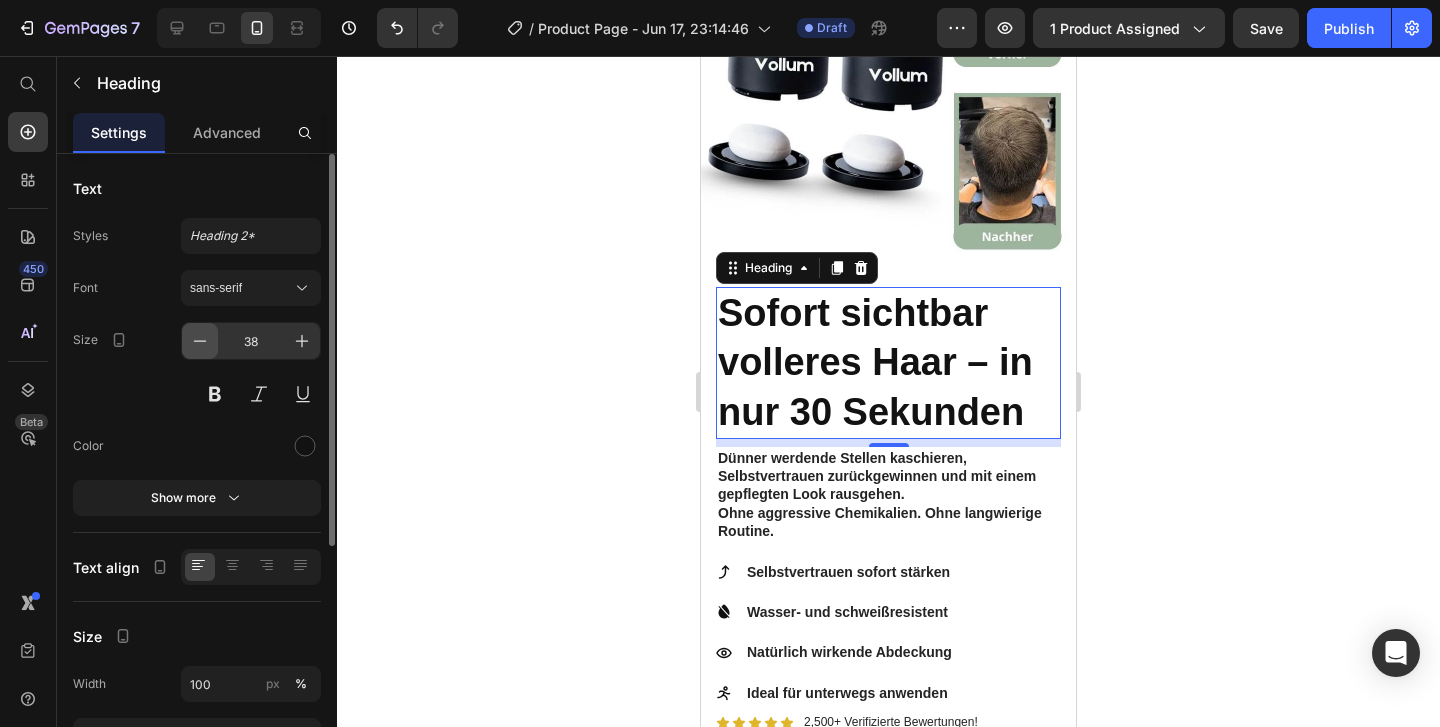 click 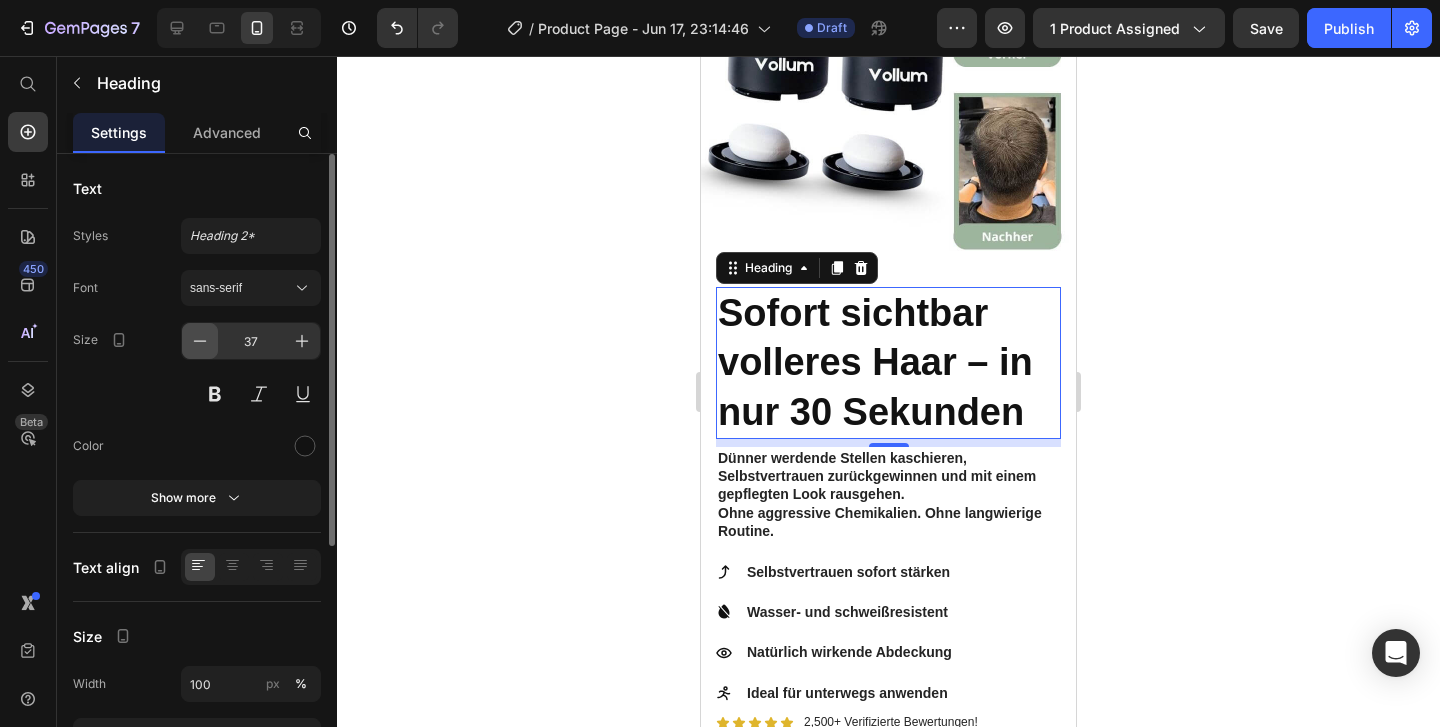 click 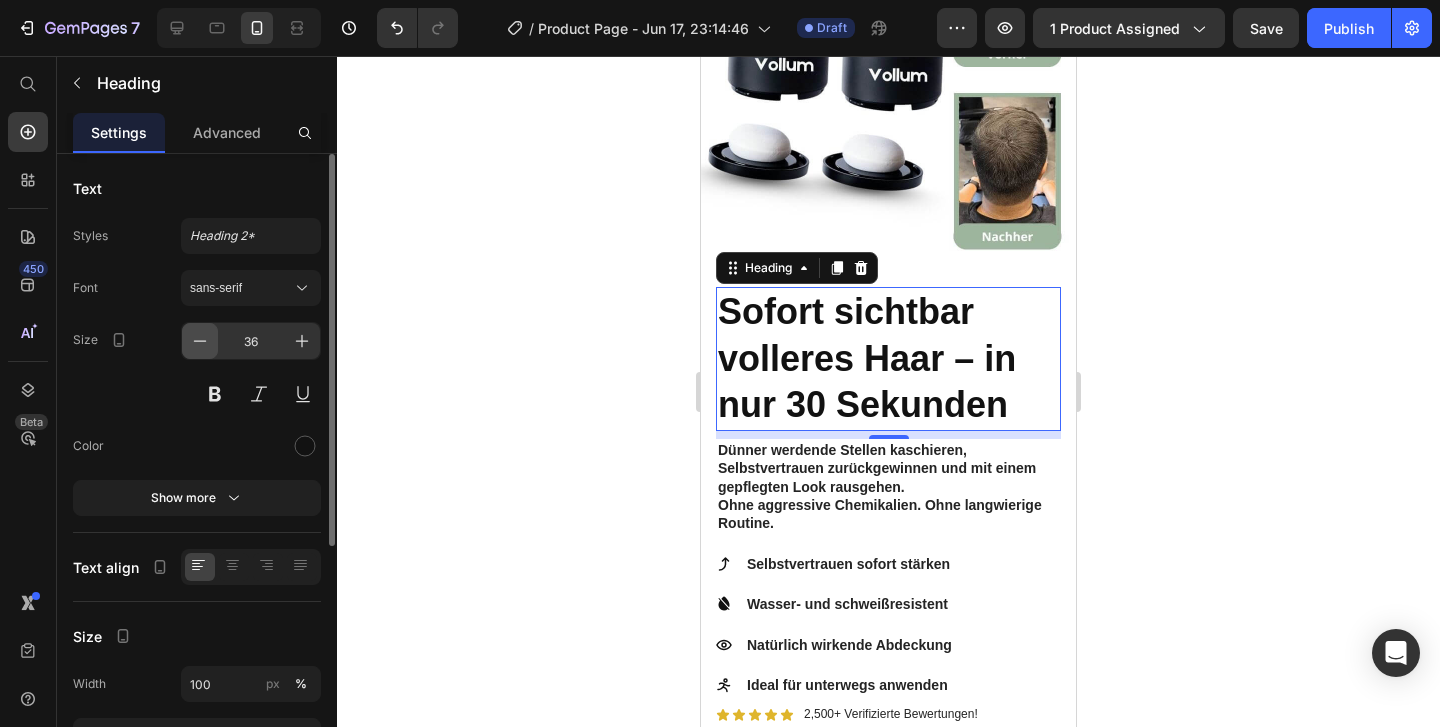 click 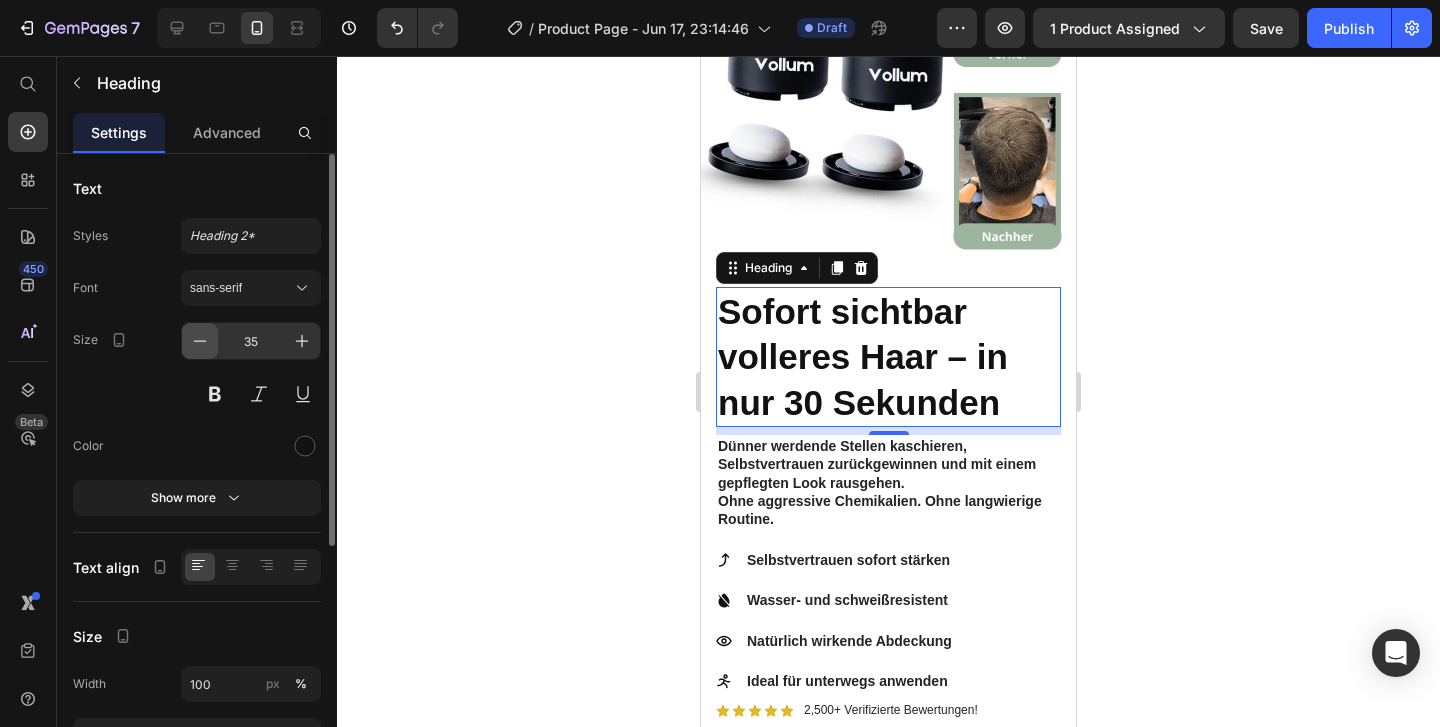 click 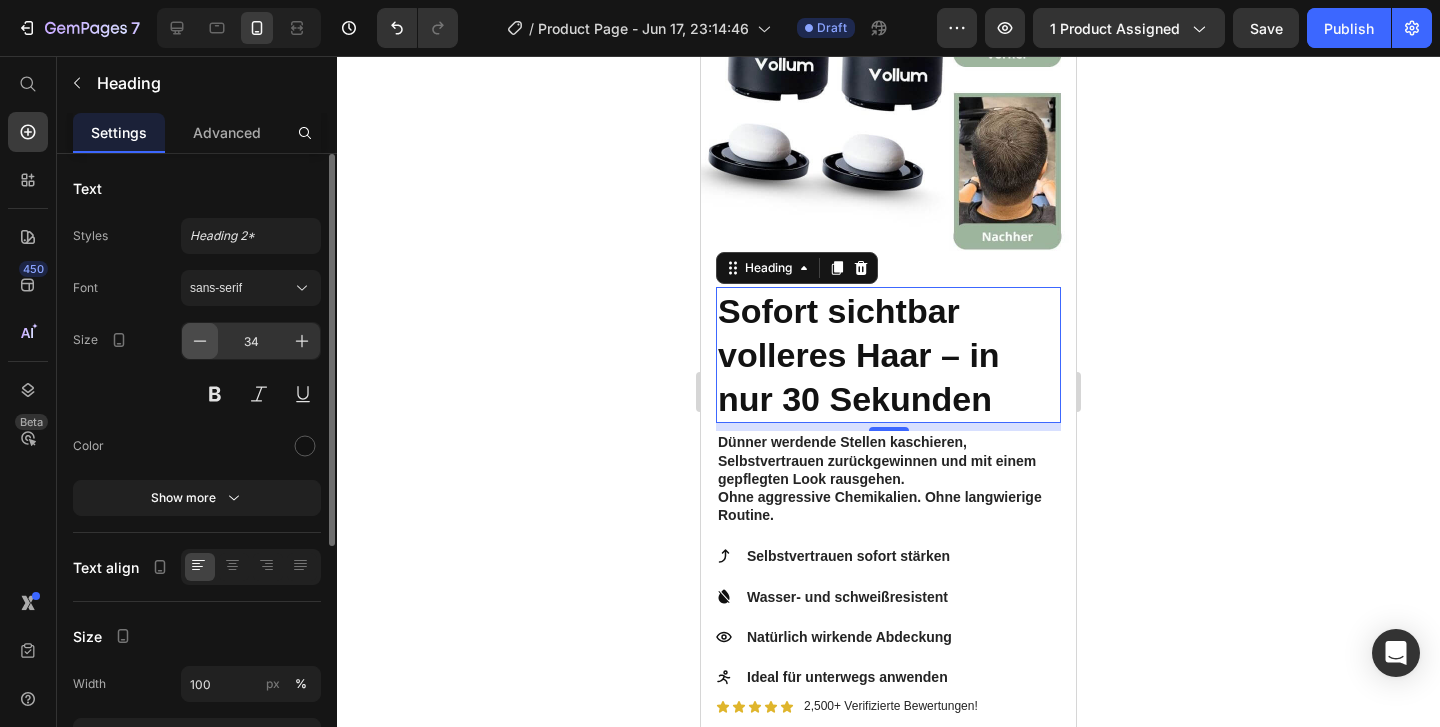 click 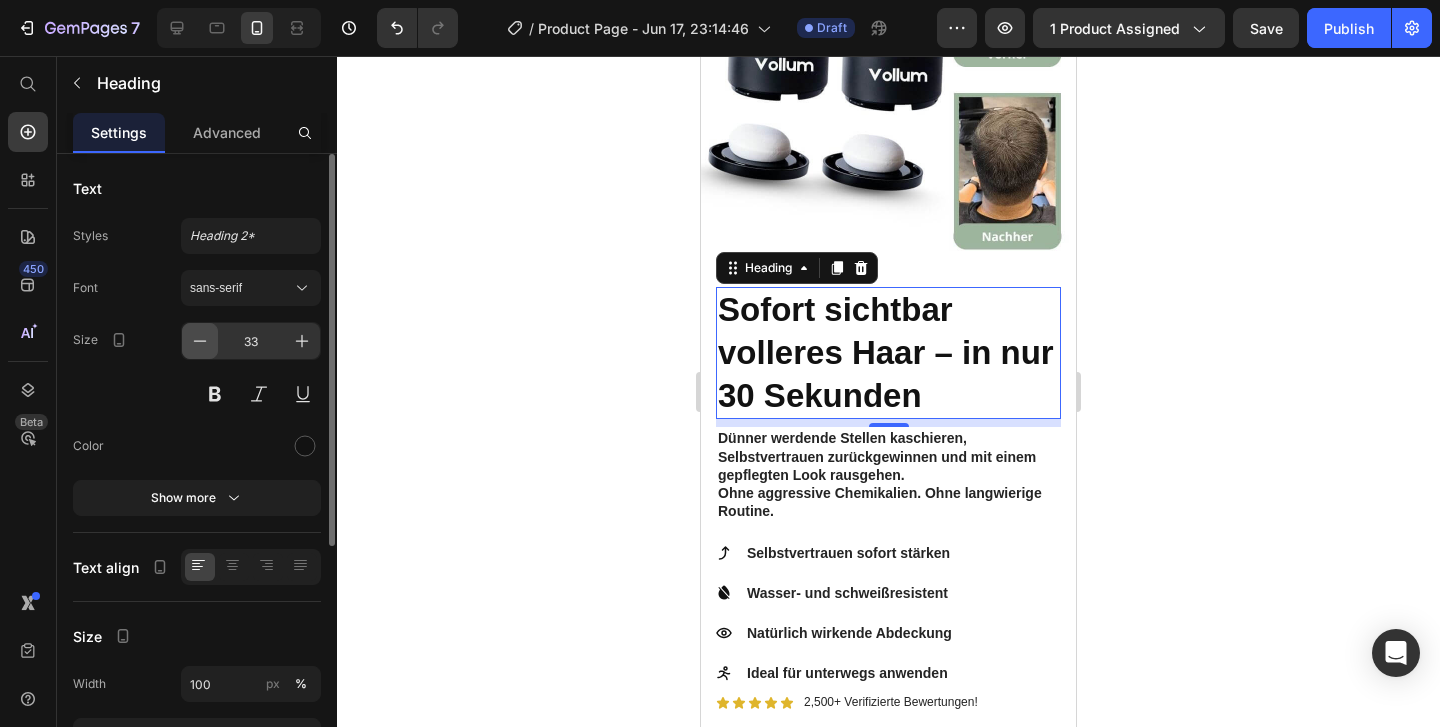 click 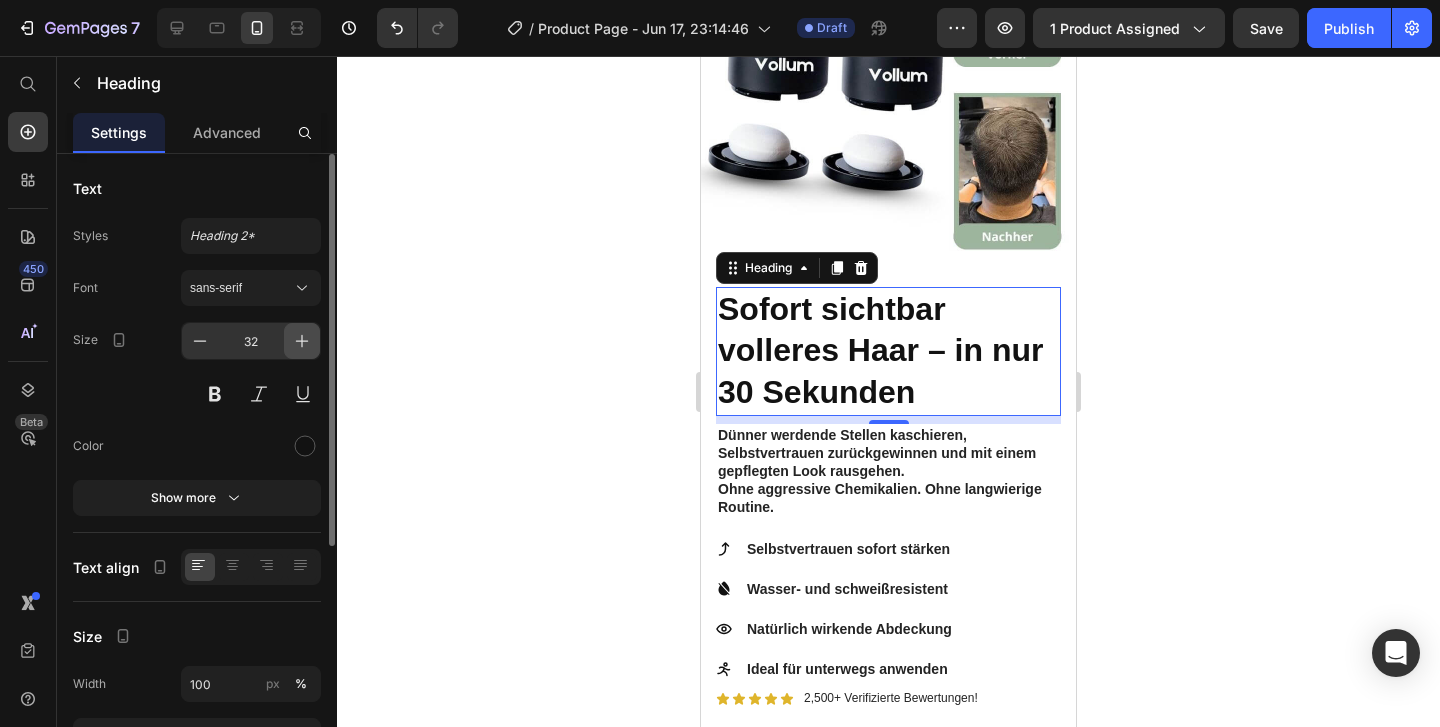 click at bounding box center [302, 341] 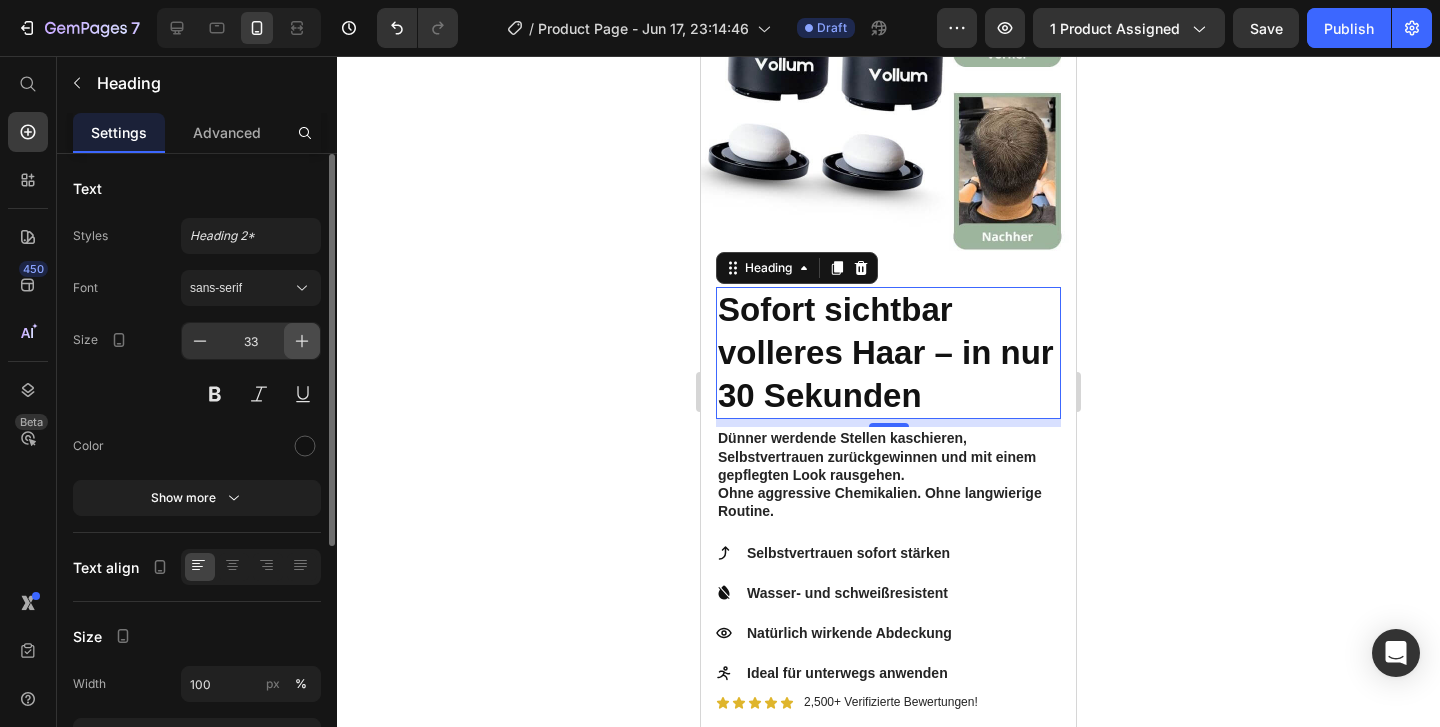 click at bounding box center (302, 341) 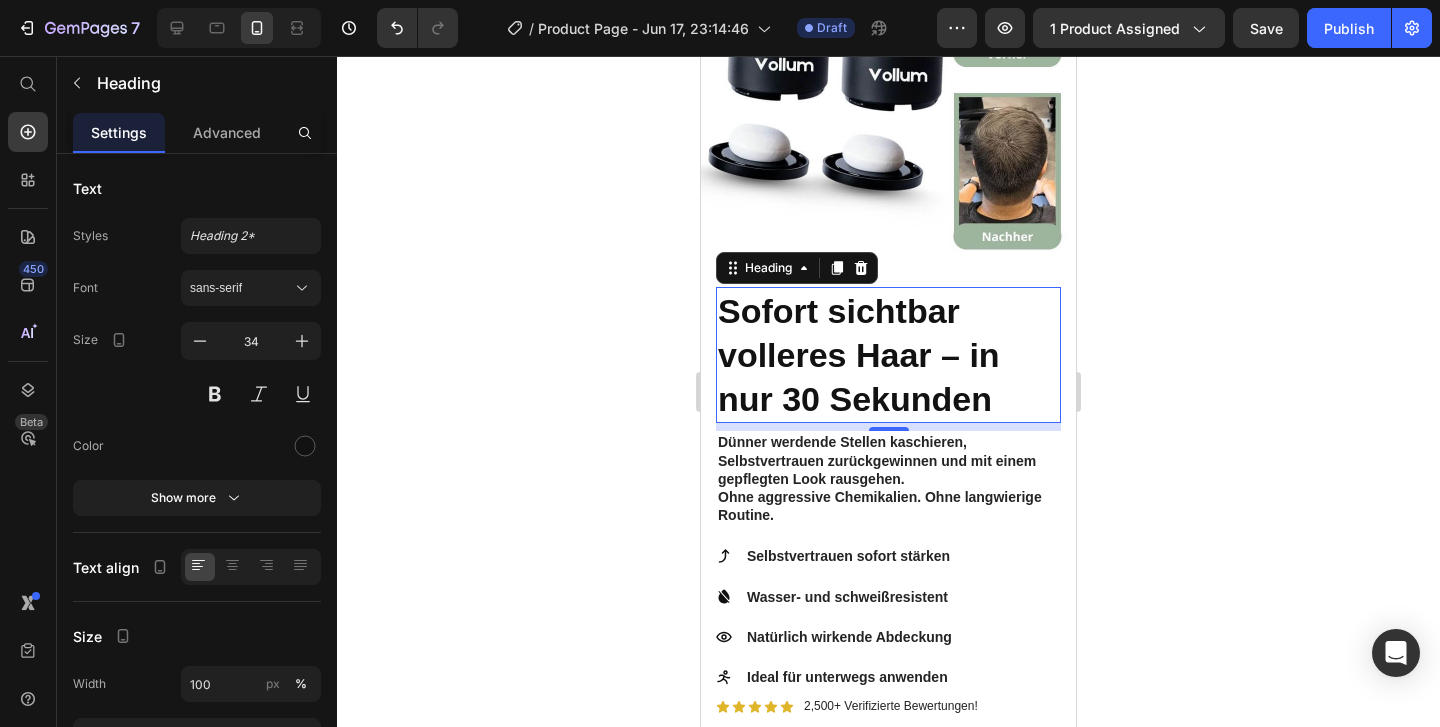 click 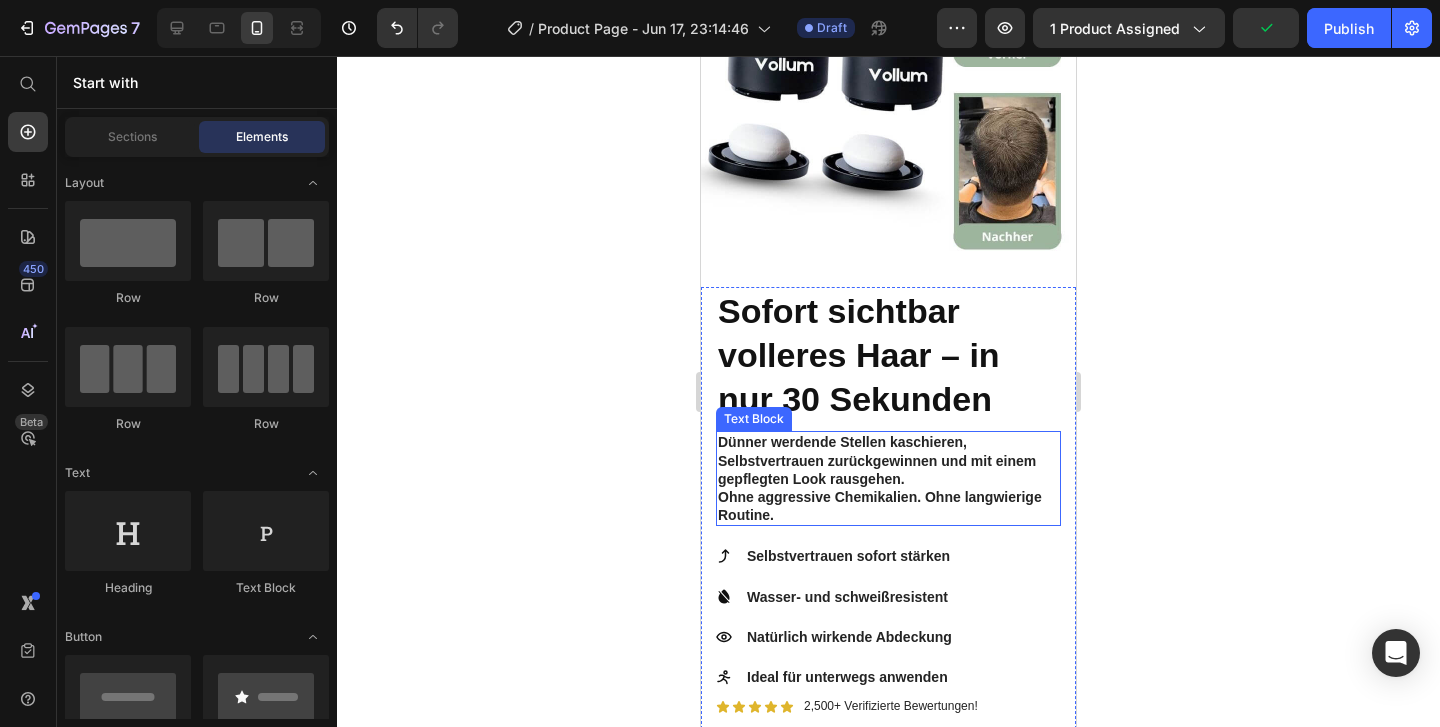 click on "Ohne aggressive Chemikalien. Ohne langwierige Routine." at bounding box center (888, 506) 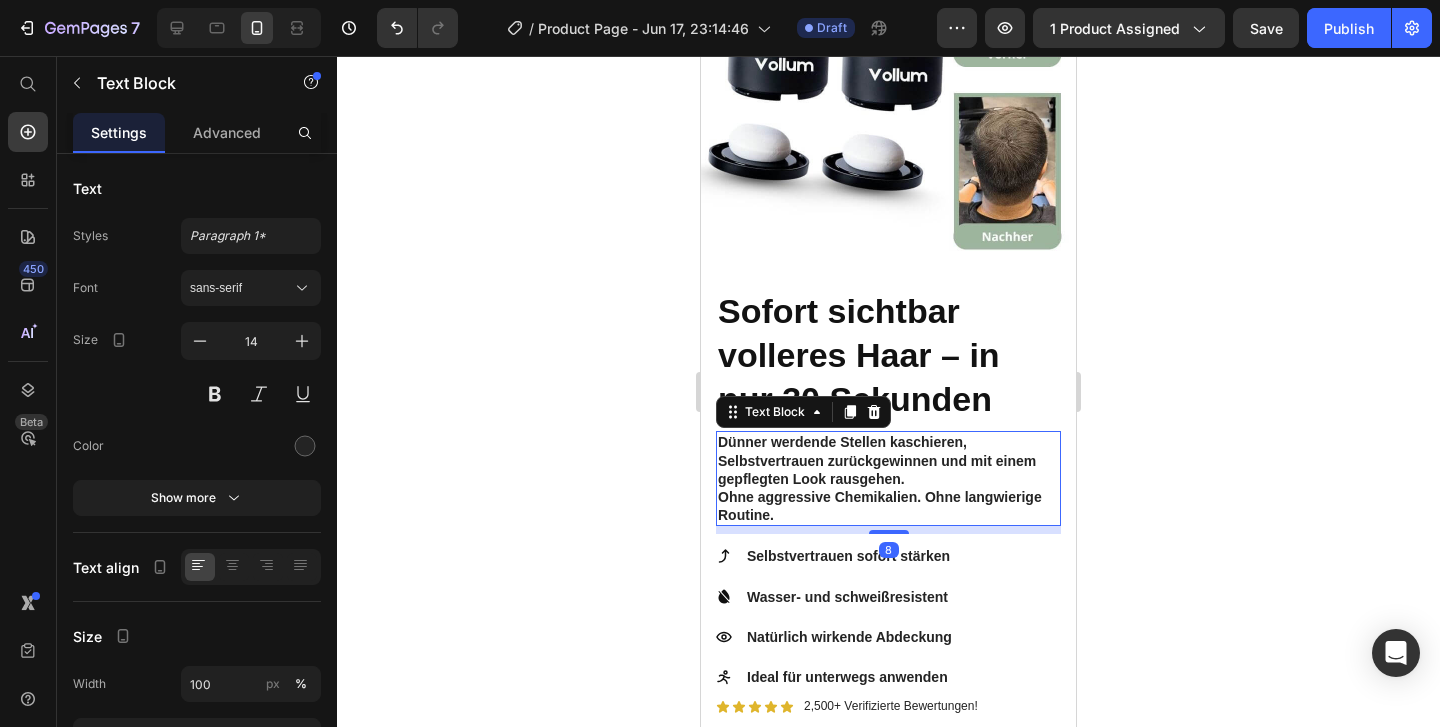 click 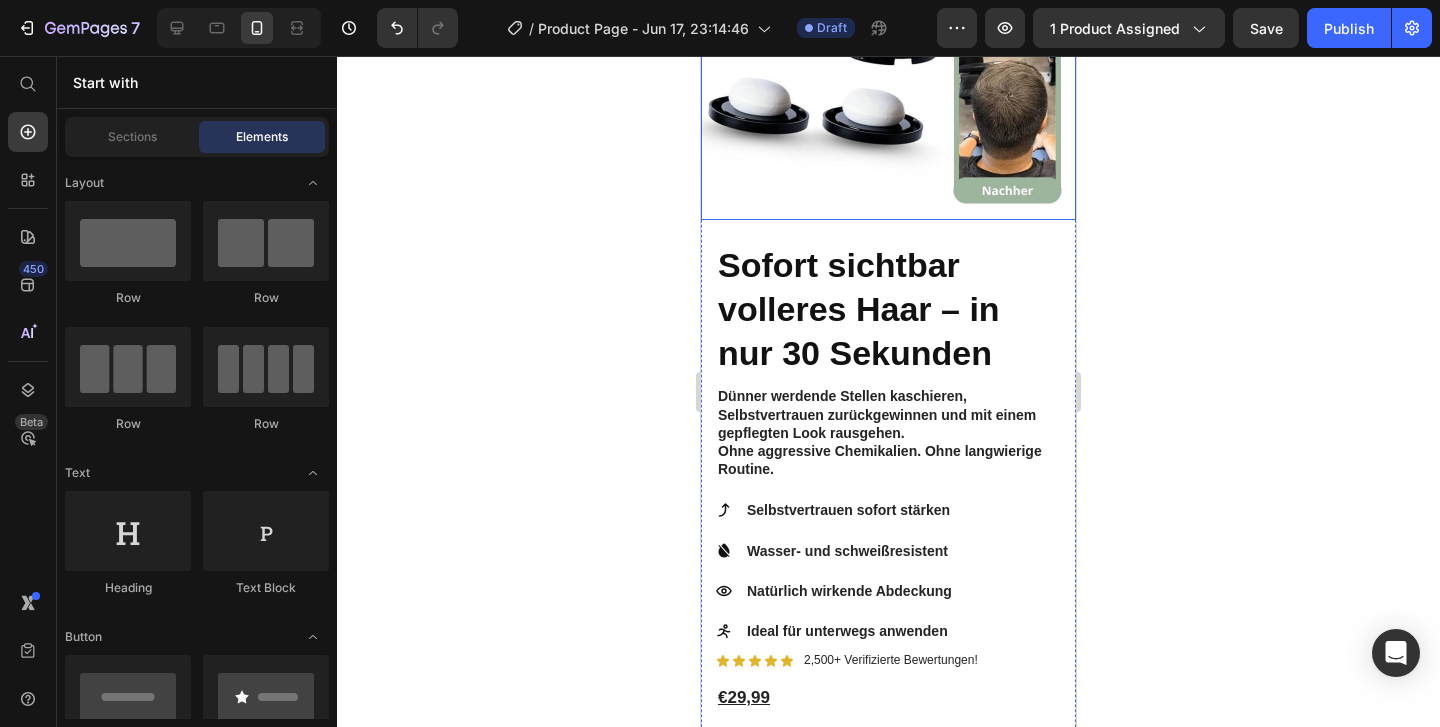 scroll, scrollTop: 372, scrollLeft: 0, axis: vertical 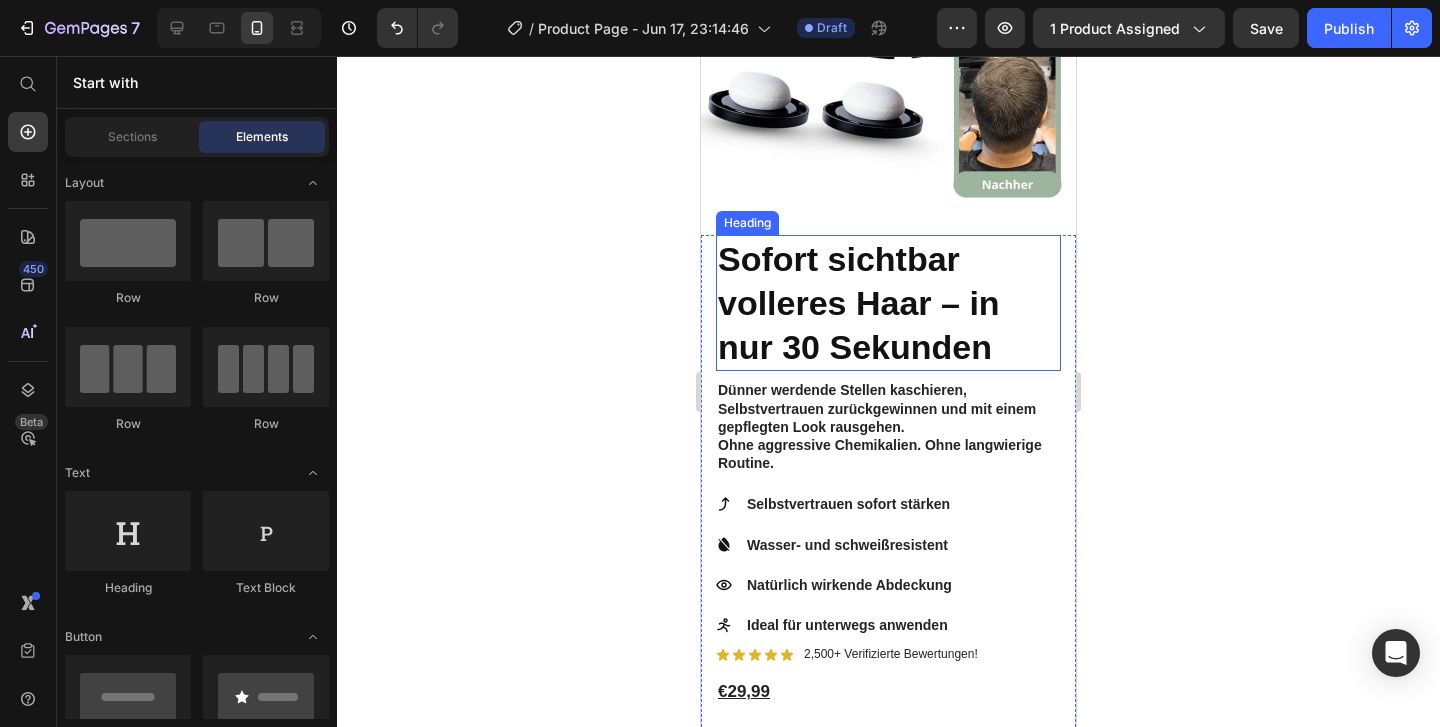 click on "Sofort sichtbar volleres Haar – in nur 30 Sekunden" at bounding box center (888, 303) 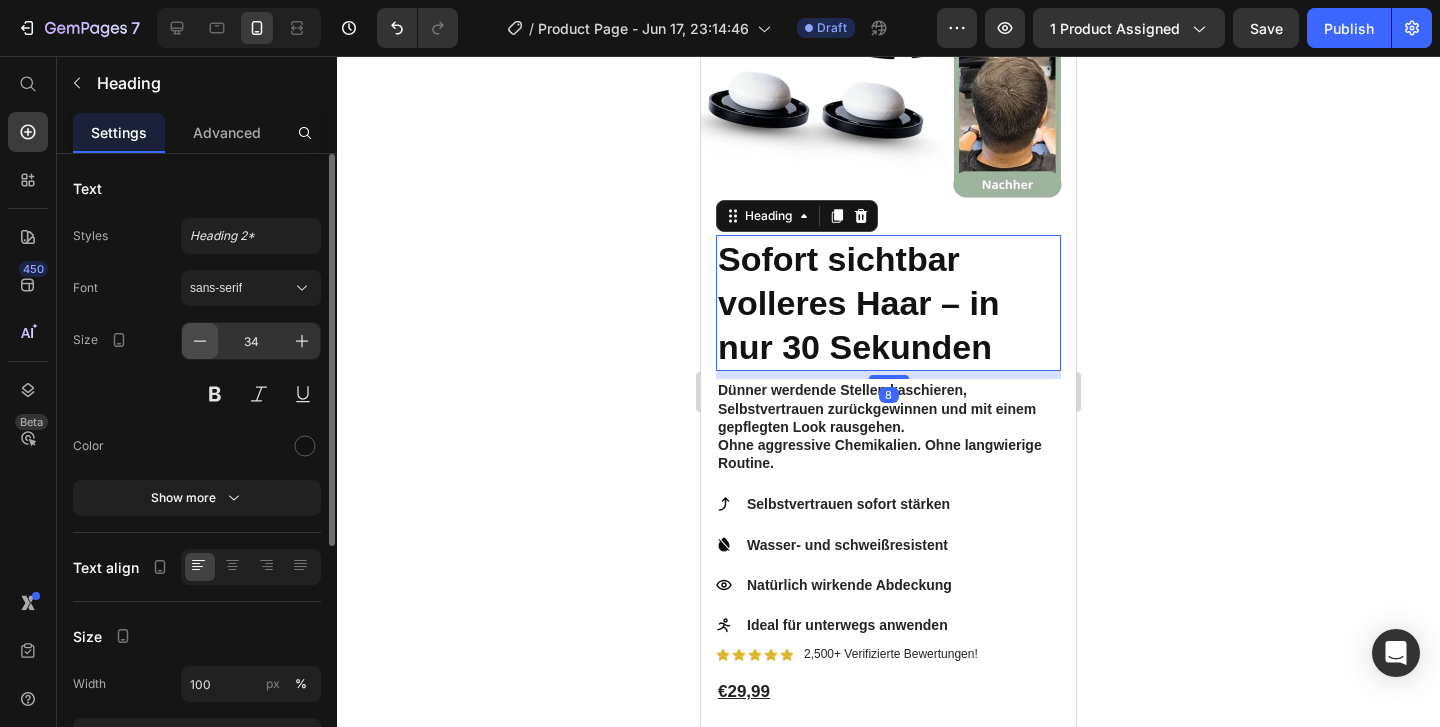 click 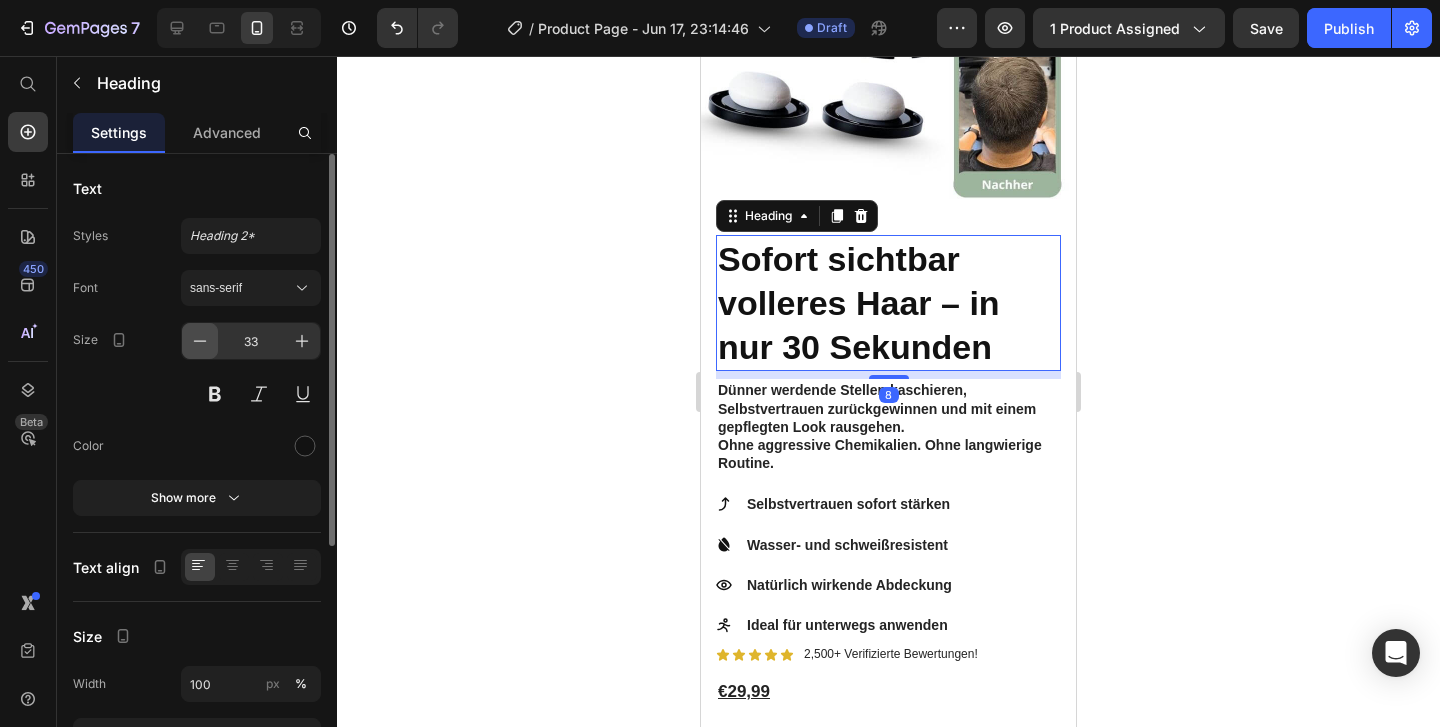 click 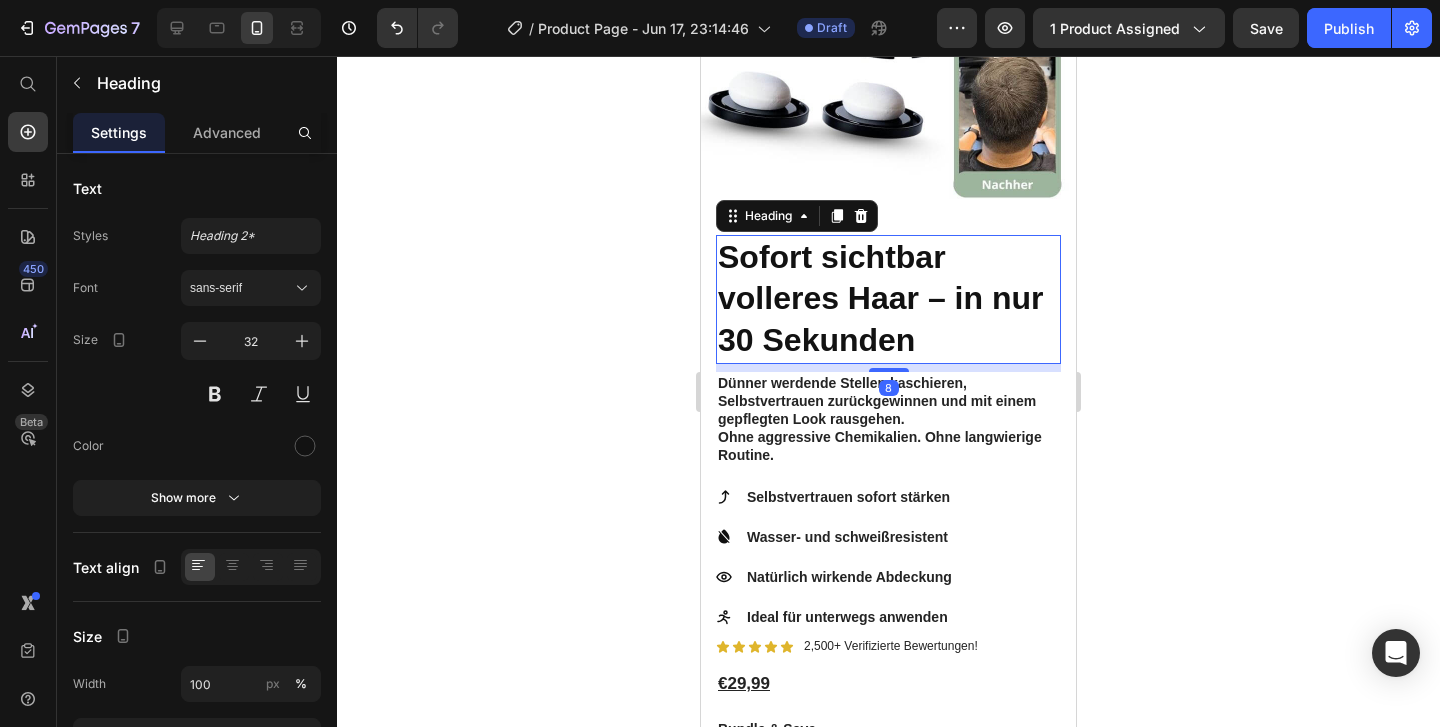 click 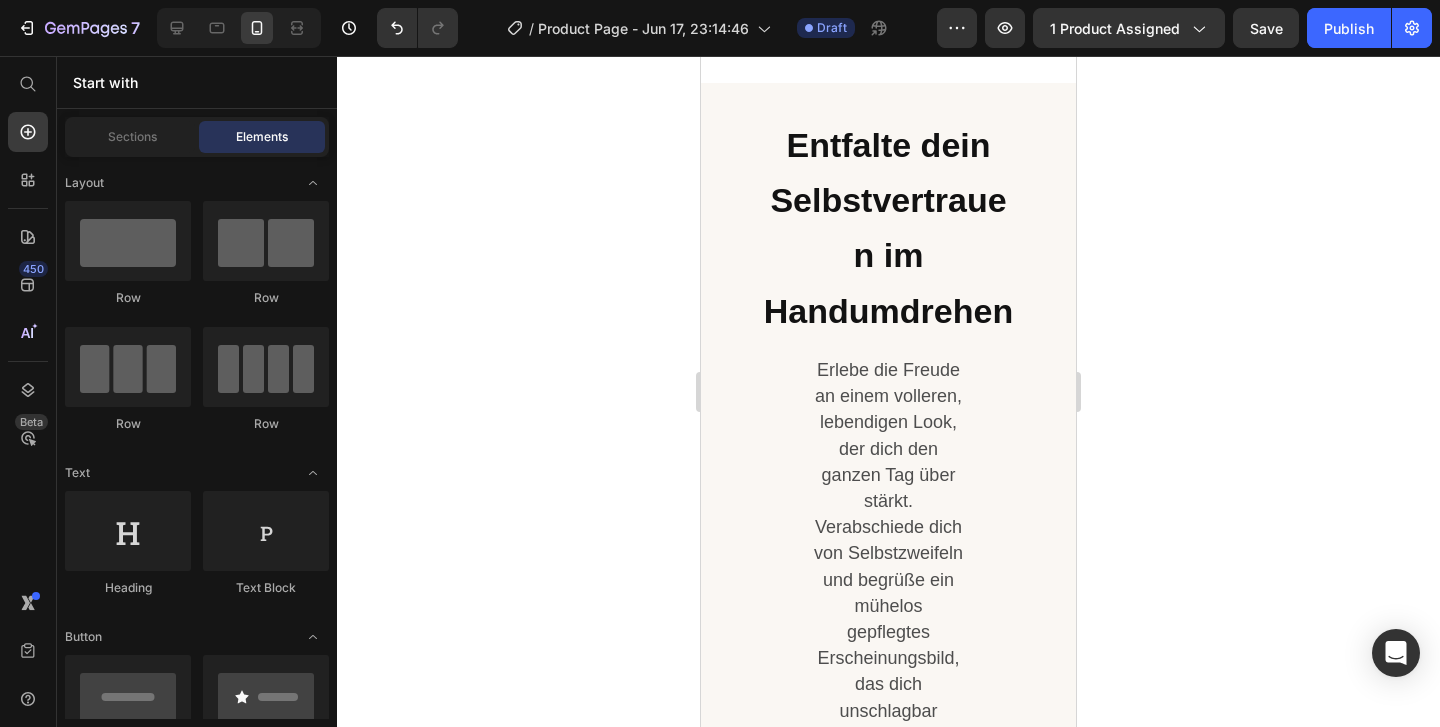 scroll, scrollTop: 2469, scrollLeft: 0, axis: vertical 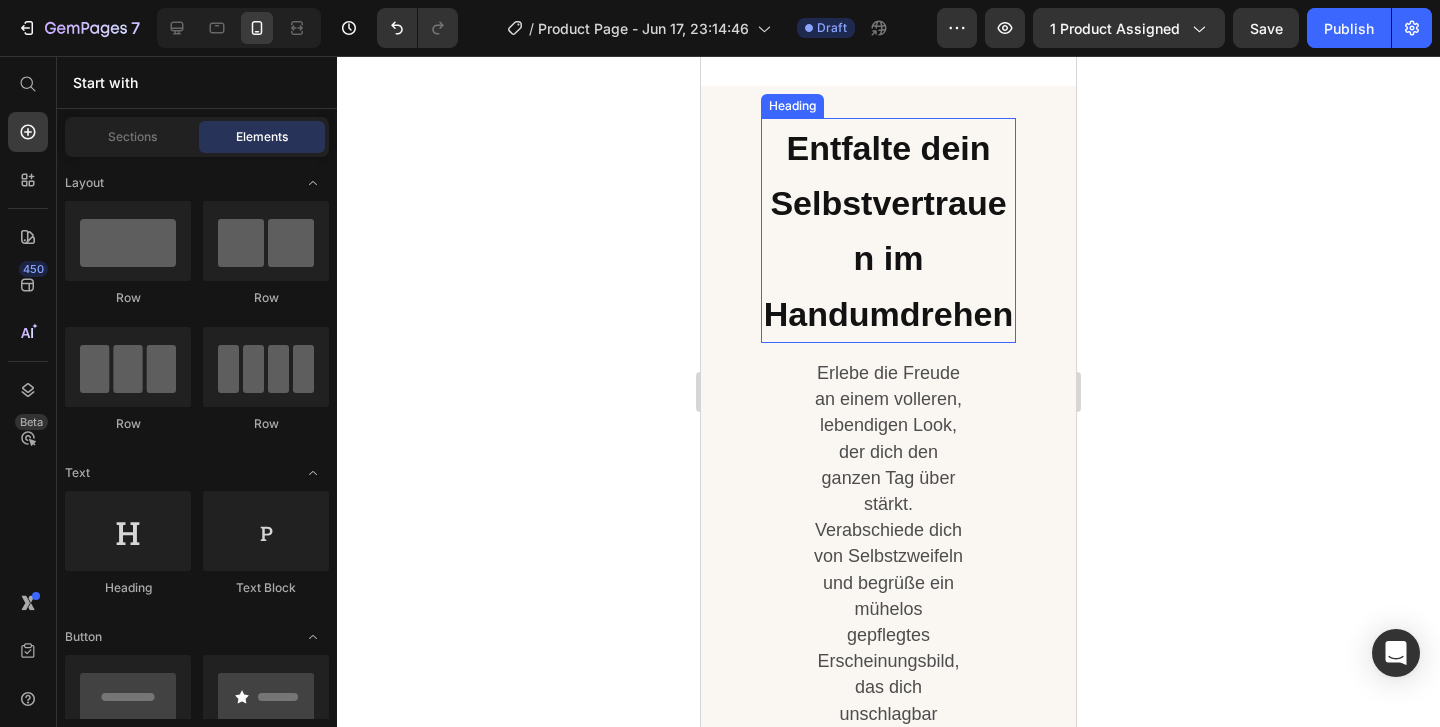 click on "Entfalte dein Selbstvertrauen im Handumdrehen" at bounding box center [888, 231] 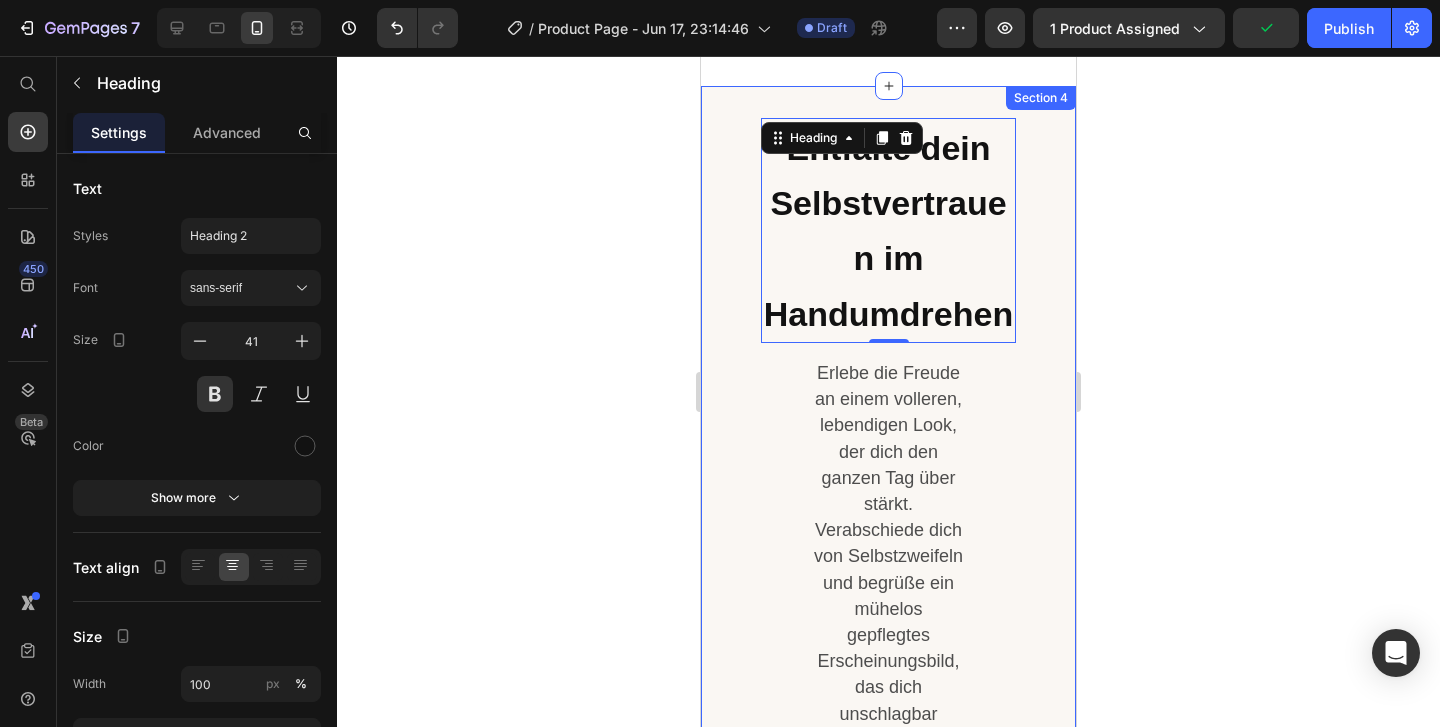 click on "Entfalte dein Selbstvertrauen im Handumdrehen Heading   0 Row Erlebe die Freude an einem volleren, lebendigen Look, der dich den ganzen Tag über stärkt. Verabschiede dich von Selbstzweifeln und begrüße ein mühelos gepflegtes Erscheinungsbild, das dich unschlagbar fühlen lässt. Text Block
Icon Kostenloser Versand Text Block
Icon Geld-zurück-Garantie Text Block
Icon Garantierte Qualität Text Block Row Section 4" at bounding box center (888, 526) 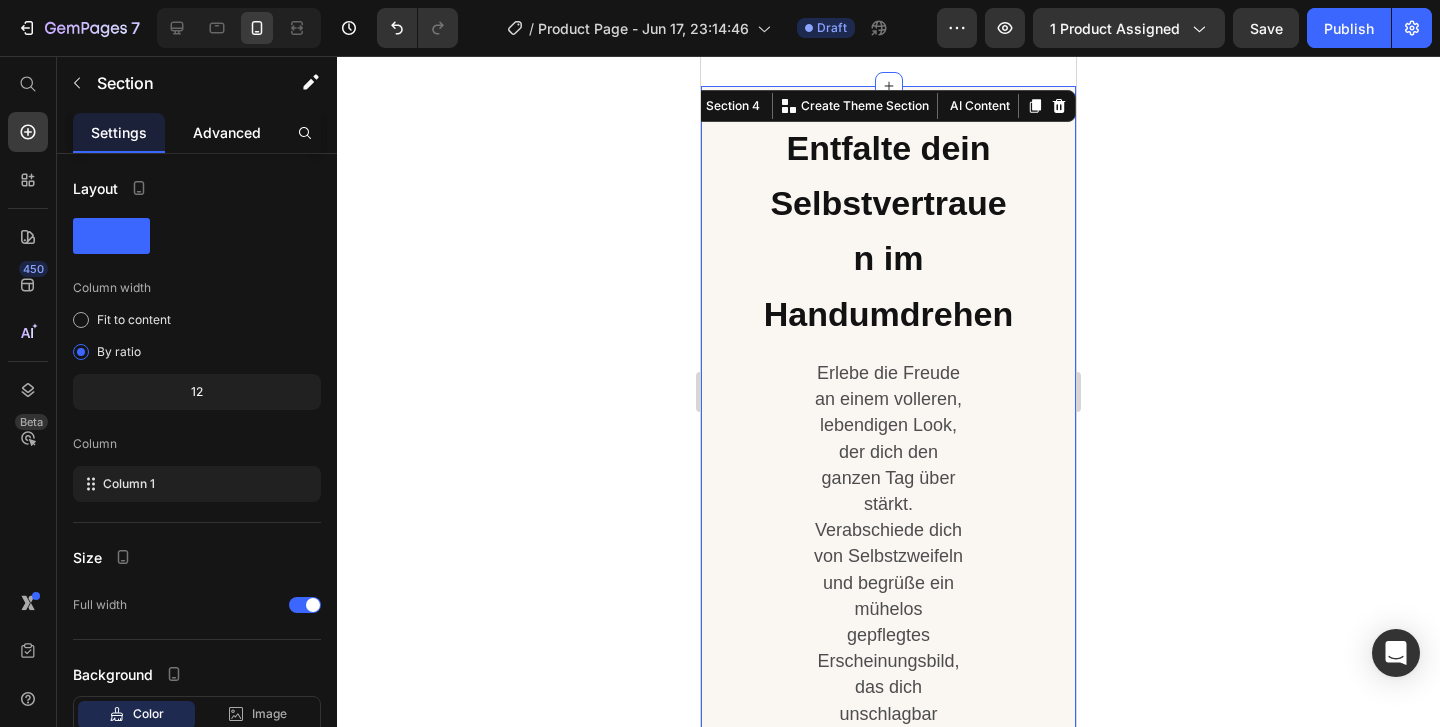 click on "Advanced" at bounding box center (227, 132) 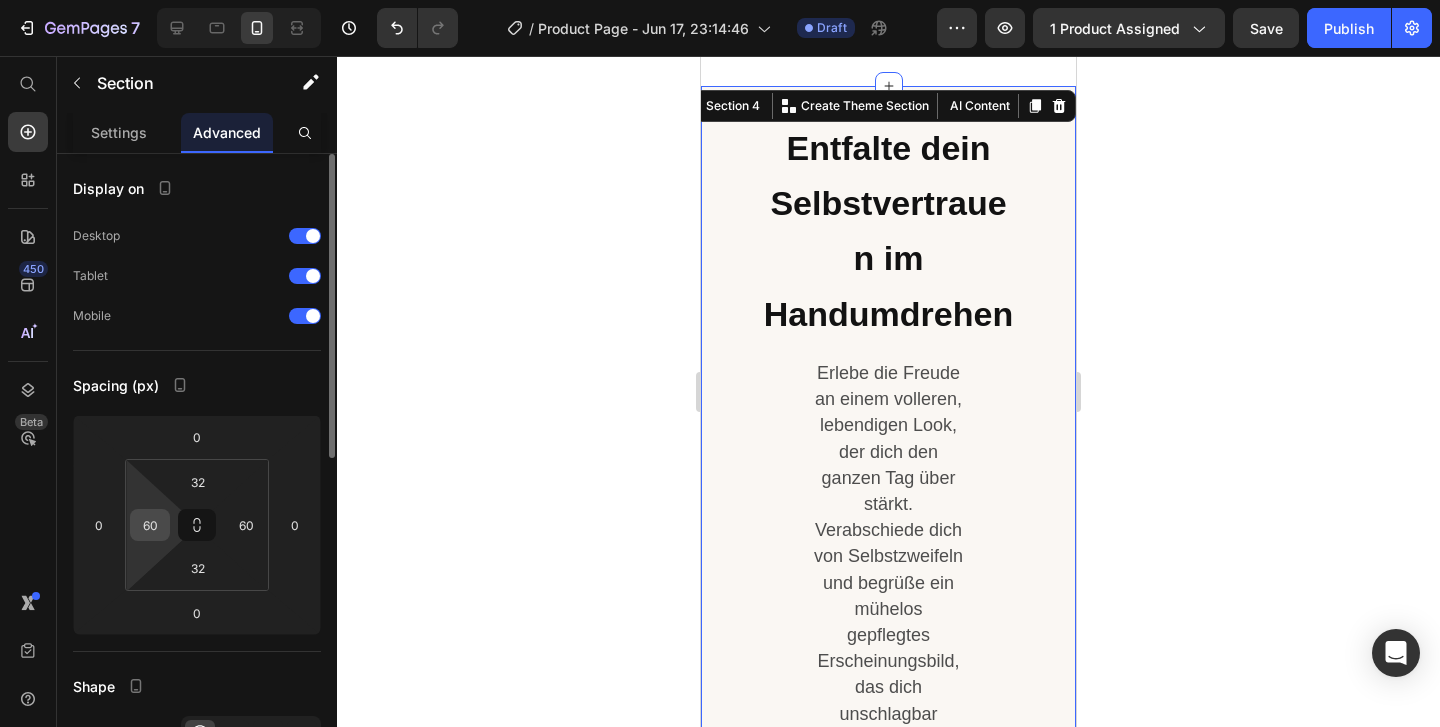 click on "60" at bounding box center (150, 525) 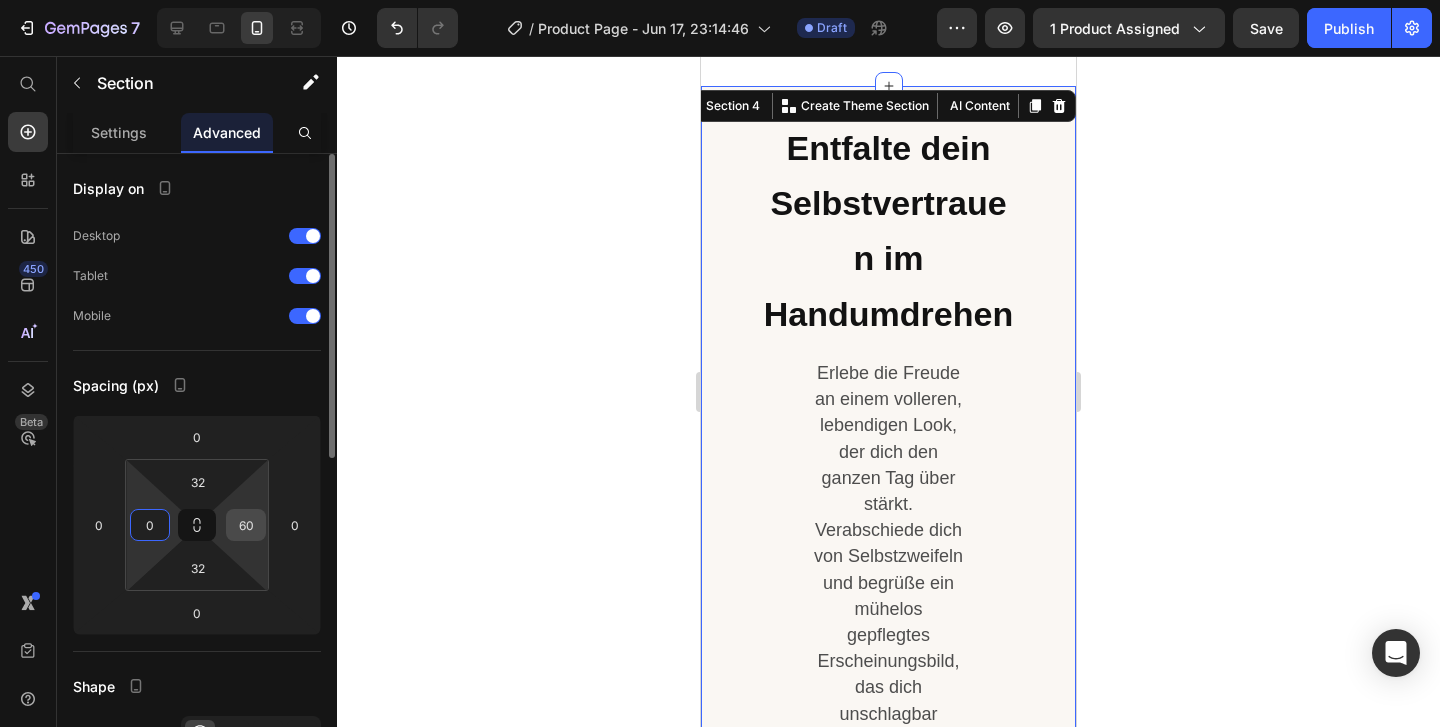 type on "0" 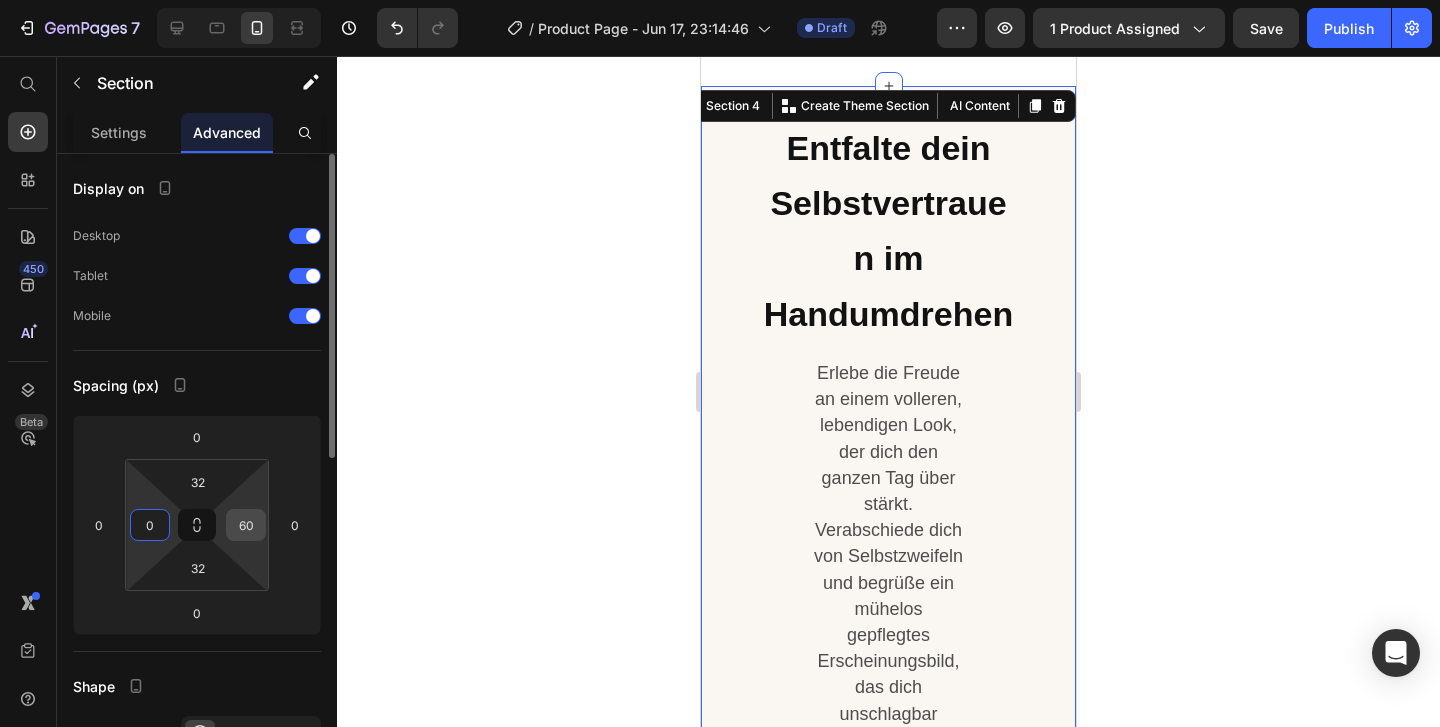 click on "60" at bounding box center (246, 525) 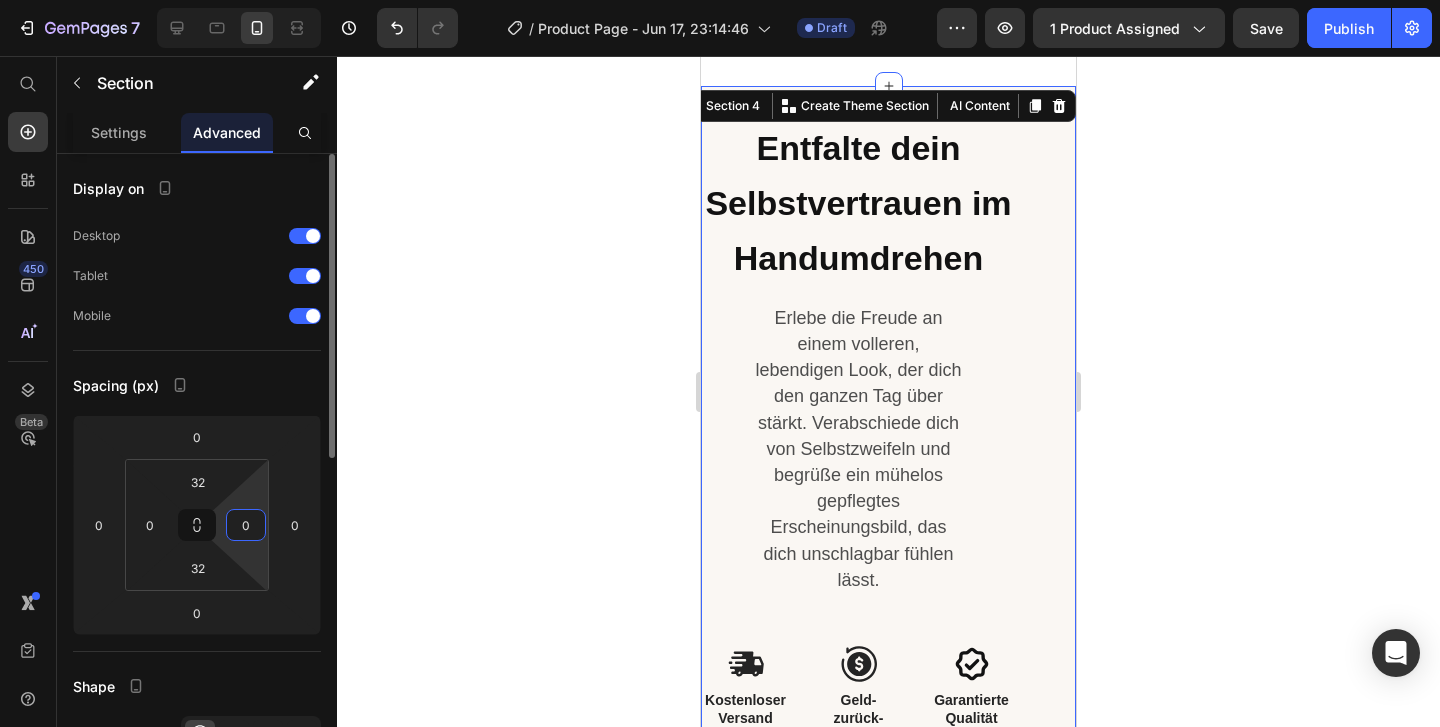type on "0" 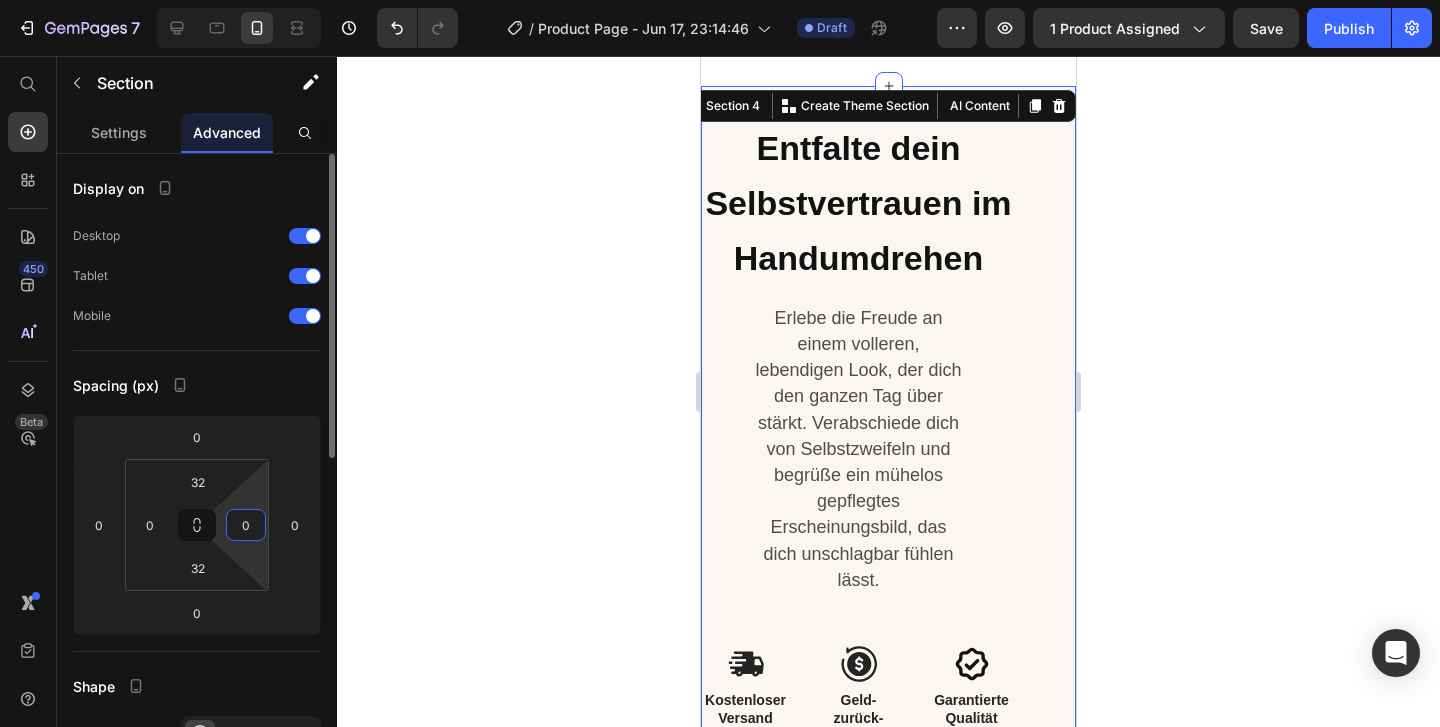 click on "Spacing (px)" at bounding box center (197, 385) 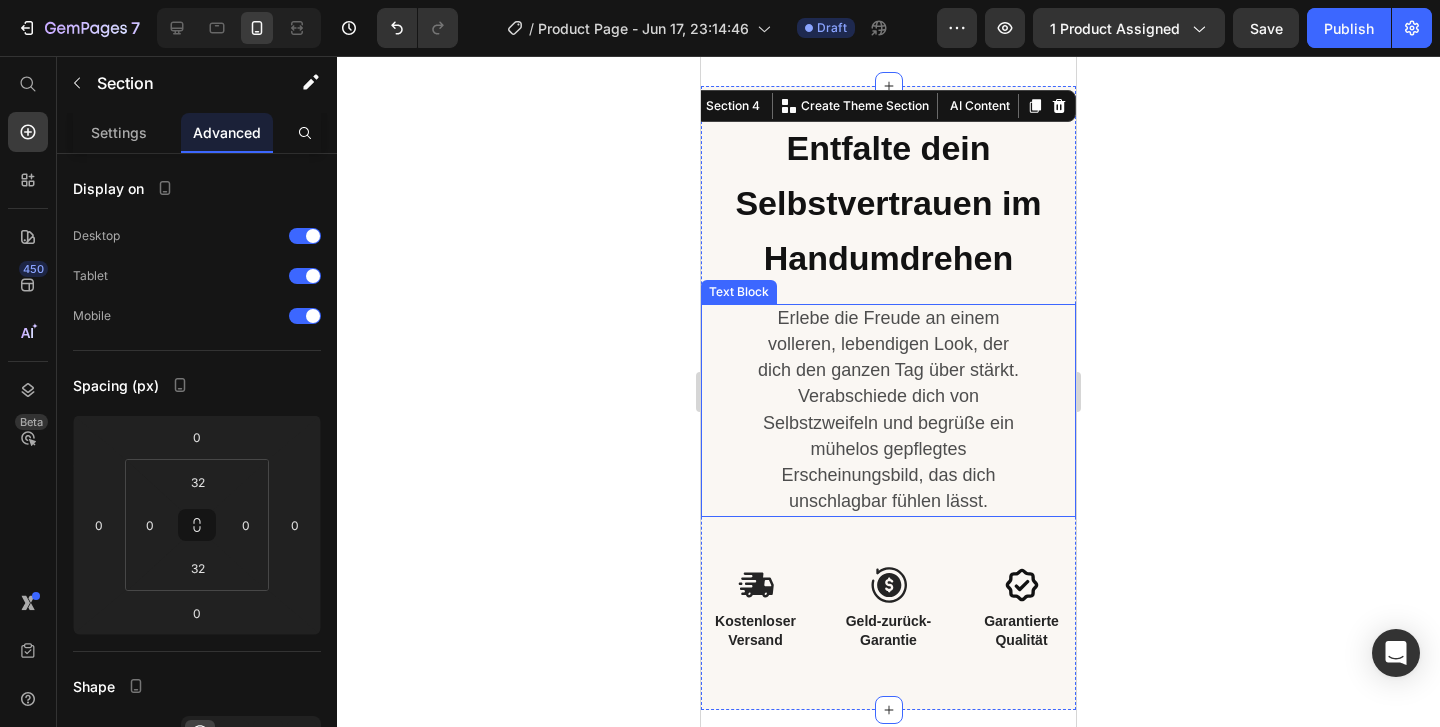click on "Erlebe die Freude an einem volleren, lebendigen Look, der dich den ganzen Tag über stärkt. Verabschiede dich von Selbstzweifeln und begrüße ein mühelos gepflegtes Erscheinungsbild, das dich unschlagbar fühlen lässt." at bounding box center [888, 409] 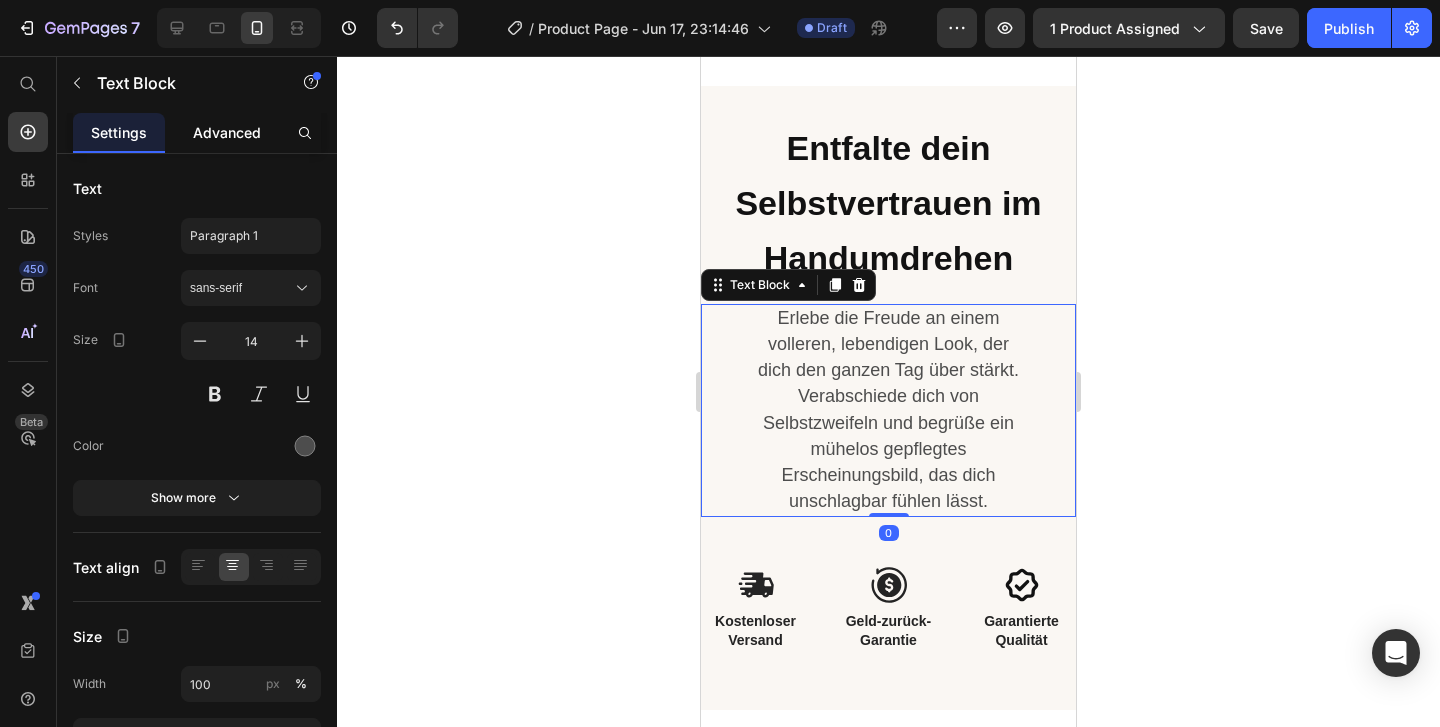 click on "Advanced" at bounding box center [227, 132] 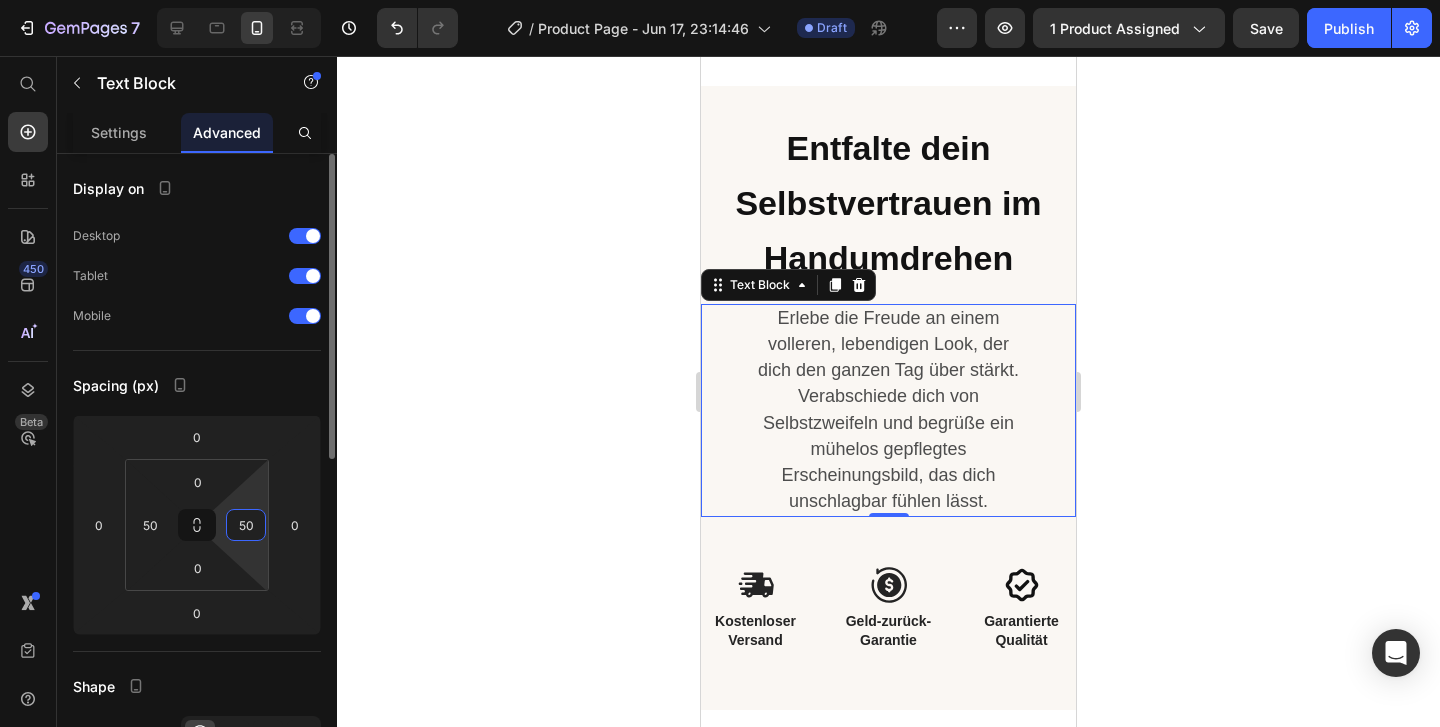 click on "50" at bounding box center [246, 525] 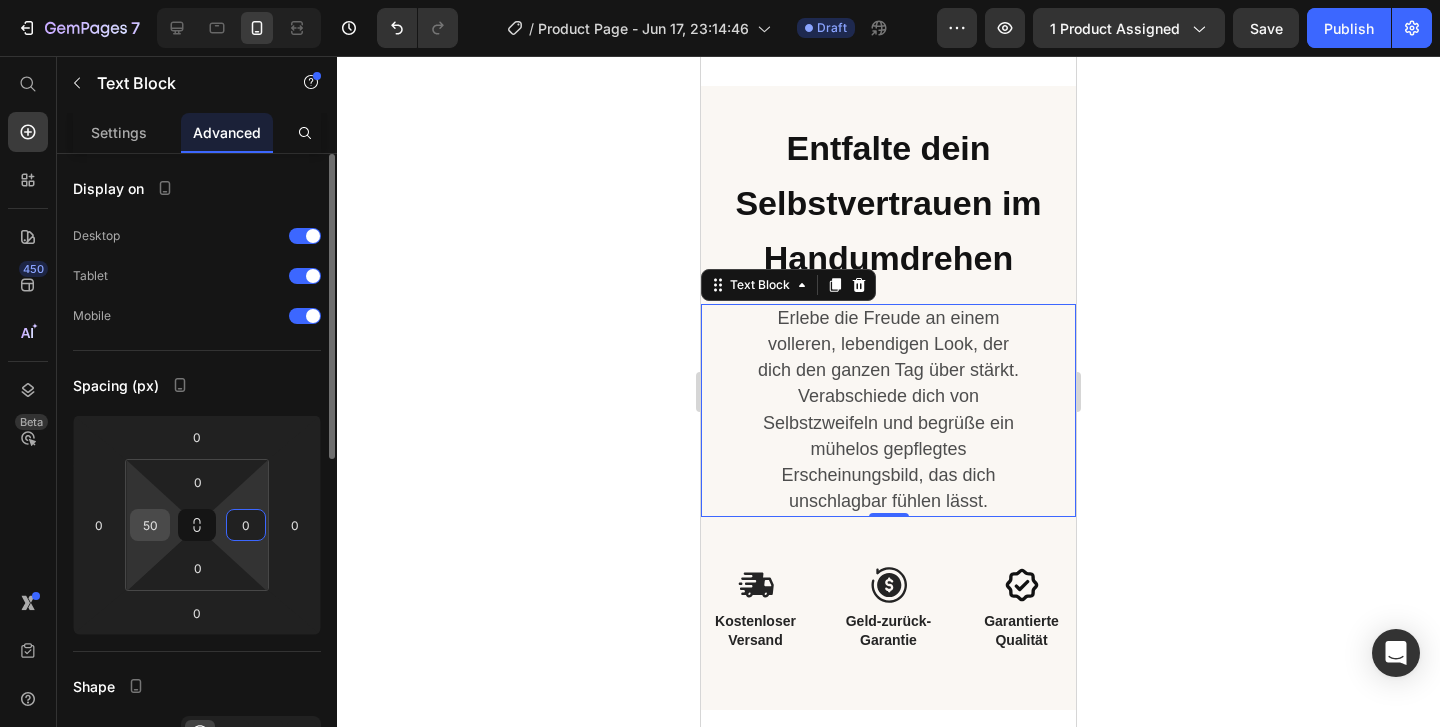 type on "0" 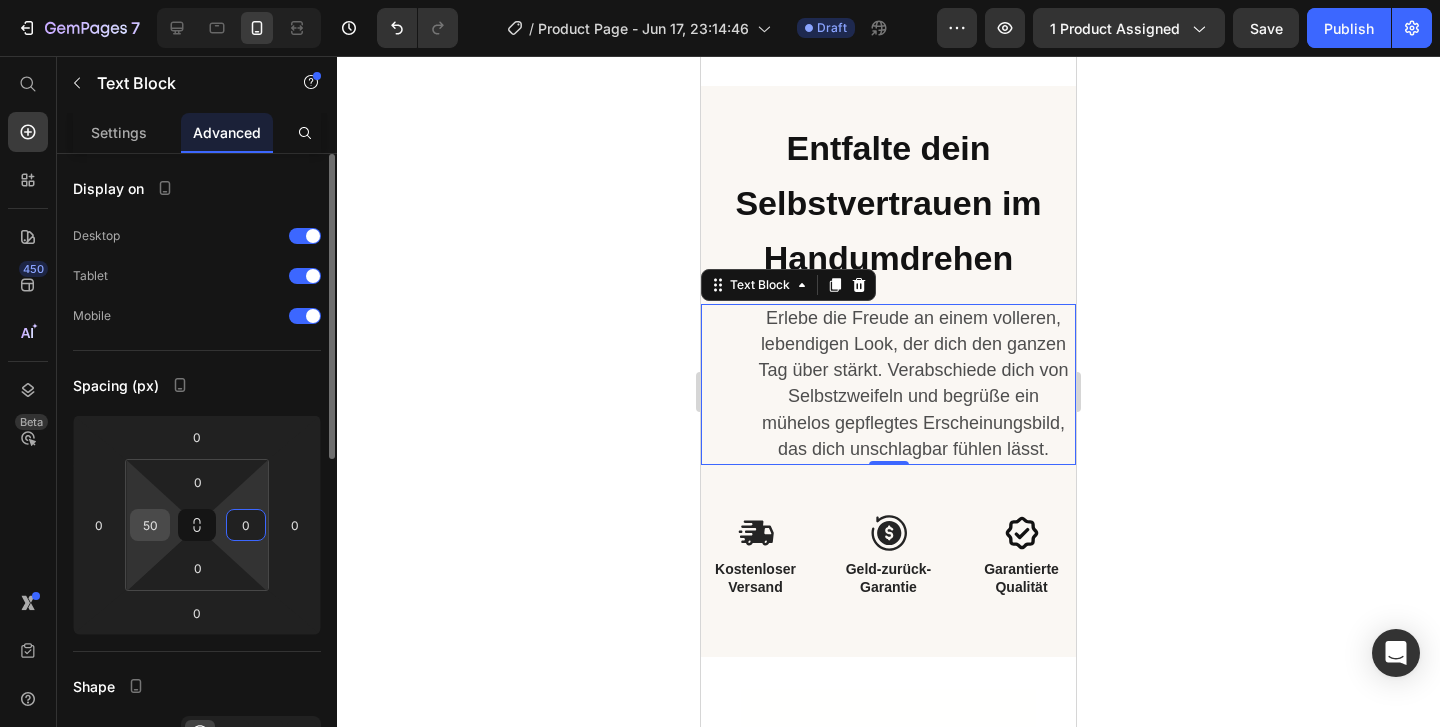 click on "50" at bounding box center [150, 525] 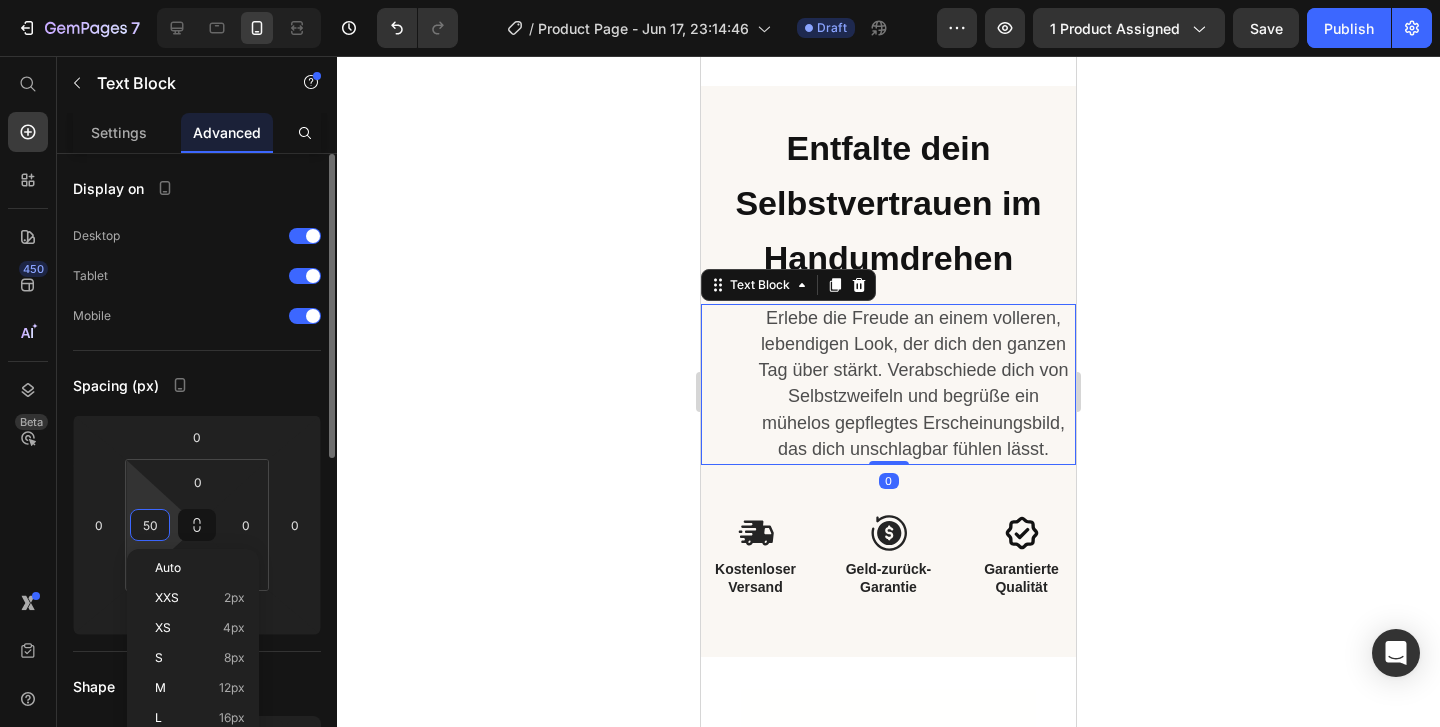 type on "0" 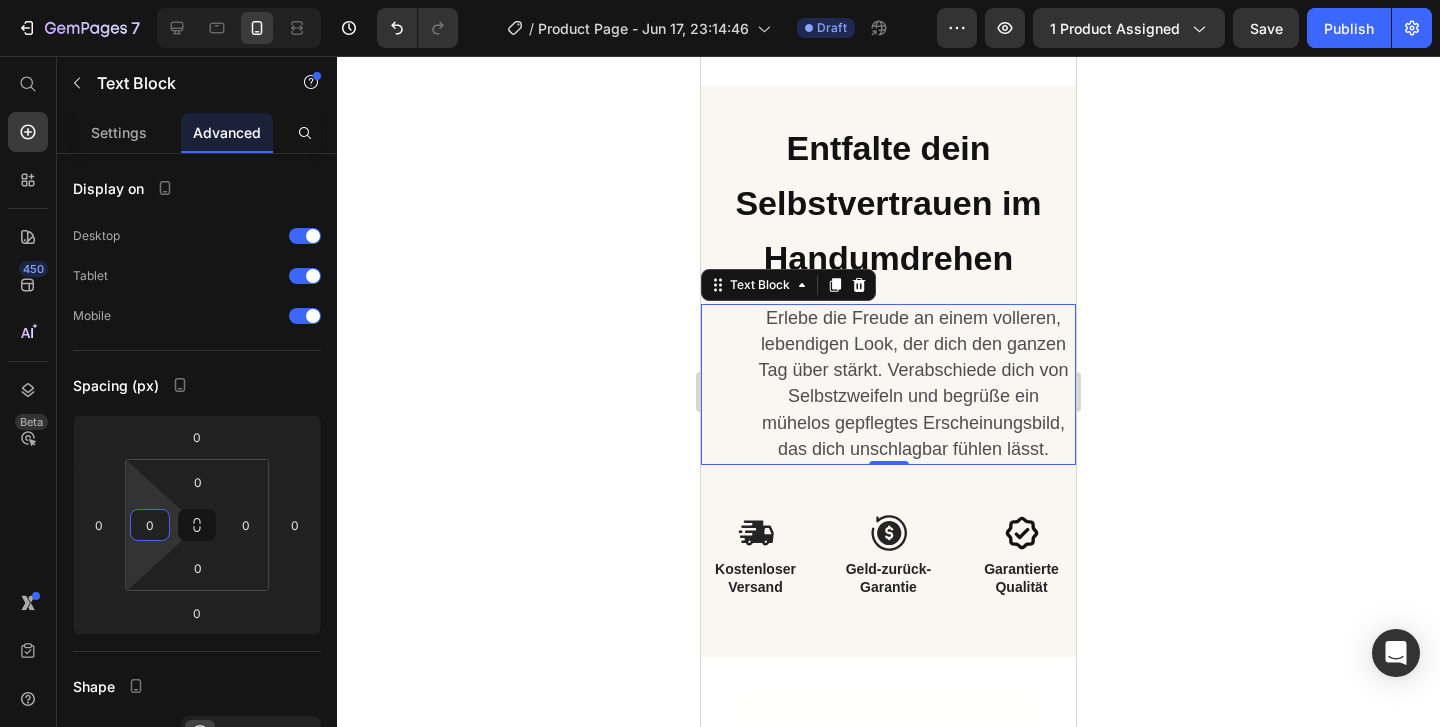 click 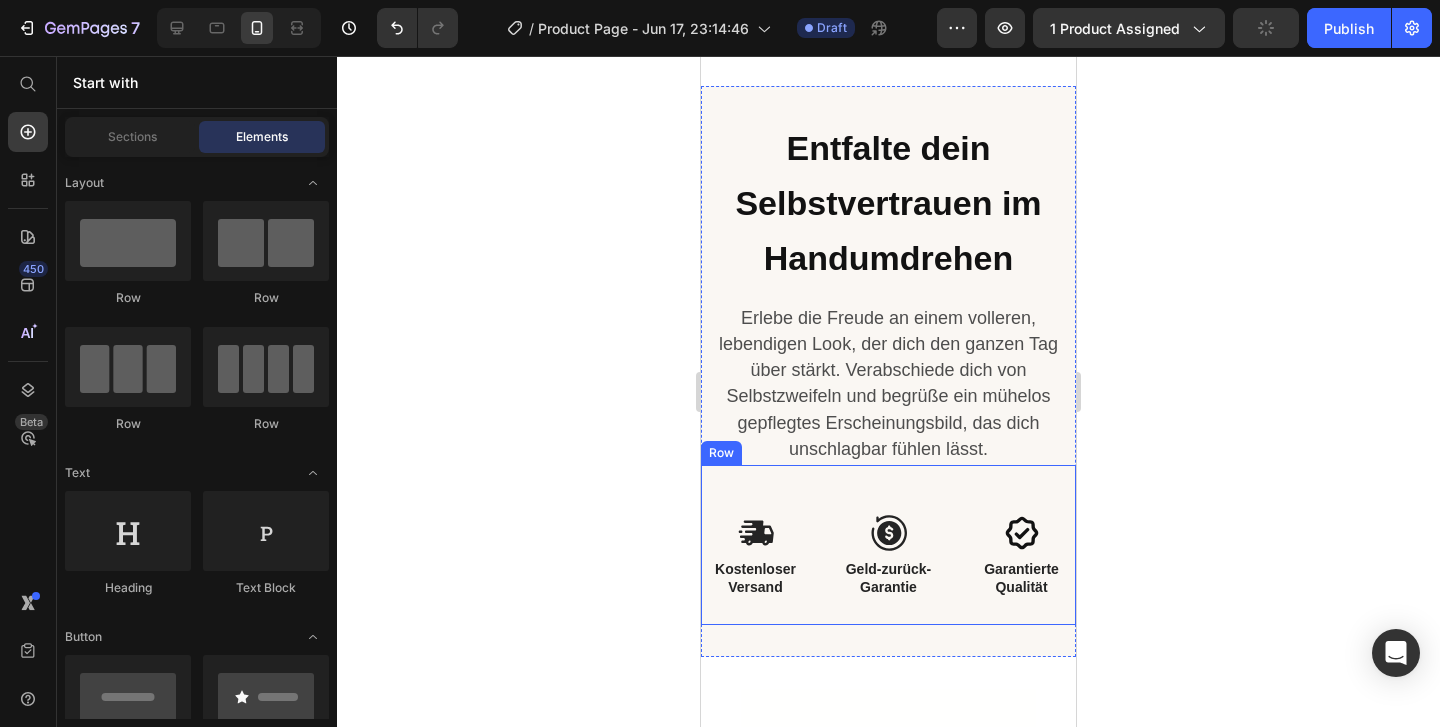 click on "Icon Kostenloser Versand Text Block
Icon Geld-zurück-Garantie Text Block
Icon Garantierte Qualität Text Block Row" at bounding box center [888, 545] 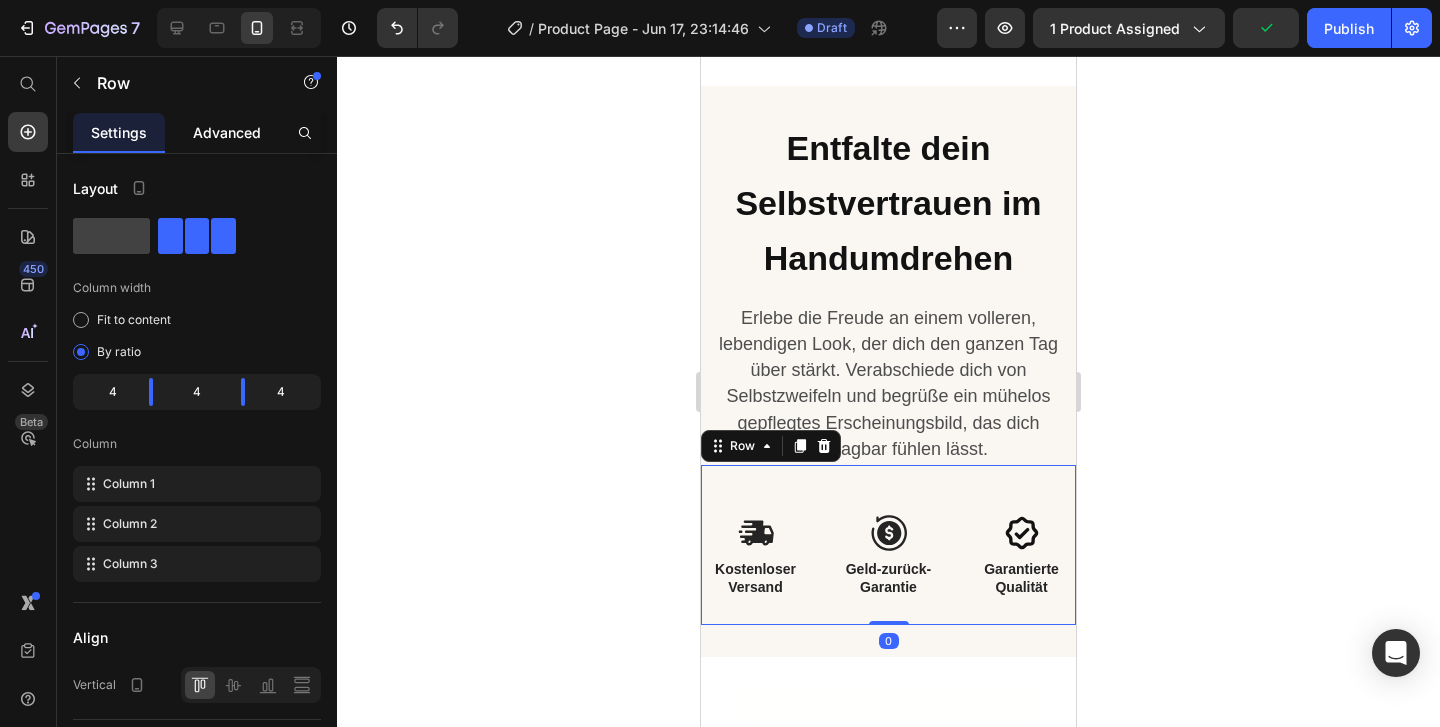 click on "Advanced" at bounding box center [227, 132] 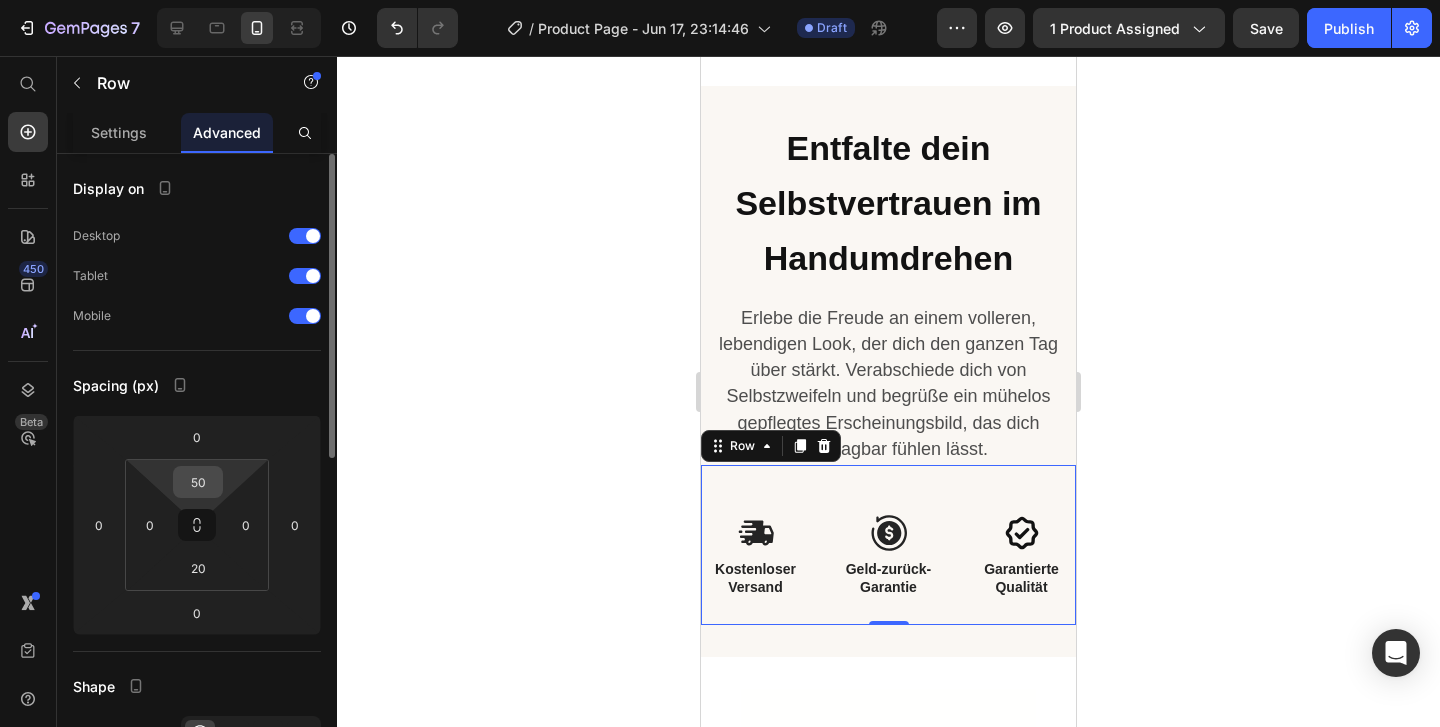 click on "50" at bounding box center [198, 482] 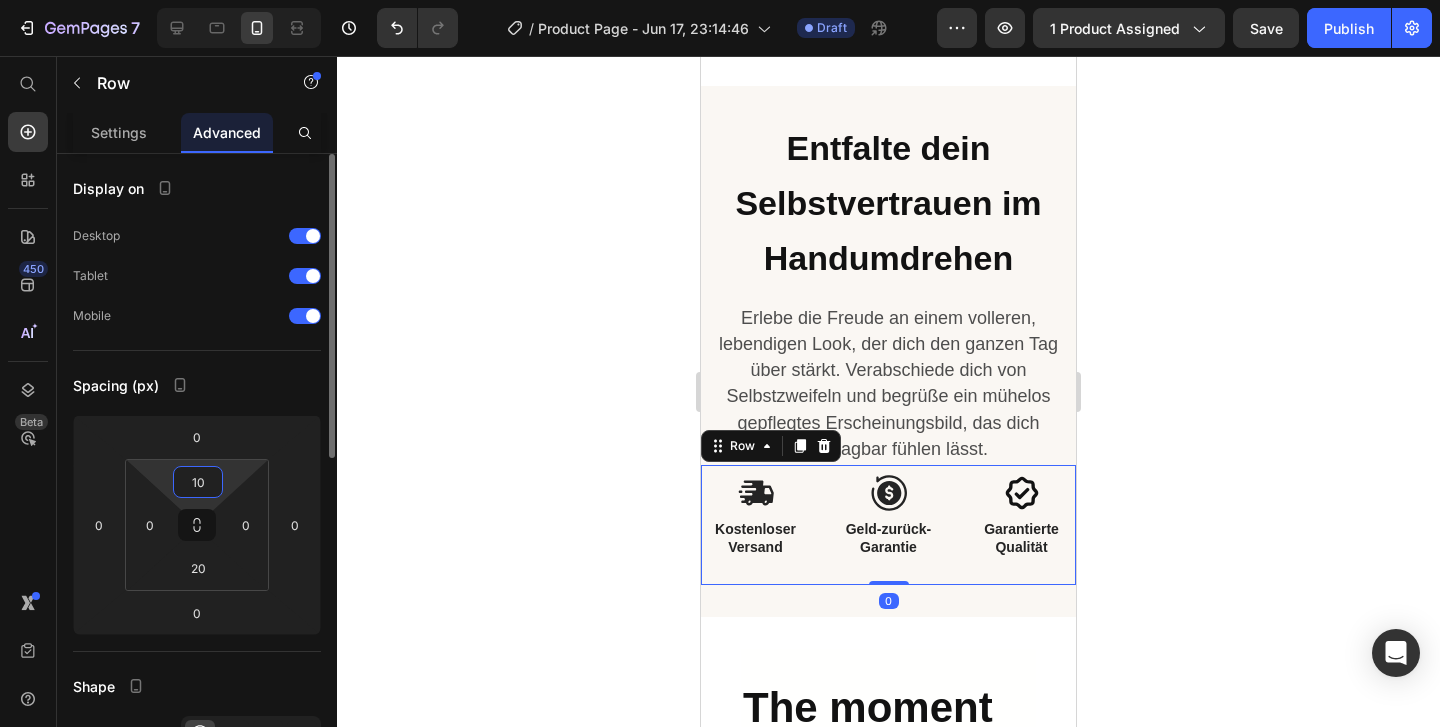 type on "1" 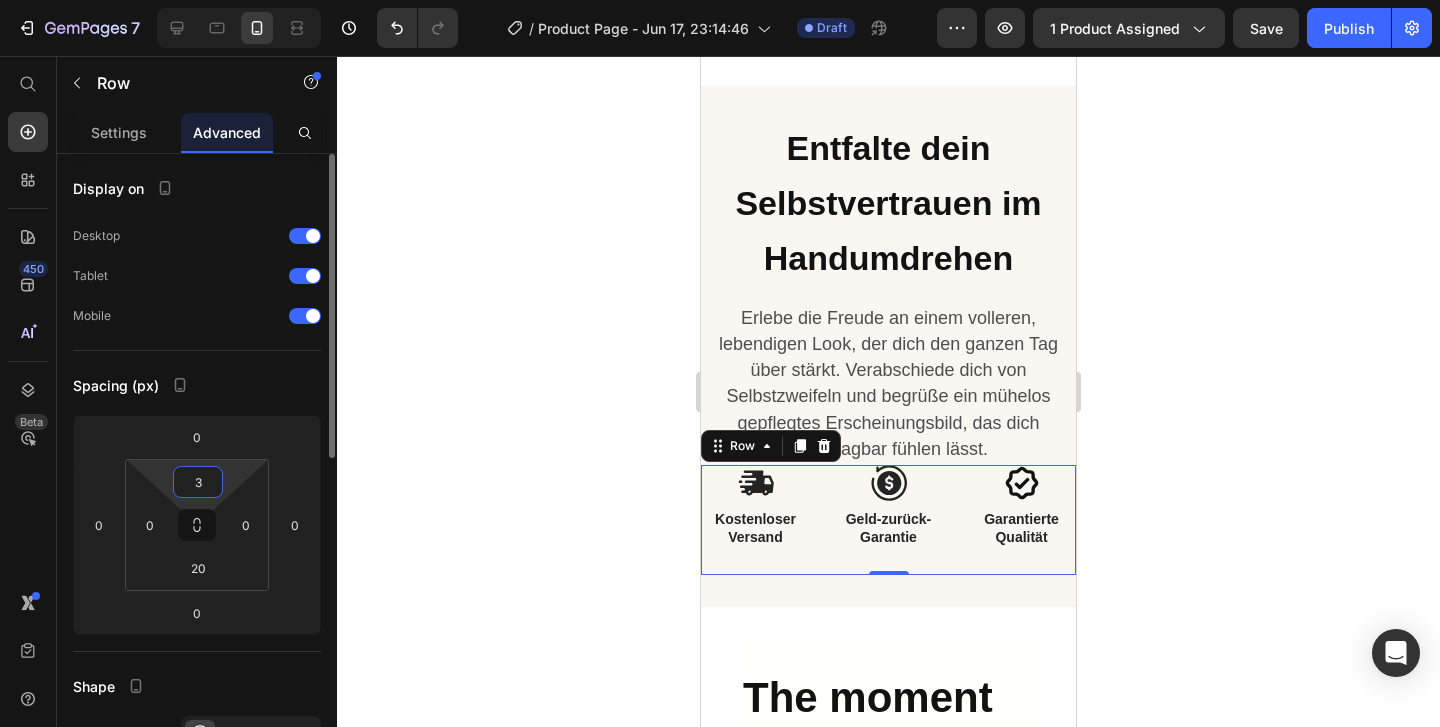type on "30" 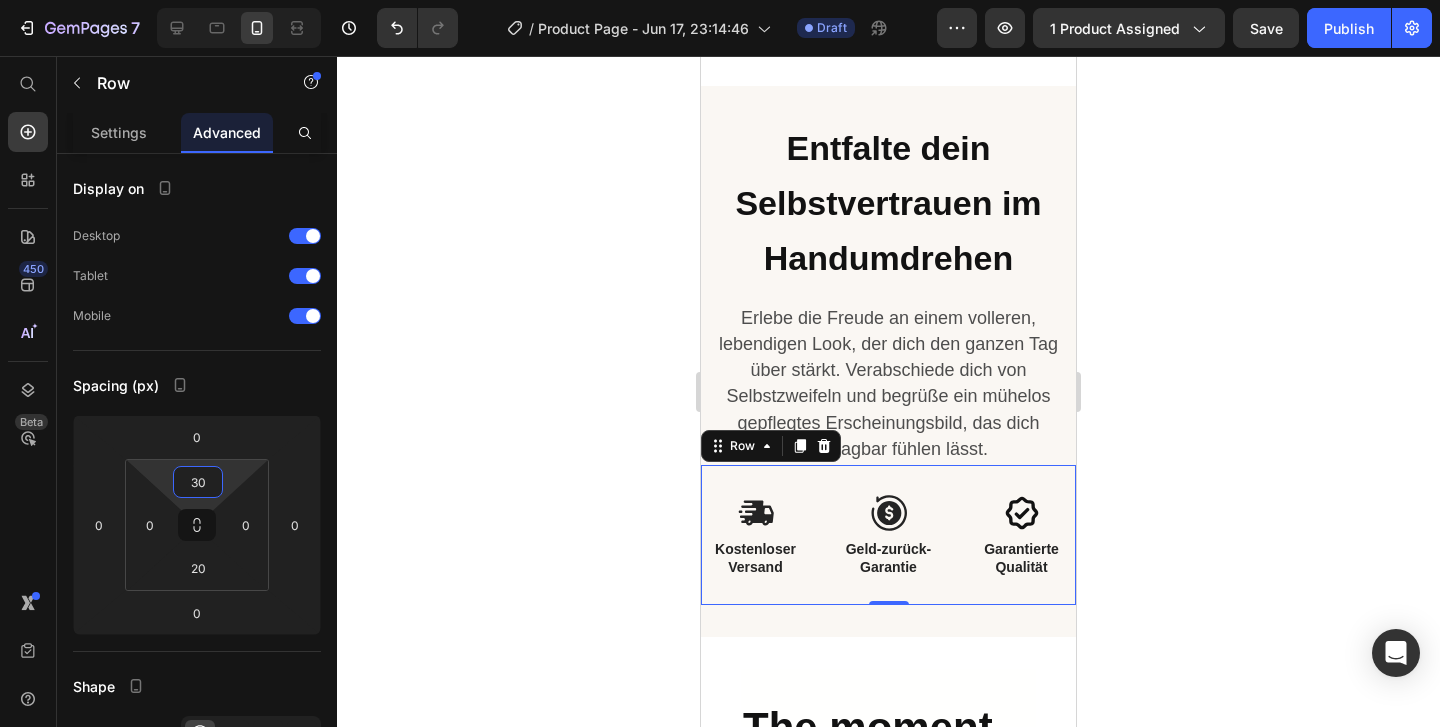 click 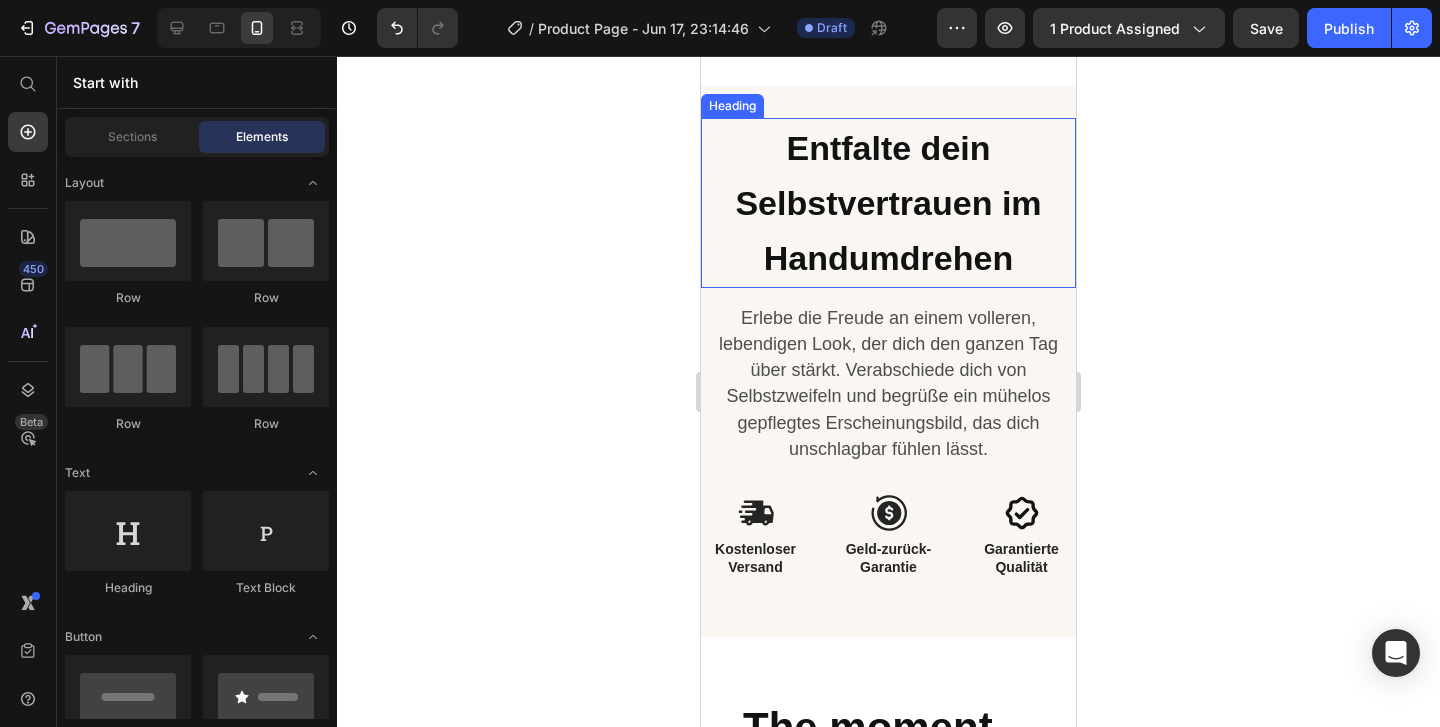 click on "Entfalte dein Selbstvertrauen im Handumdrehen" at bounding box center (888, 203) 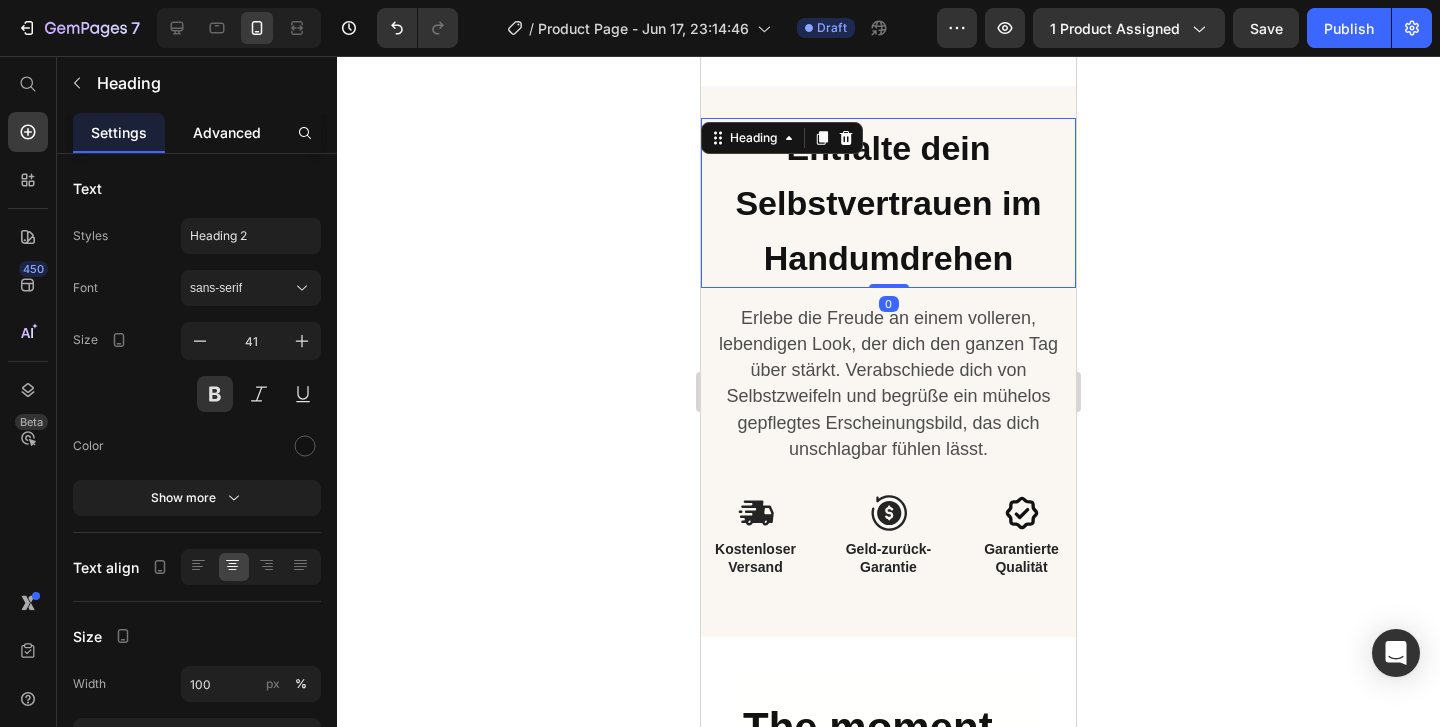 click on "Advanced" 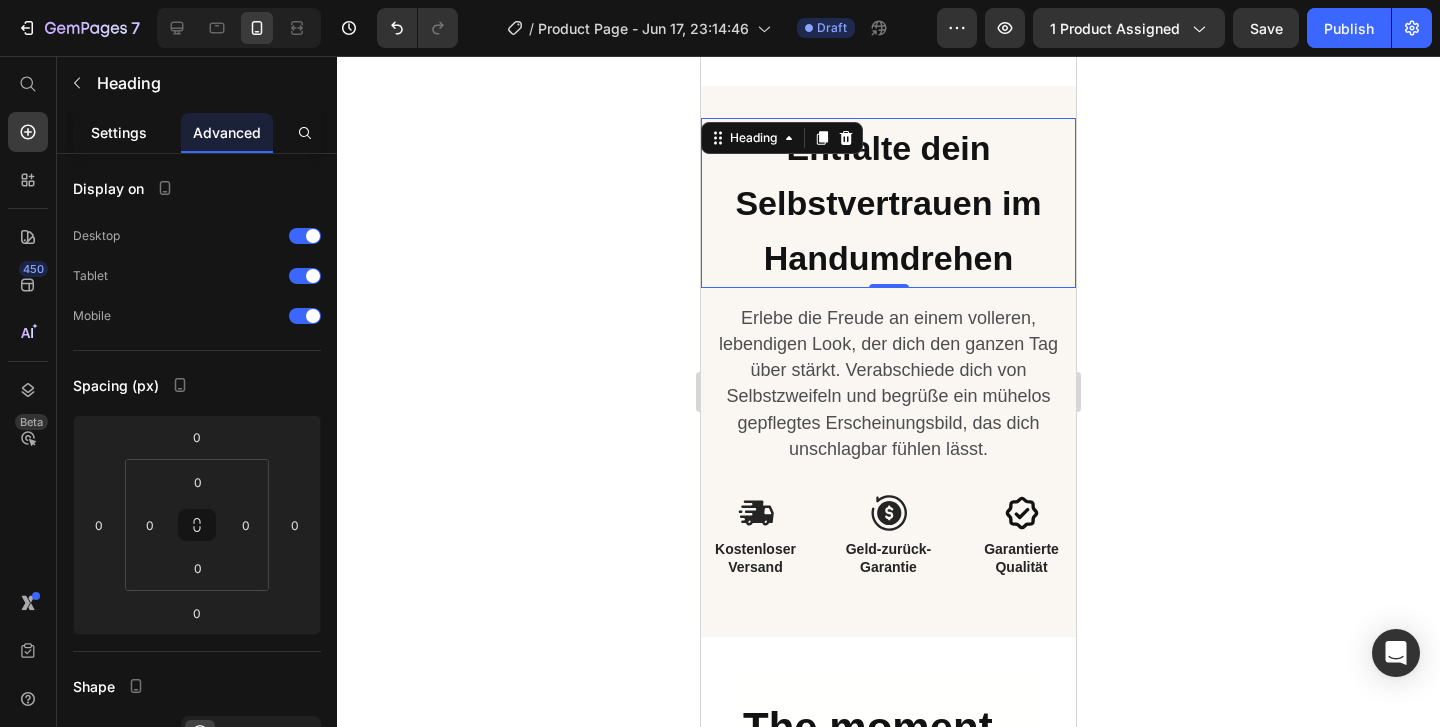 click on "Settings" at bounding box center [119, 132] 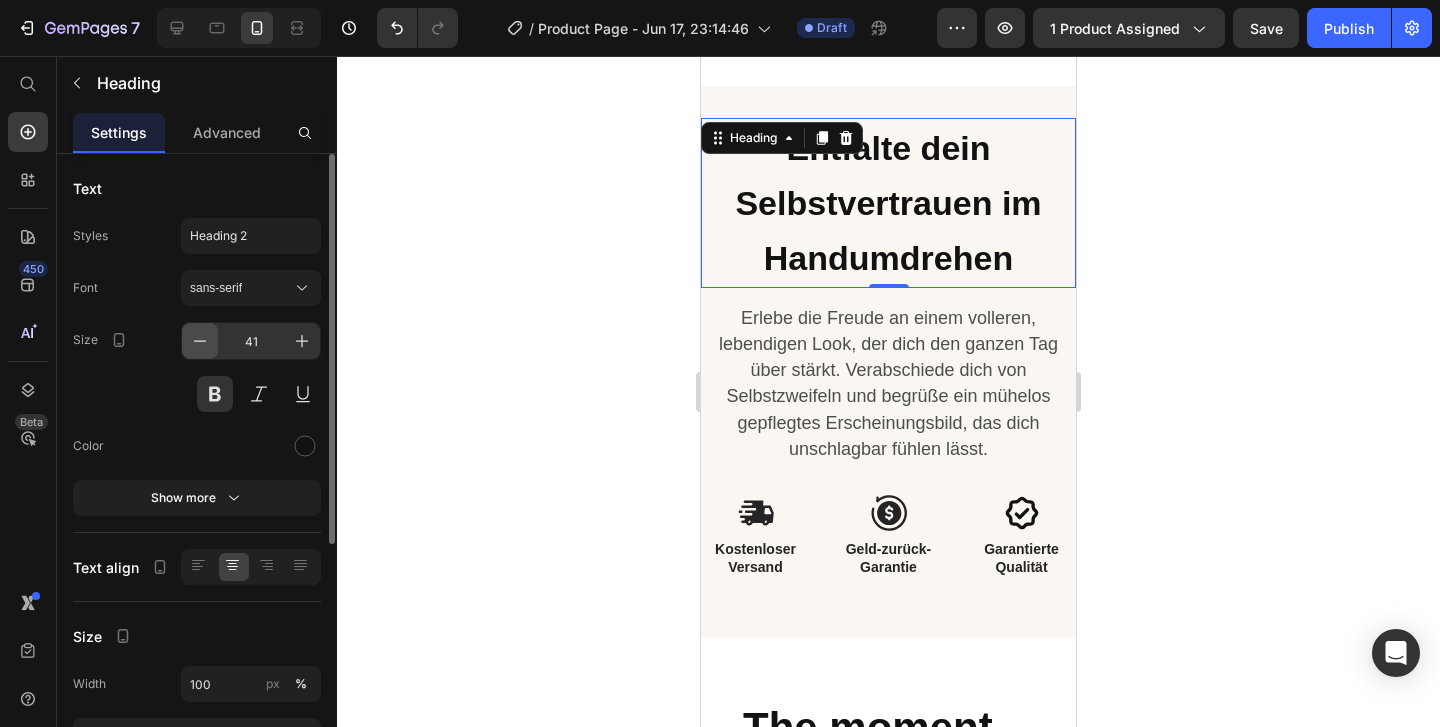 click 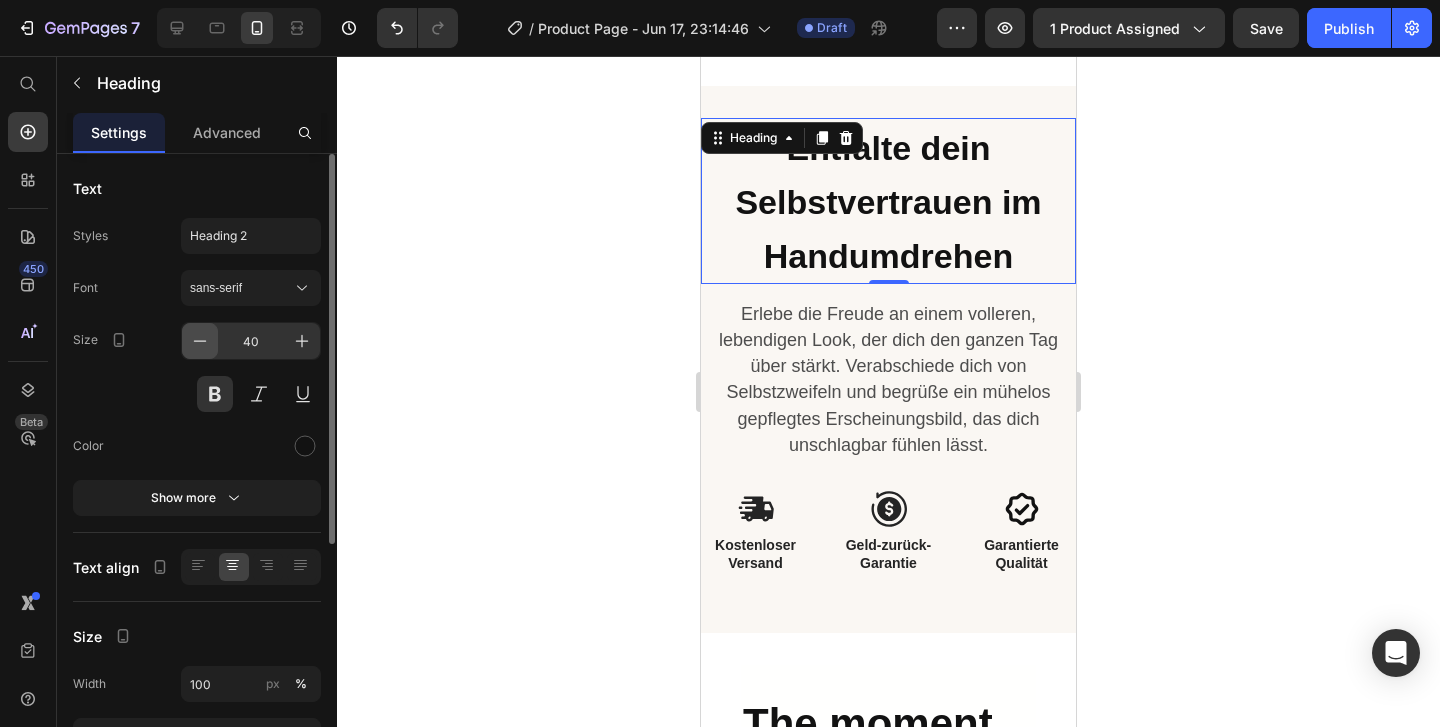 click 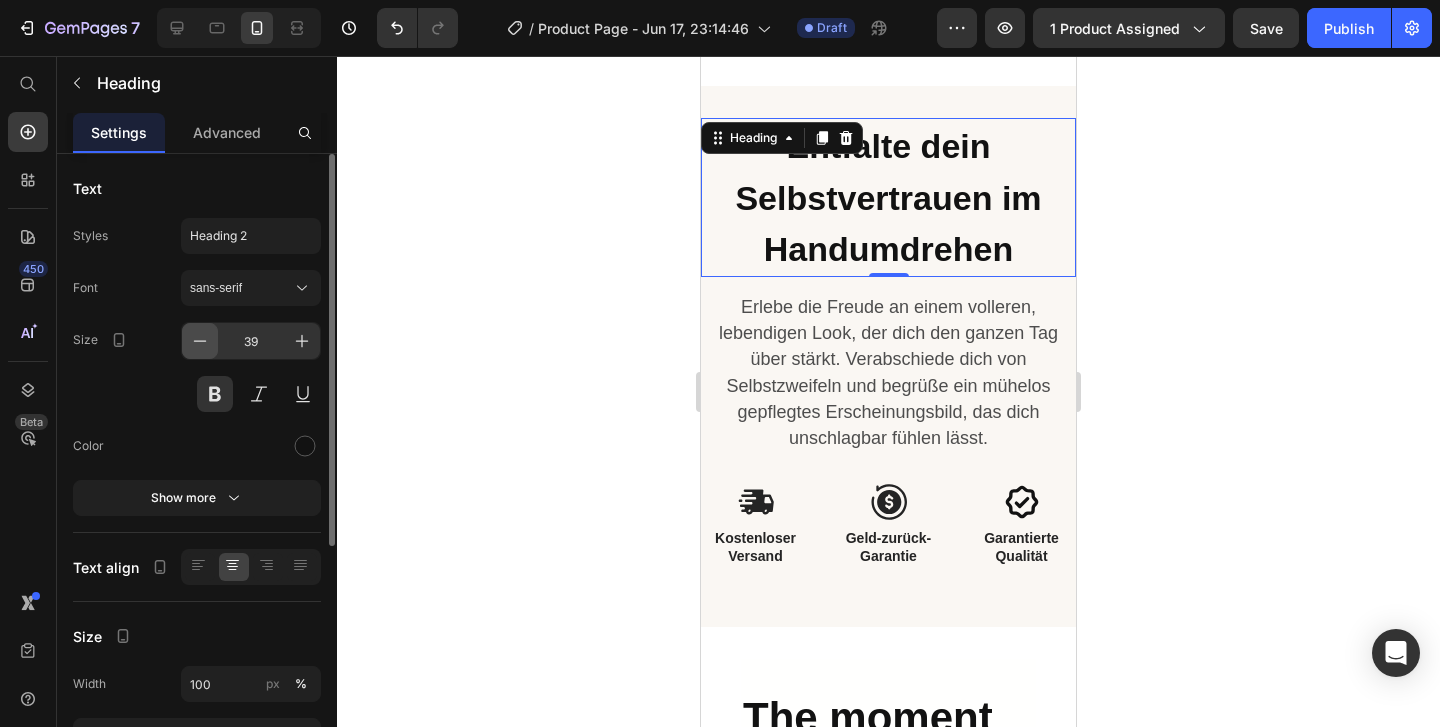 click 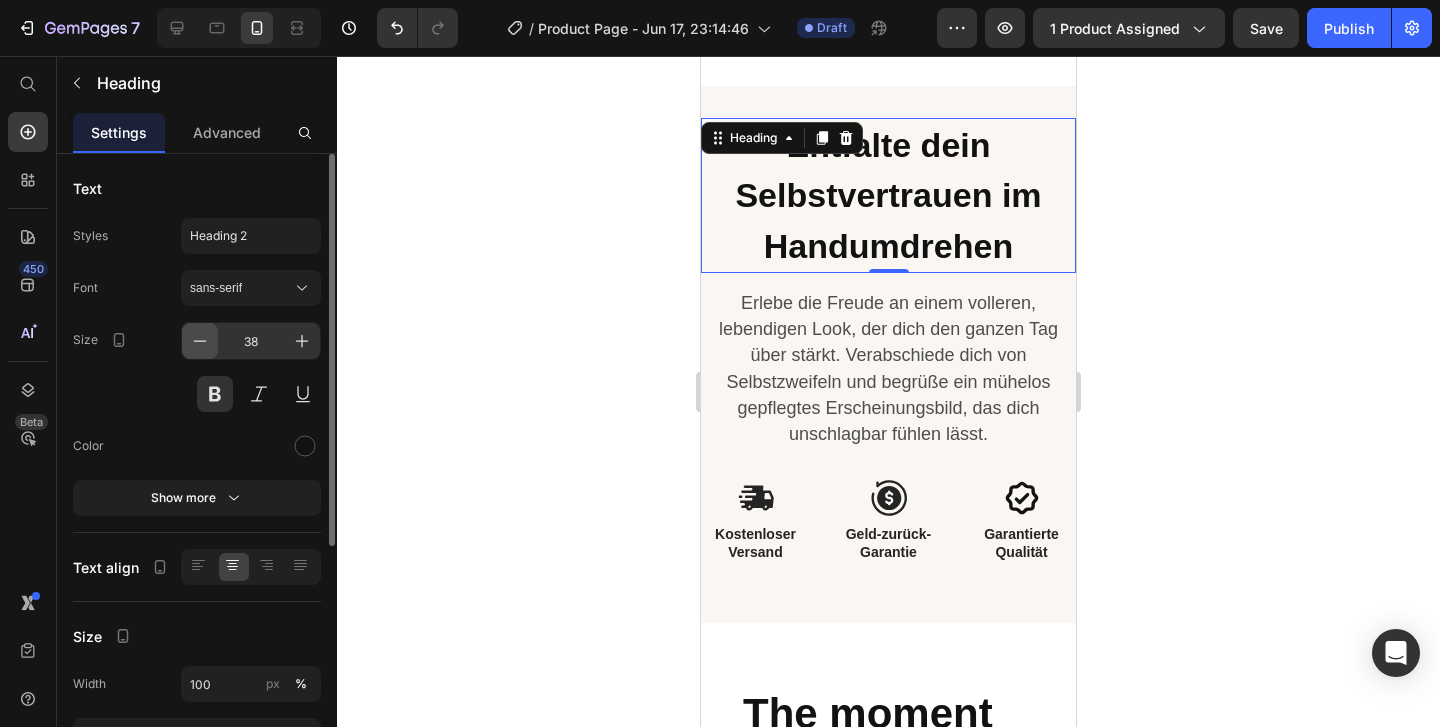 click 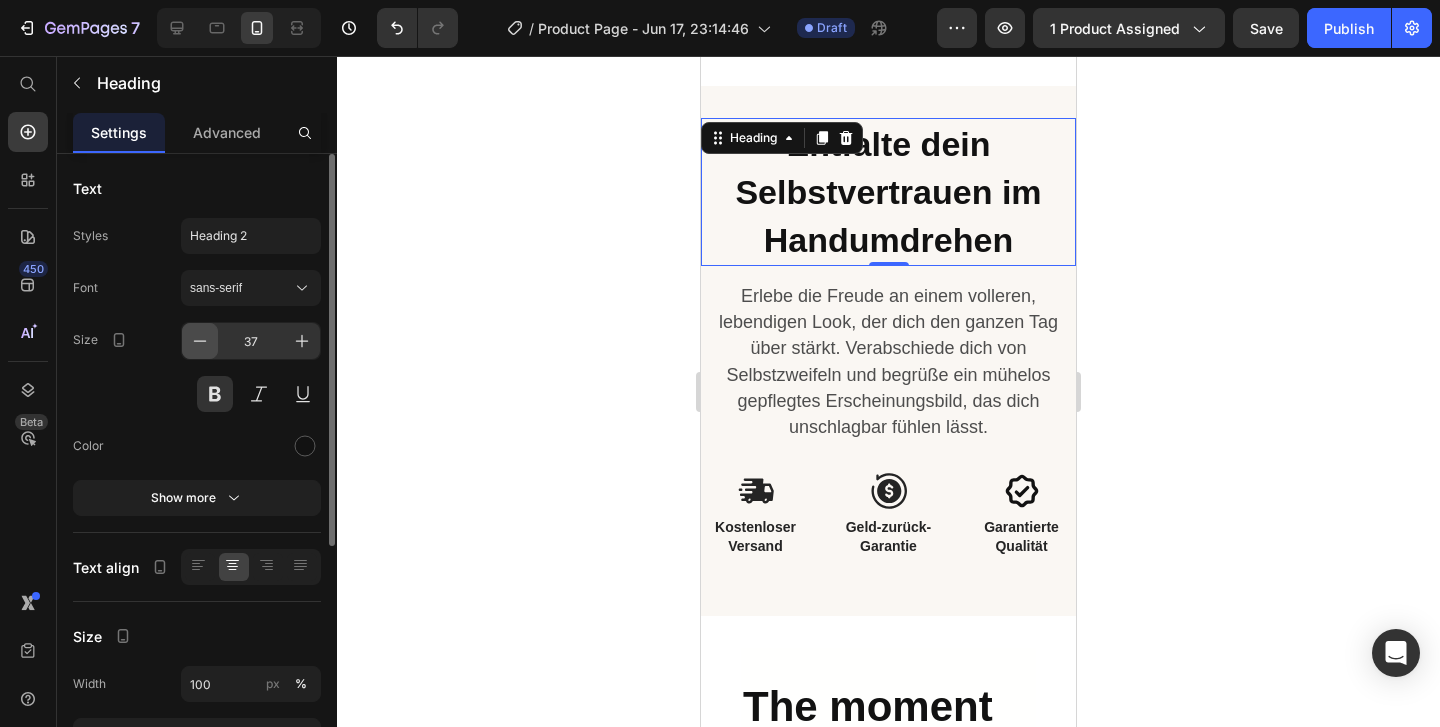 click 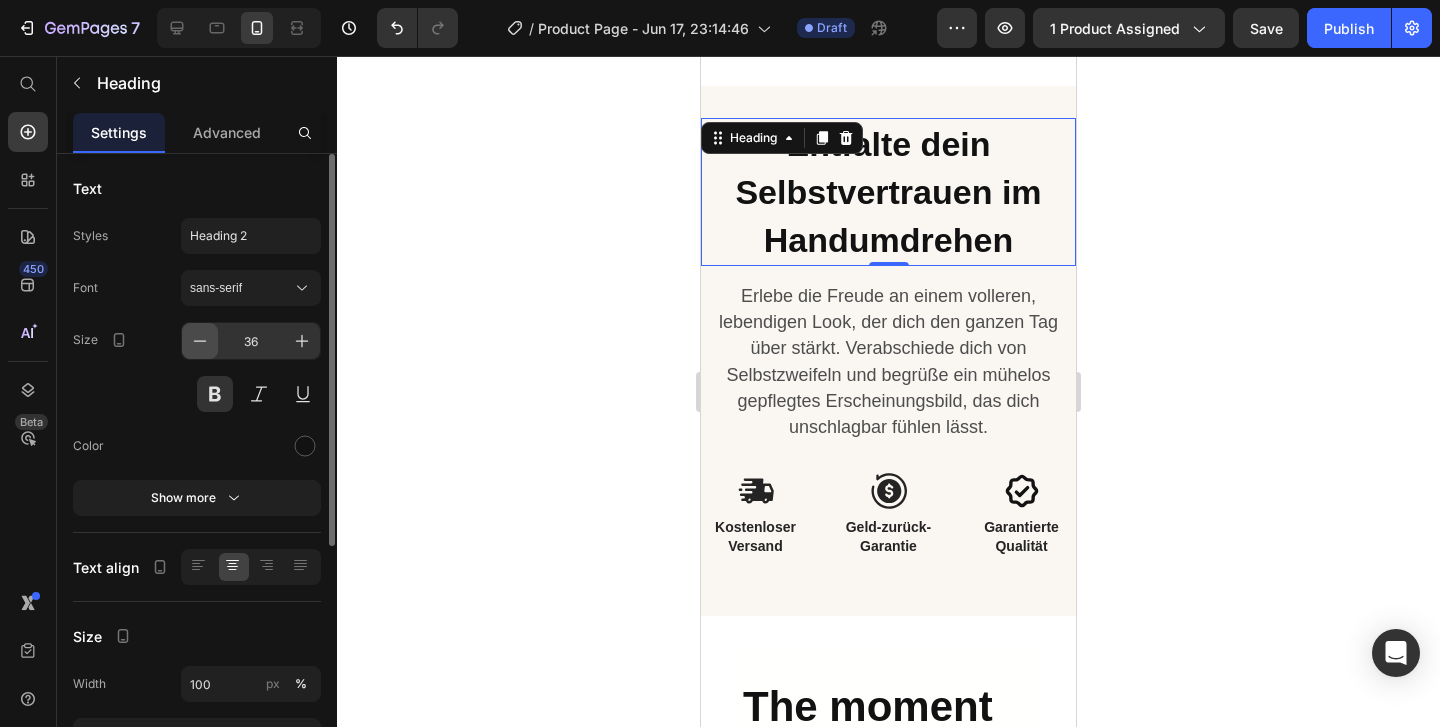 click 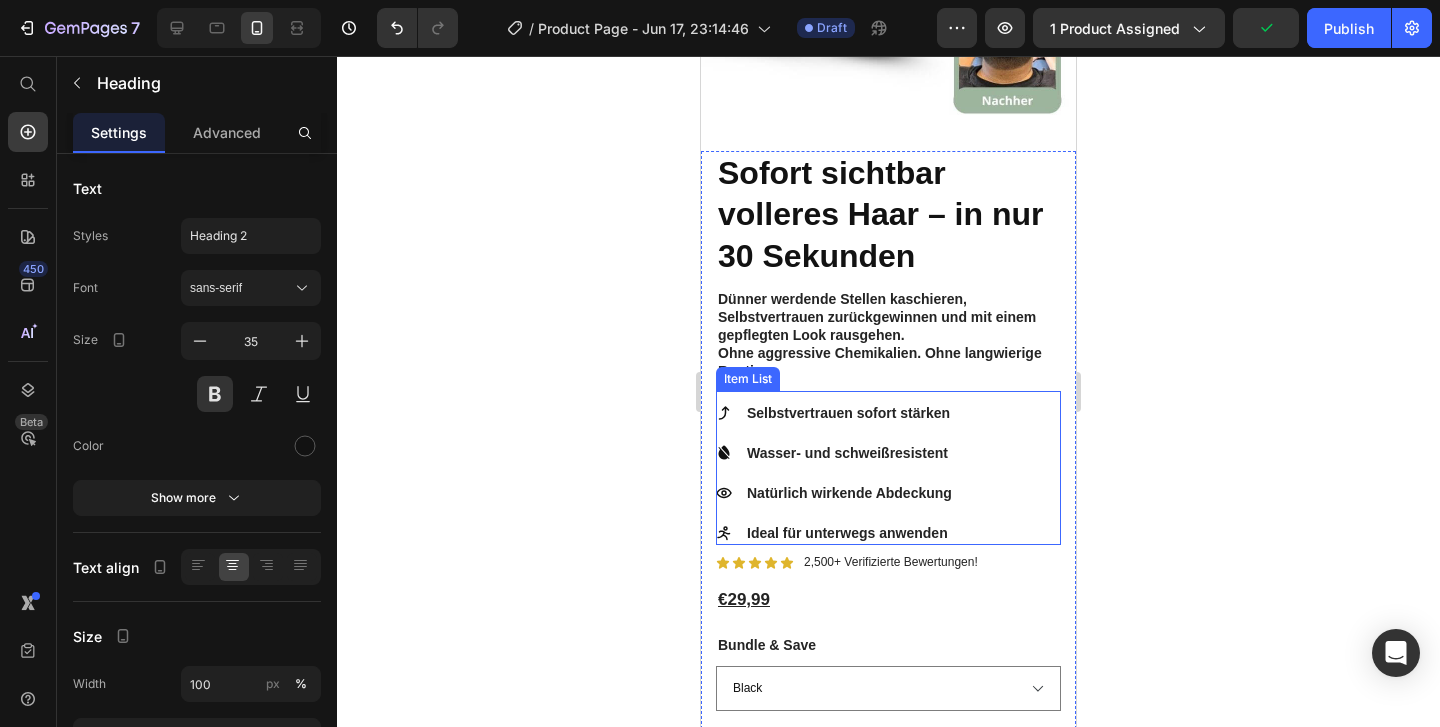 scroll, scrollTop: 409, scrollLeft: 0, axis: vertical 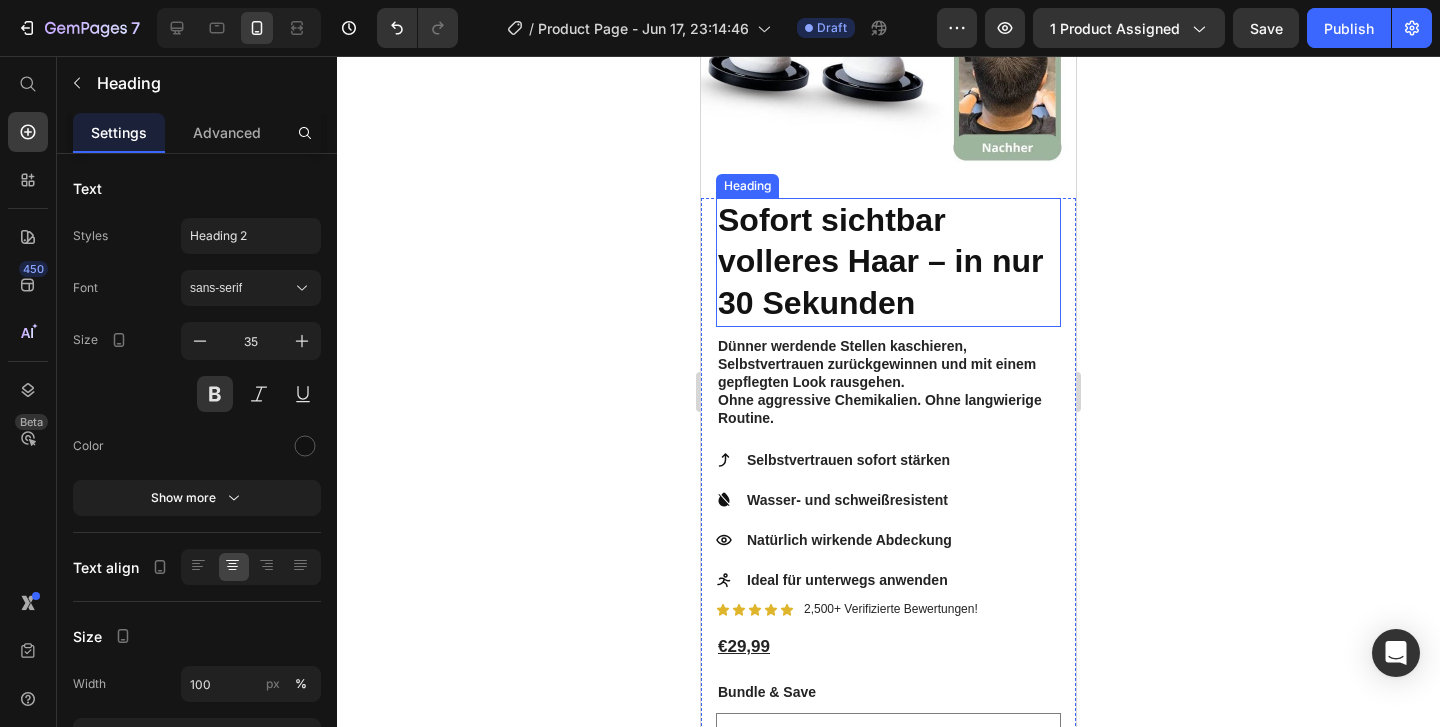 click on "Sofort sichtbar volleres Haar – in nur 30 Sekunden" at bounding box center [888, 262] 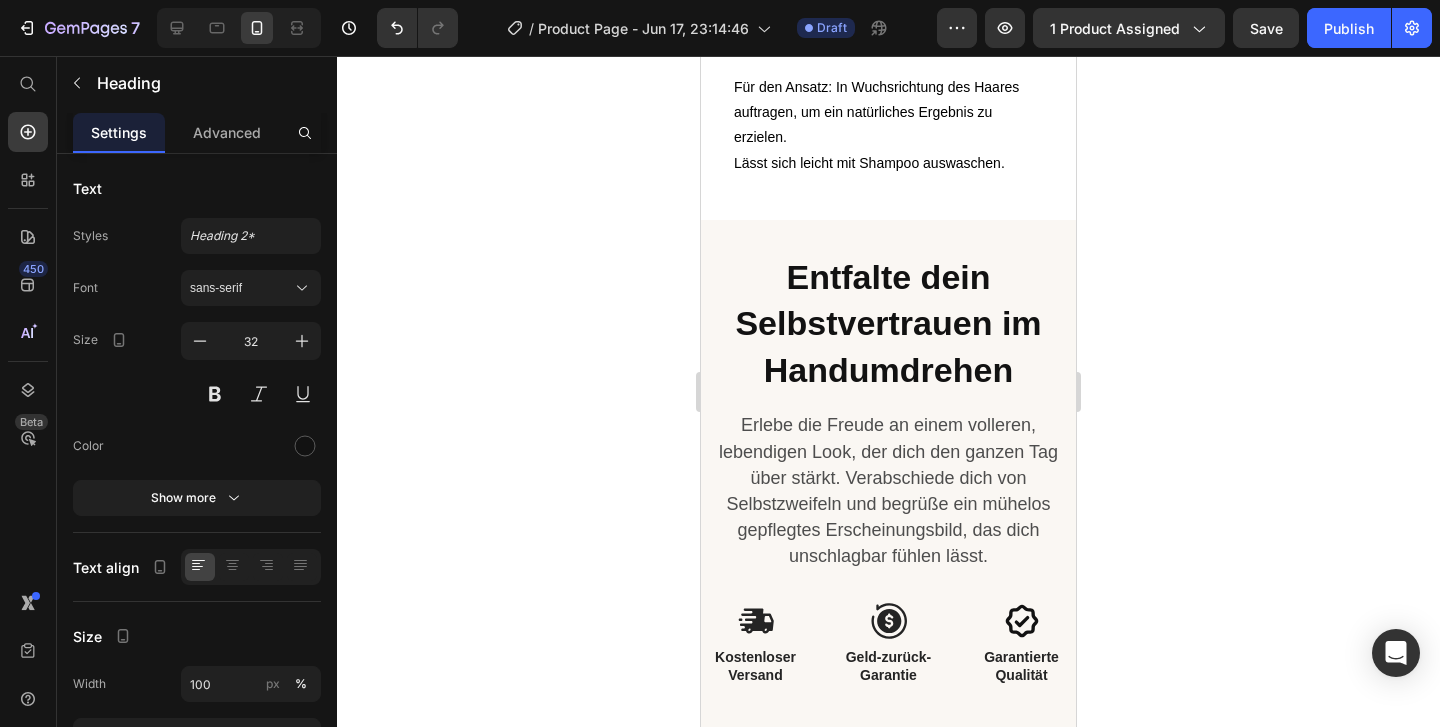 scroll, scrollTop: 2330, scrollLeft: 0, axis: vertical 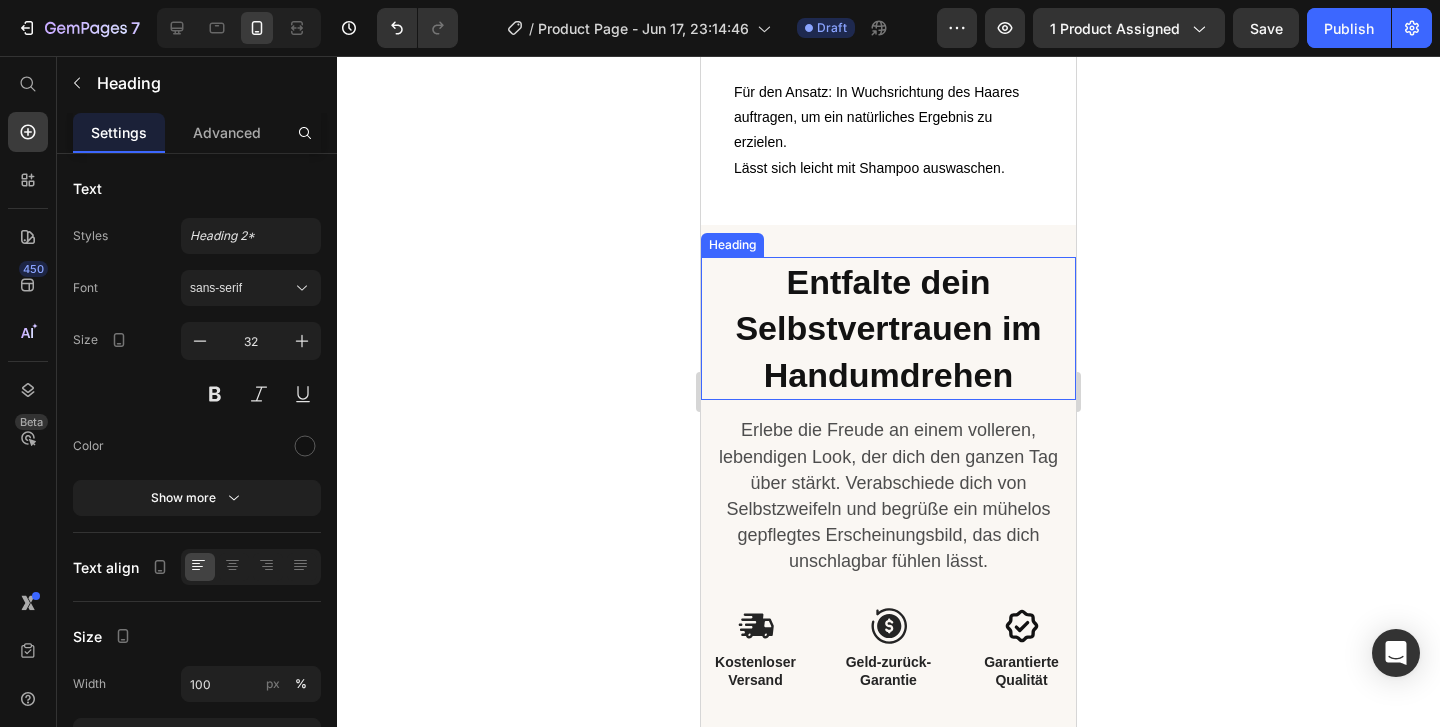 click on "Entfalte dein Selbstvertrauen im Handumdrehen" at bounding box center [888, 328] 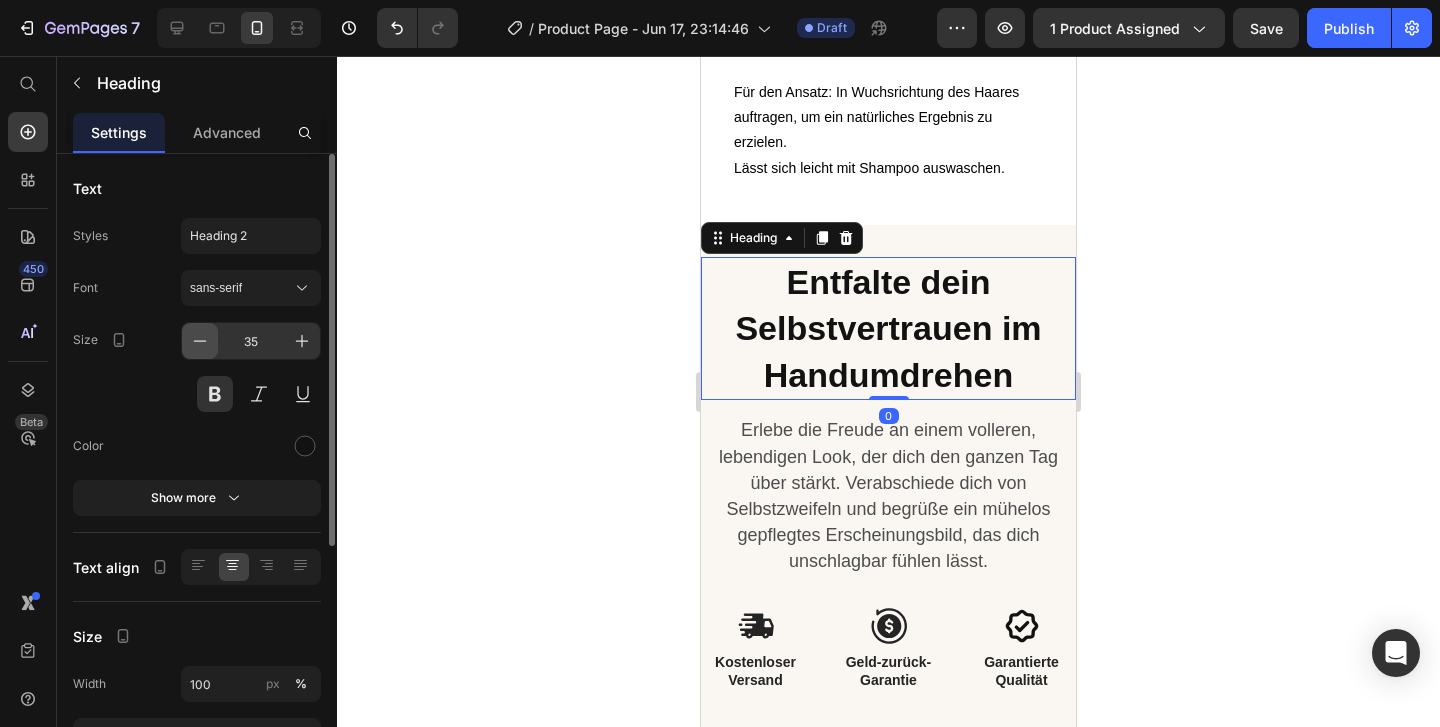 click 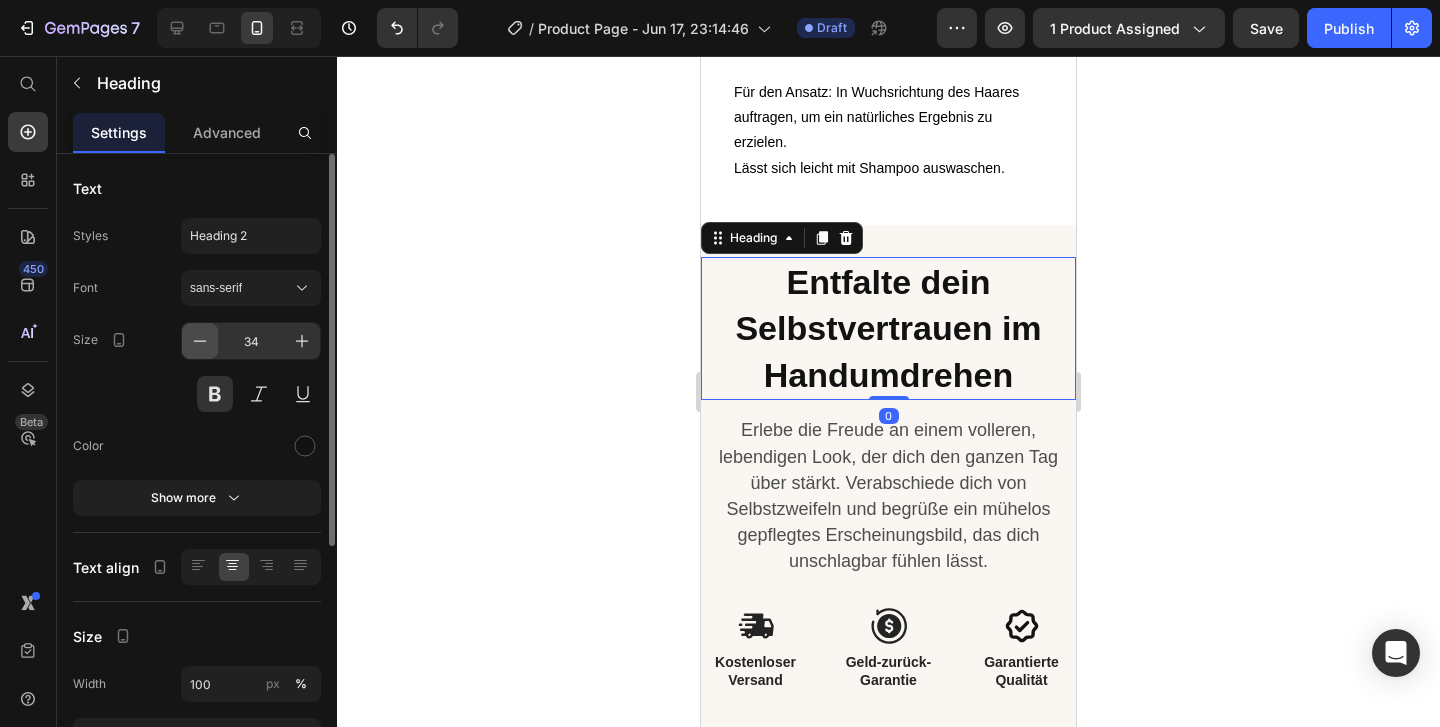 click 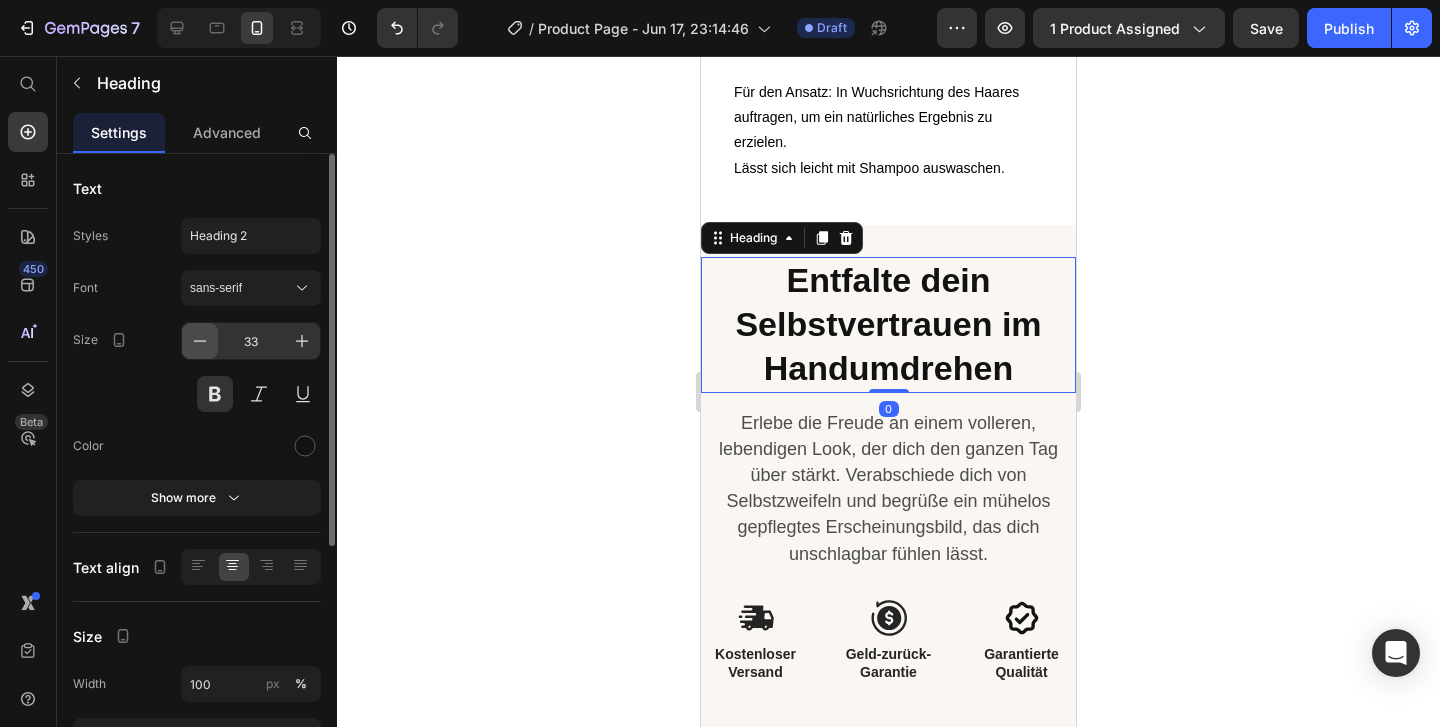 click 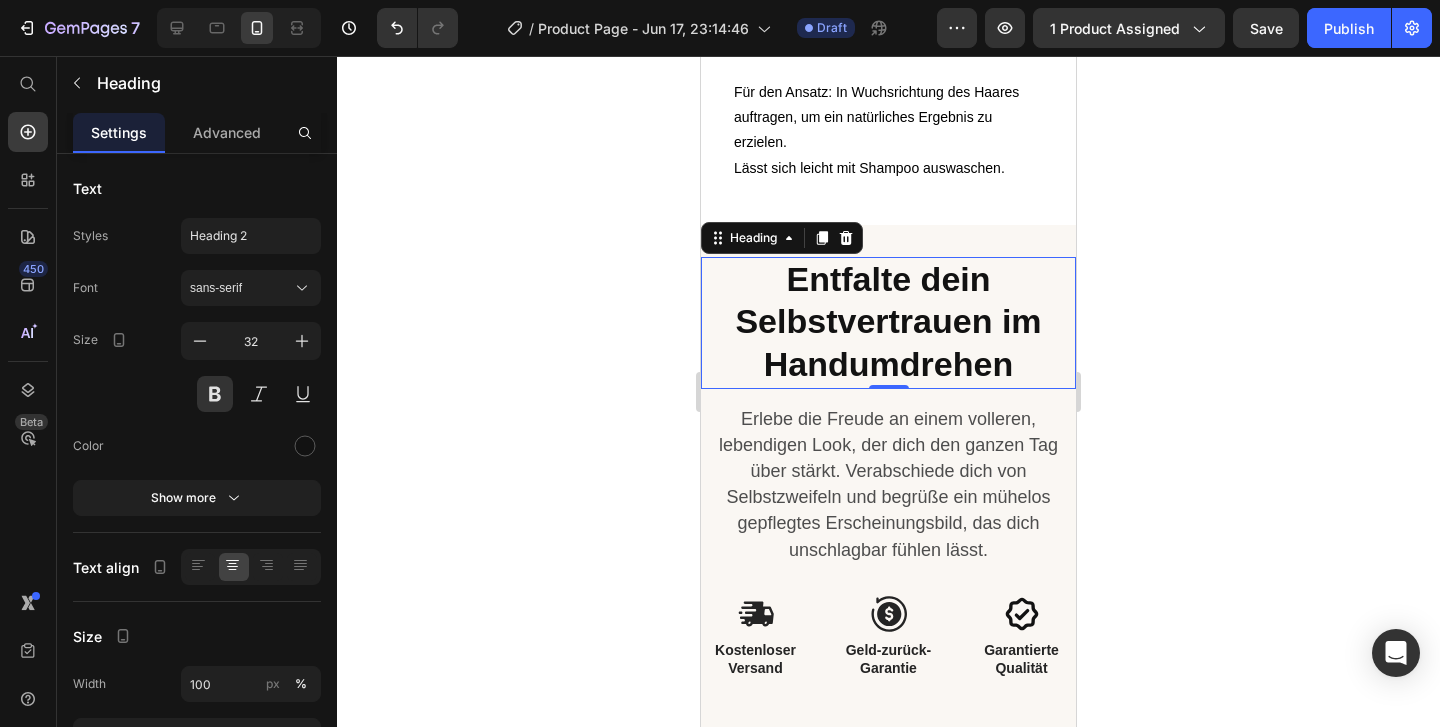 click 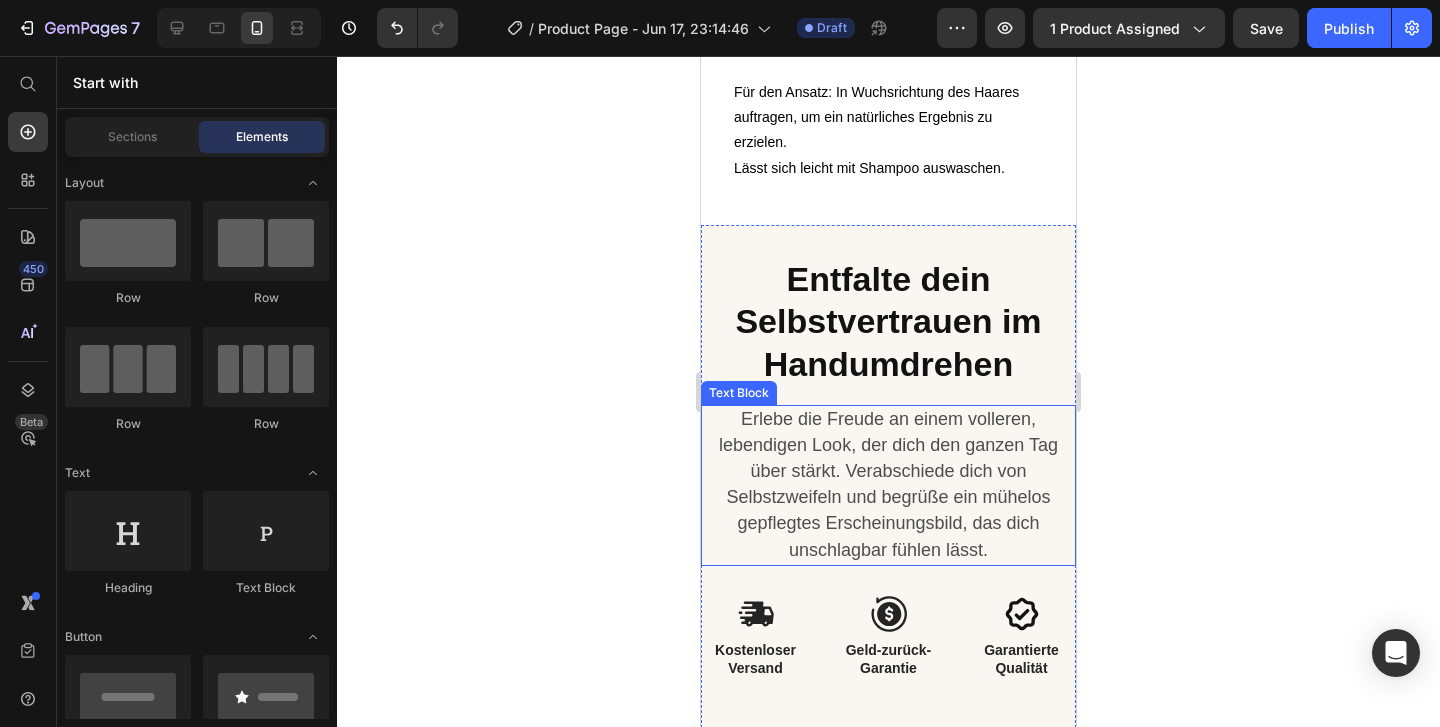 click on "Erlebe die Freude an einem volleren, lebendigen Look, der dich den ganzen Tag über stärkt. Verabschiede dich von Selbstzweifeln und begrüße ein mühelos gepflegtes Erscheinungsbild, das dich unschlagbar fühlen lässt." at bounding box center [888, 484] 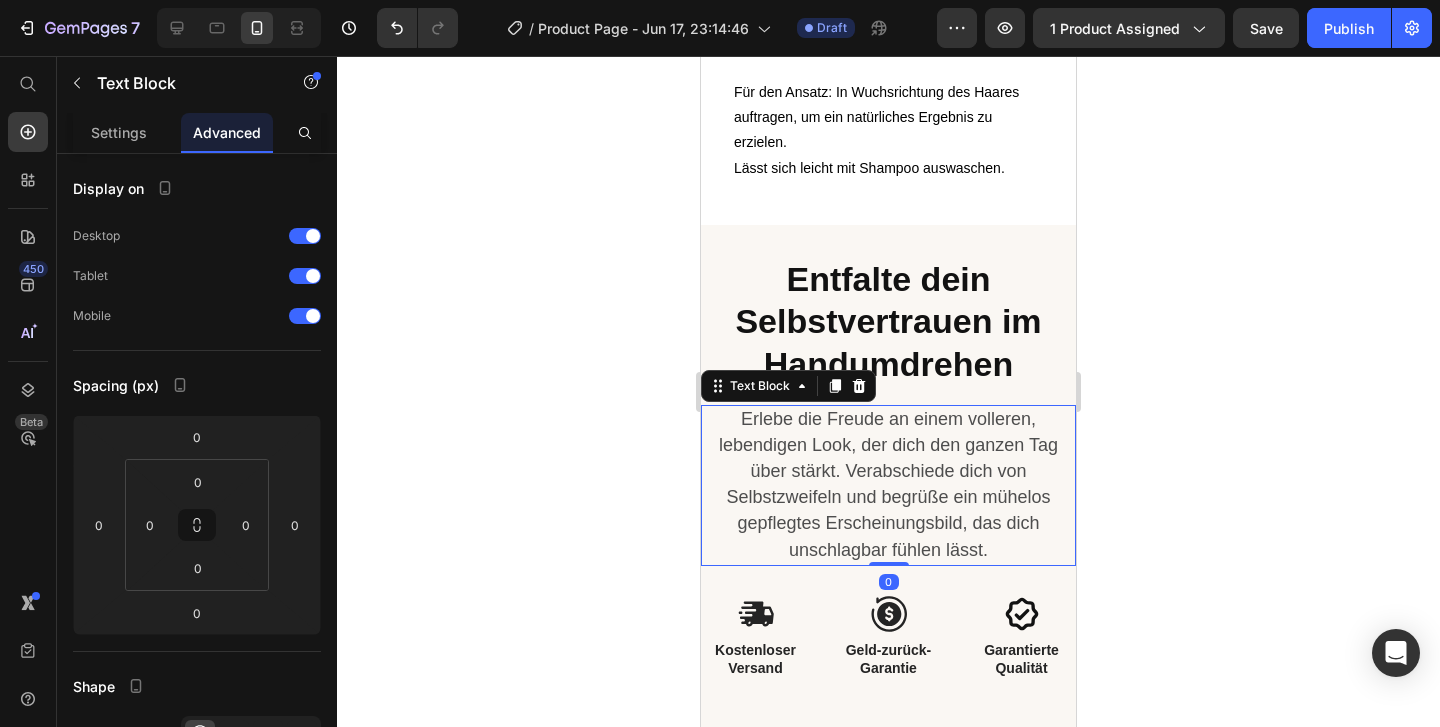 click on "Erlebe die Freude an einem volleren, lebendigen Look, der dich den ganzen Tag über stärkt. Verabschiede dich von Selbstzweifeln und begrüße ein mühelos gepflegtes Erscheinungsbild, das dich unschlagbar fühlen lässt." at bounding box center [888, 484] 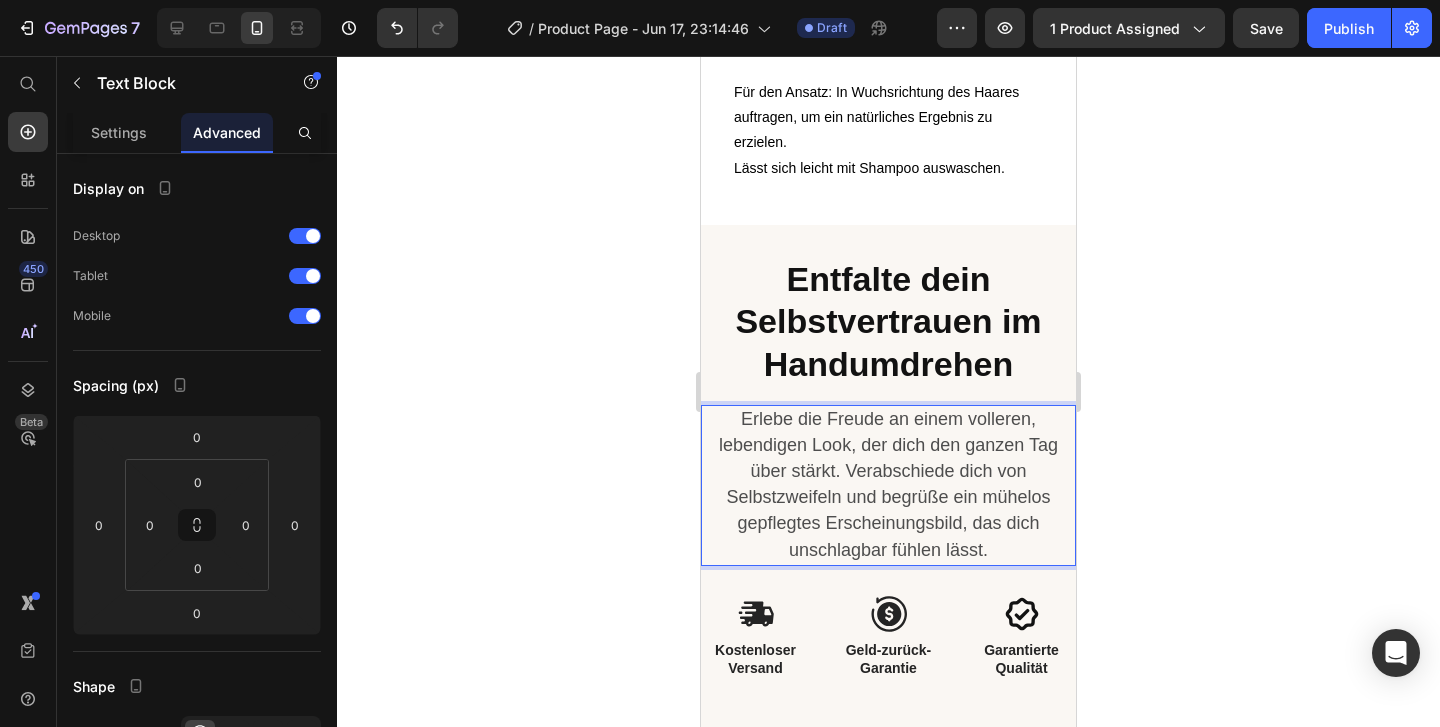 click on "Erlebe die Freude an einem volleren, lebendigen Look, der dich den ganzen Tag über stärkt. Verabschiede dich von Selbstzweifeln und begrüße ein mühelos gepflegtes Erscheinungsbild, das dich unschlagbar fühlen lässt." at bounding box center (888, 484) 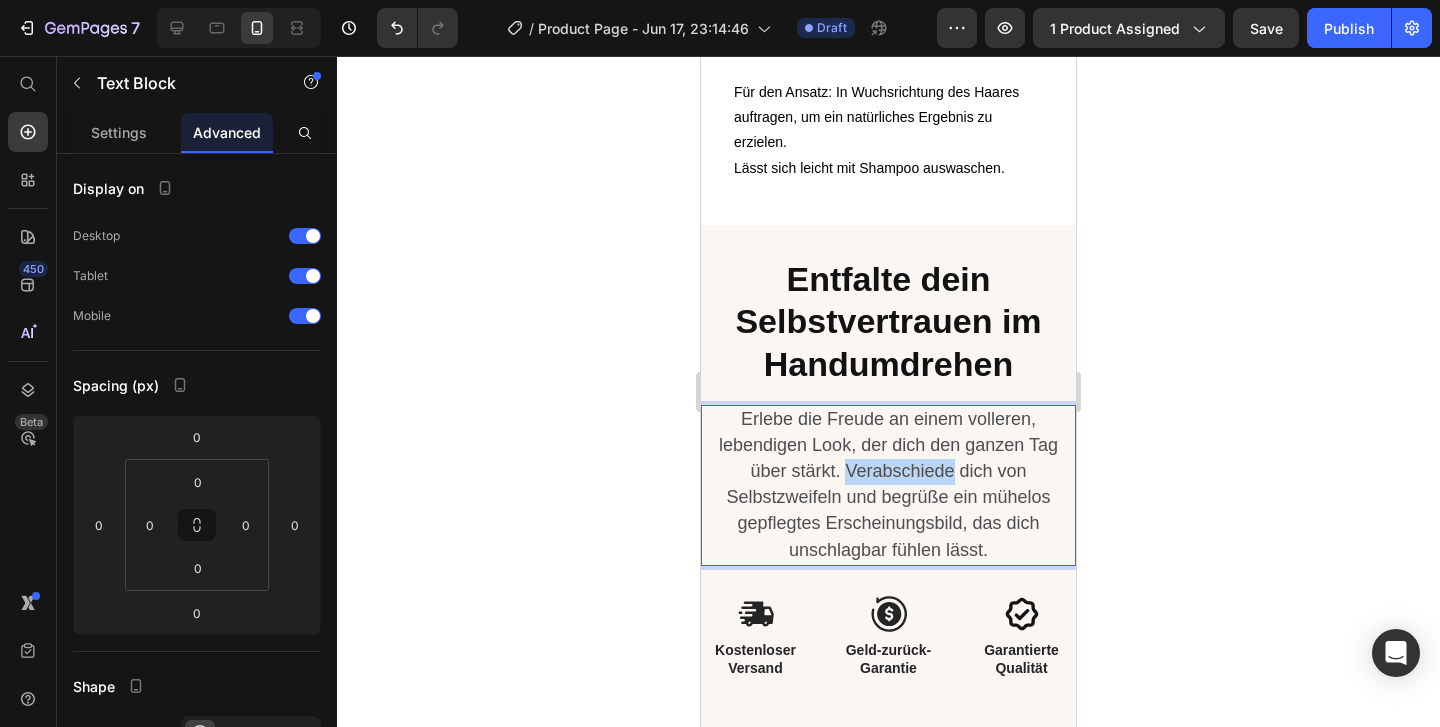 click on "Erlebe die Freude an einem volleren, lebendigen Look, der dich den ganzen Tag über stärkt. Verabschiede dich von Selbstzweifeln und begrüße ein mühelos gepflegtes Erscheinungsbild, das dich unschlagbar fühlen lässt." at bounding box center (888, 484) 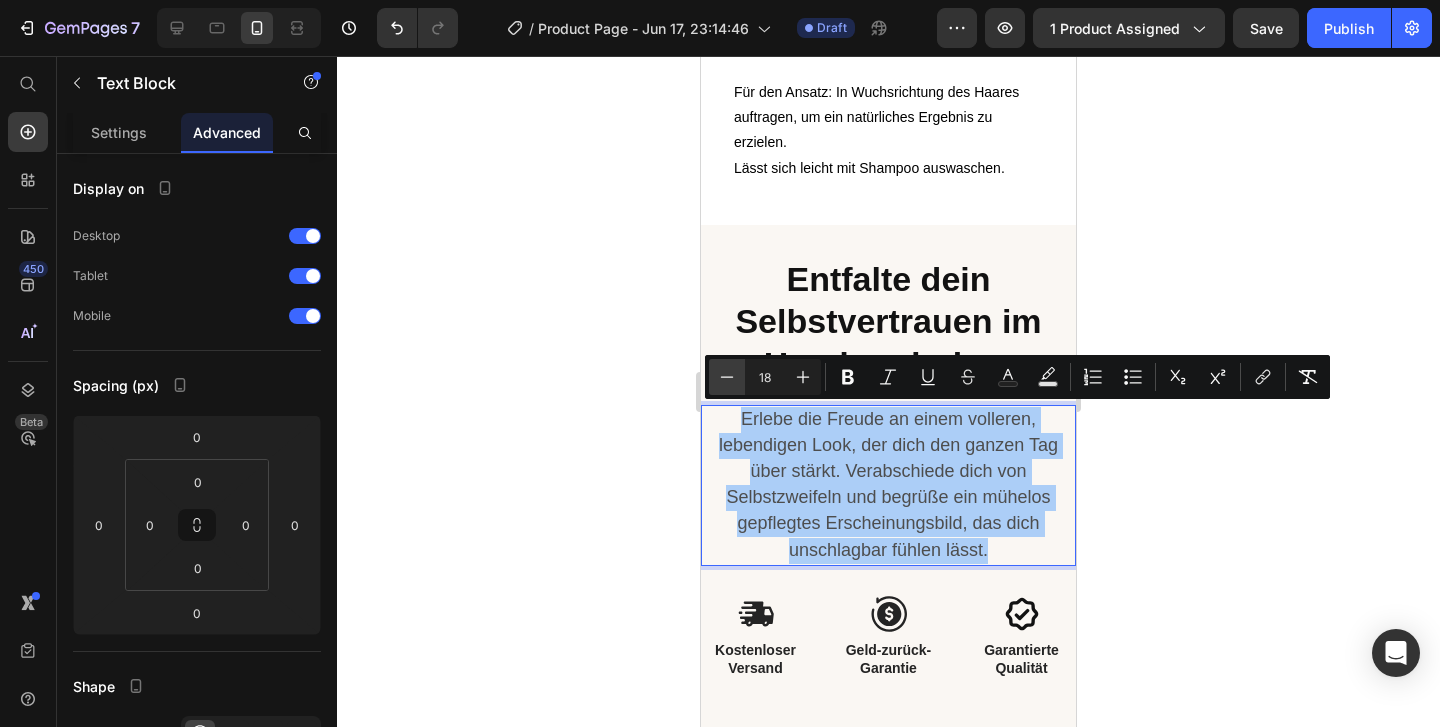 click 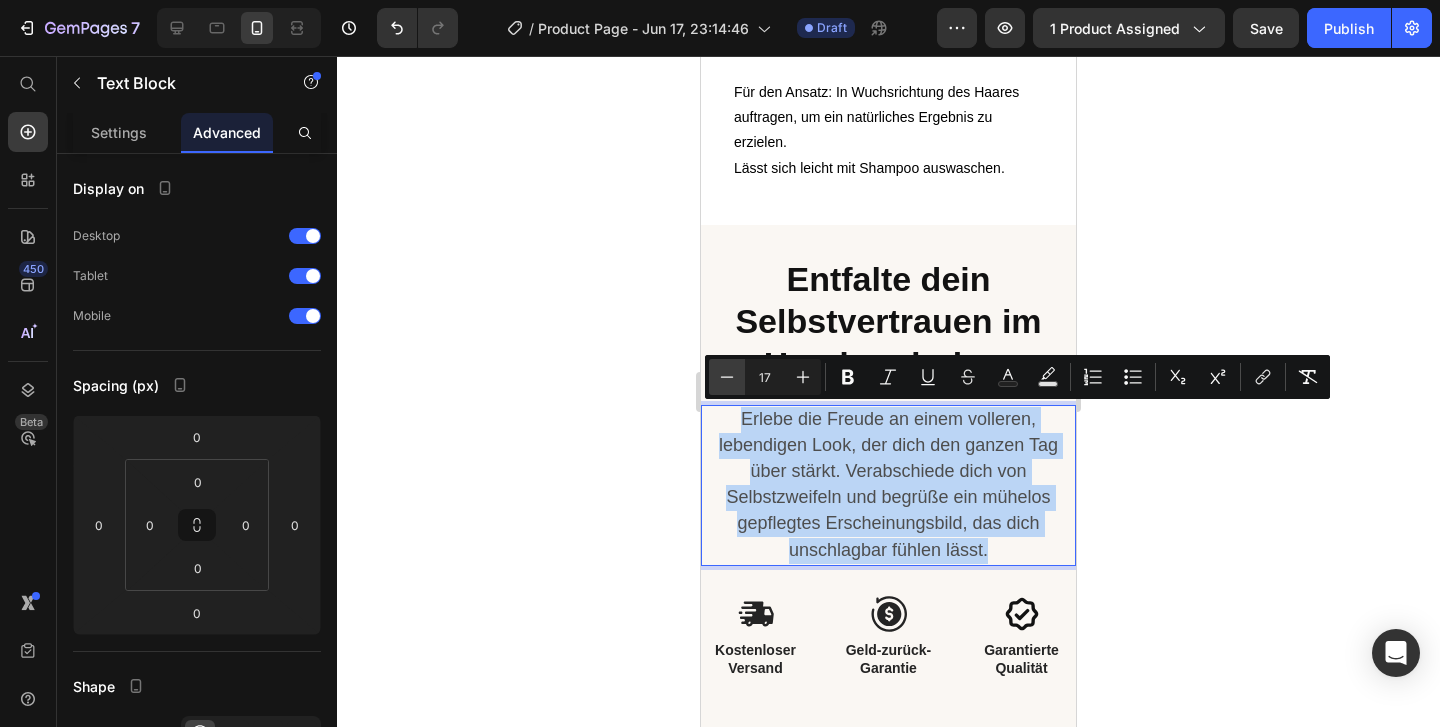 click 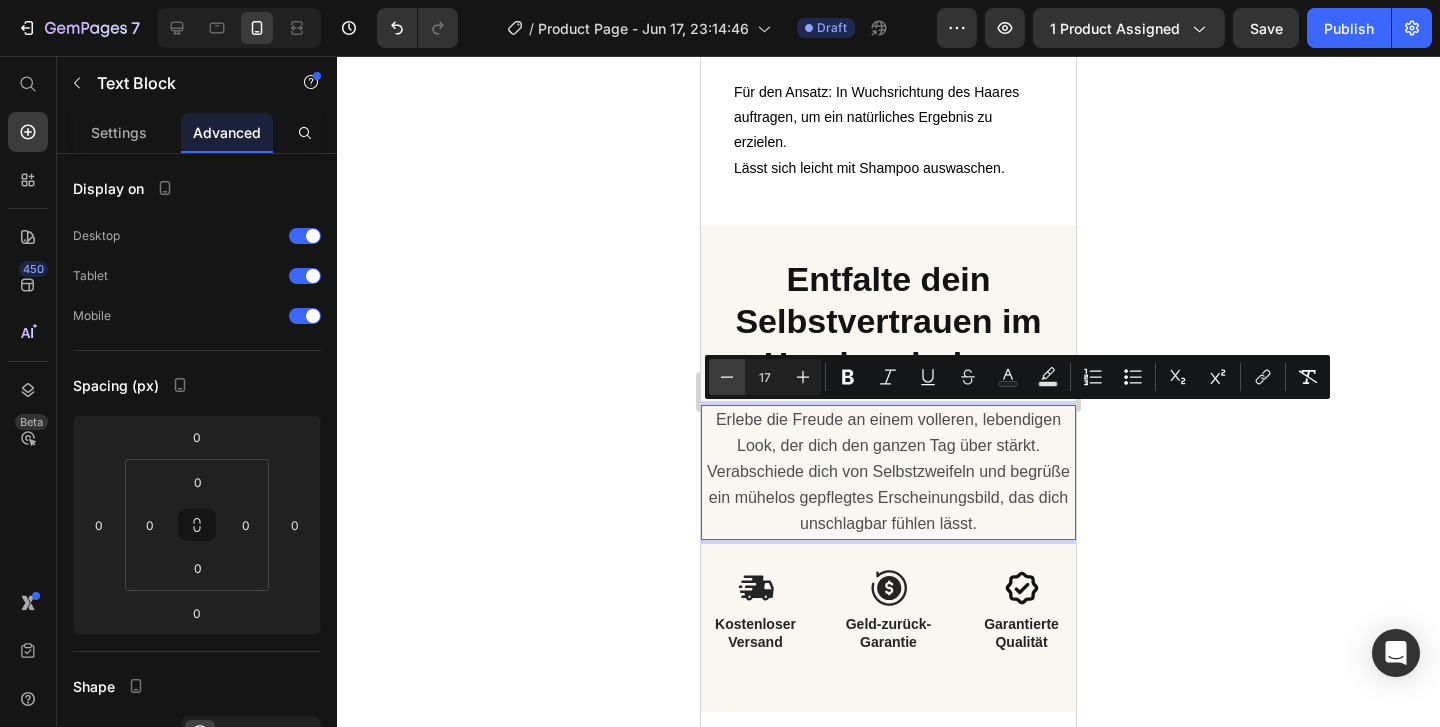 type on "16" 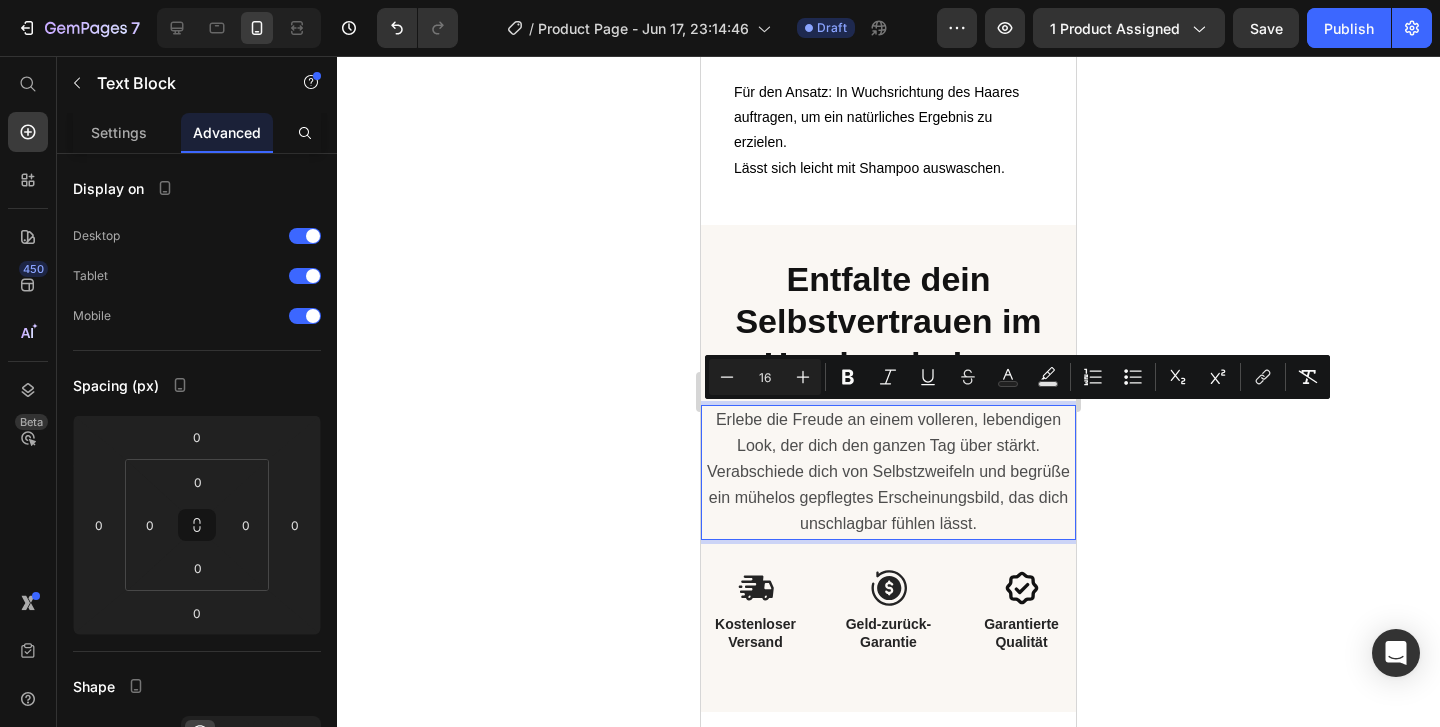 click 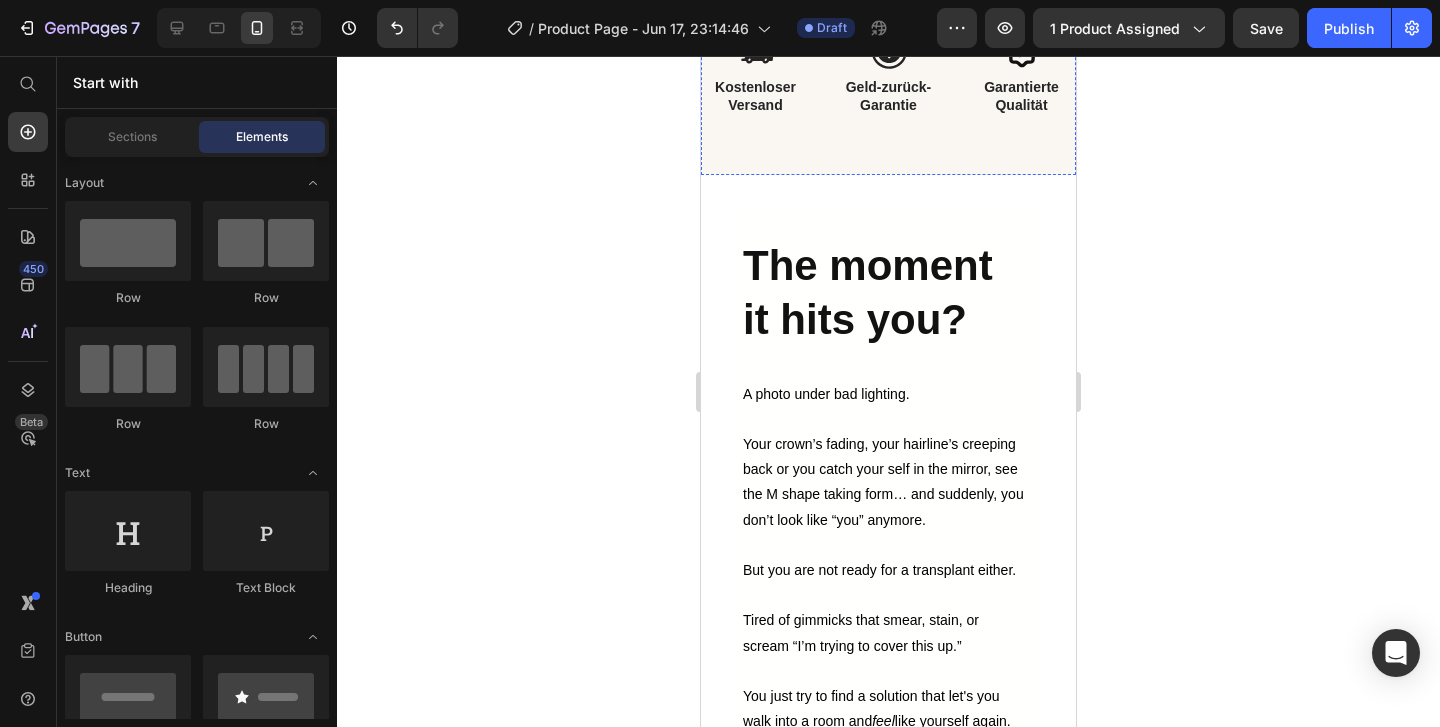 scroll, scrollTop: 2864, scrollLeft: 0, axis: vertical 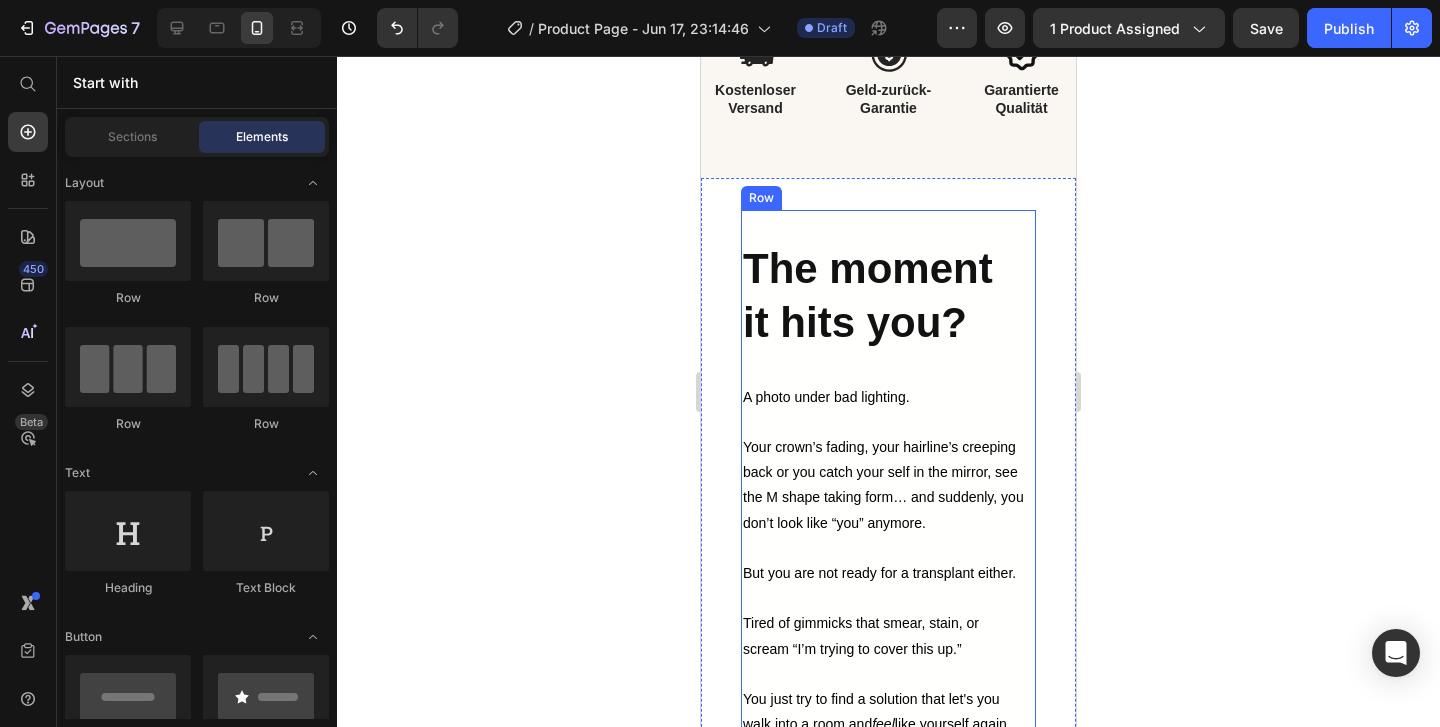 click on "The moment it hits you? Heading A photo under bad lighting.   Your crown’s fading, your hairline’s creeping back or you catch your self in the mirror, see the M shape taking form… and suddenly, you don’t look like “you” anymore.   But you are not ready for a transplant either.   Tired of gimmicks that smear, stain, or scream “I’m trying to cover this up.”   You just try to find a solution that let's you walk into a room and  feel  like yourself again. Text Block IN DEN WARENKORB Button Image Row" at bounding box center [888, 522] 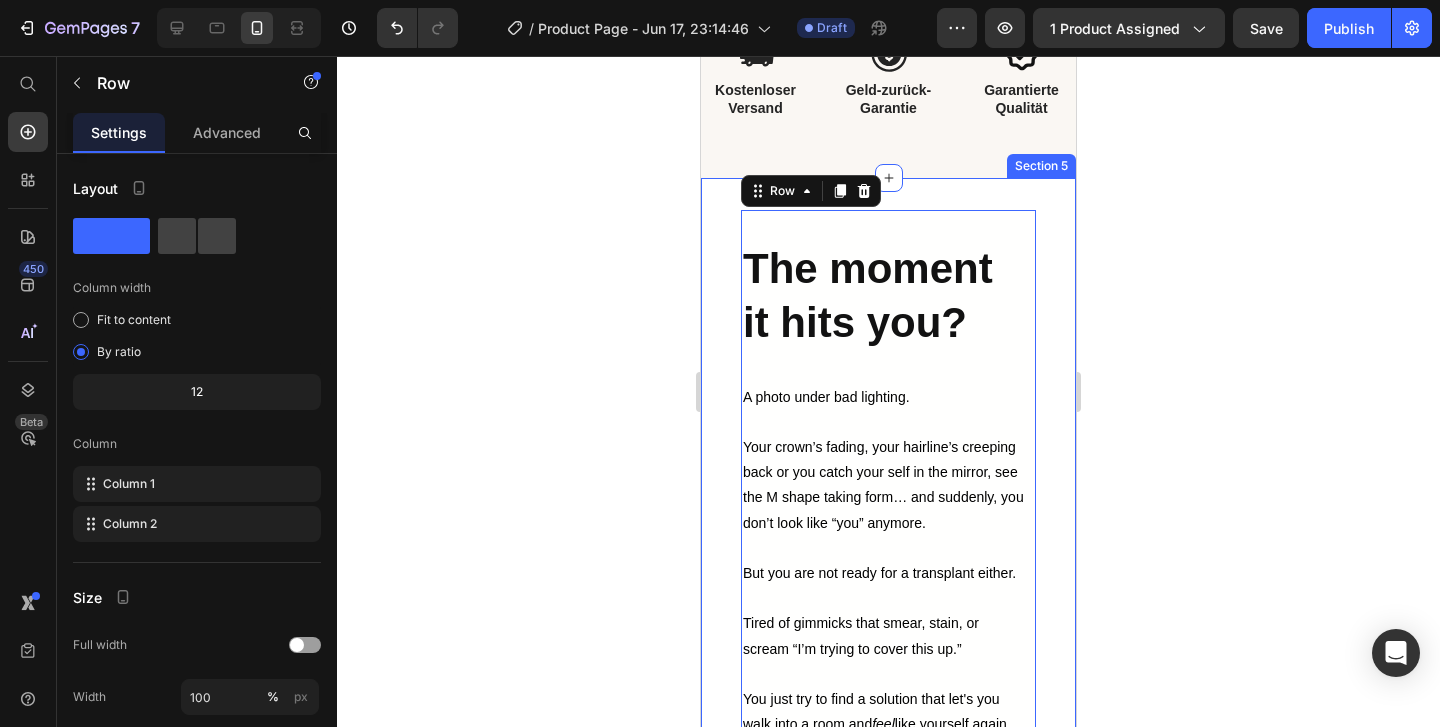 click on "The moment it hits you? Heading A photo under bad lighting.   Your crown’s fading, your hairline’s creeping back or you catch your self in the mirror, see the M shape taking form… and suddenly, you don’t look like “you” anymore.   But you are not ready for a transplant either.   Tired of gimmicks that smear, stain, or scream “I’m trying to cover this up.”   You just try to find a solution that let's you walk into a room and  feel  like yourself again. Text Block IN DEN WARENKORB Button Image Row   0 Section 5" at bounding box center (888, 522) 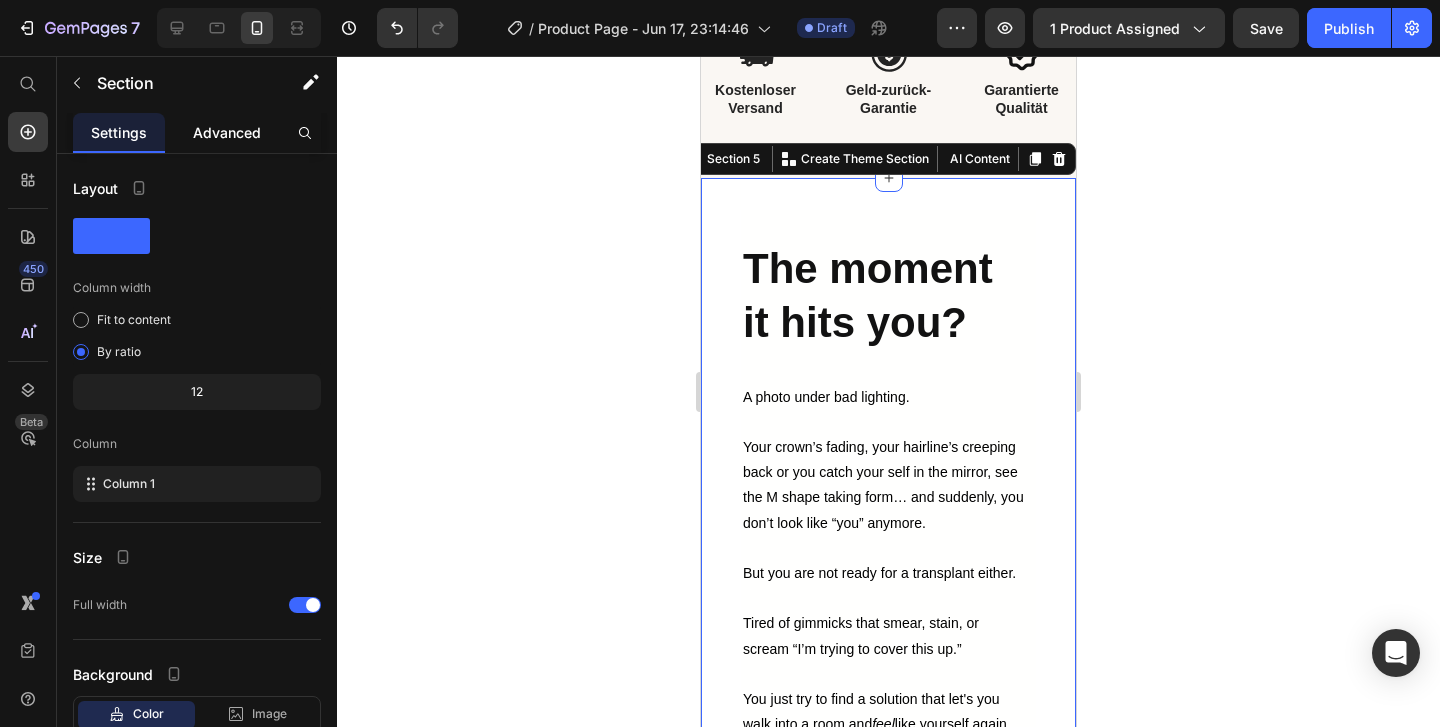 click on "Advanced" at bounding box center (227, 132) 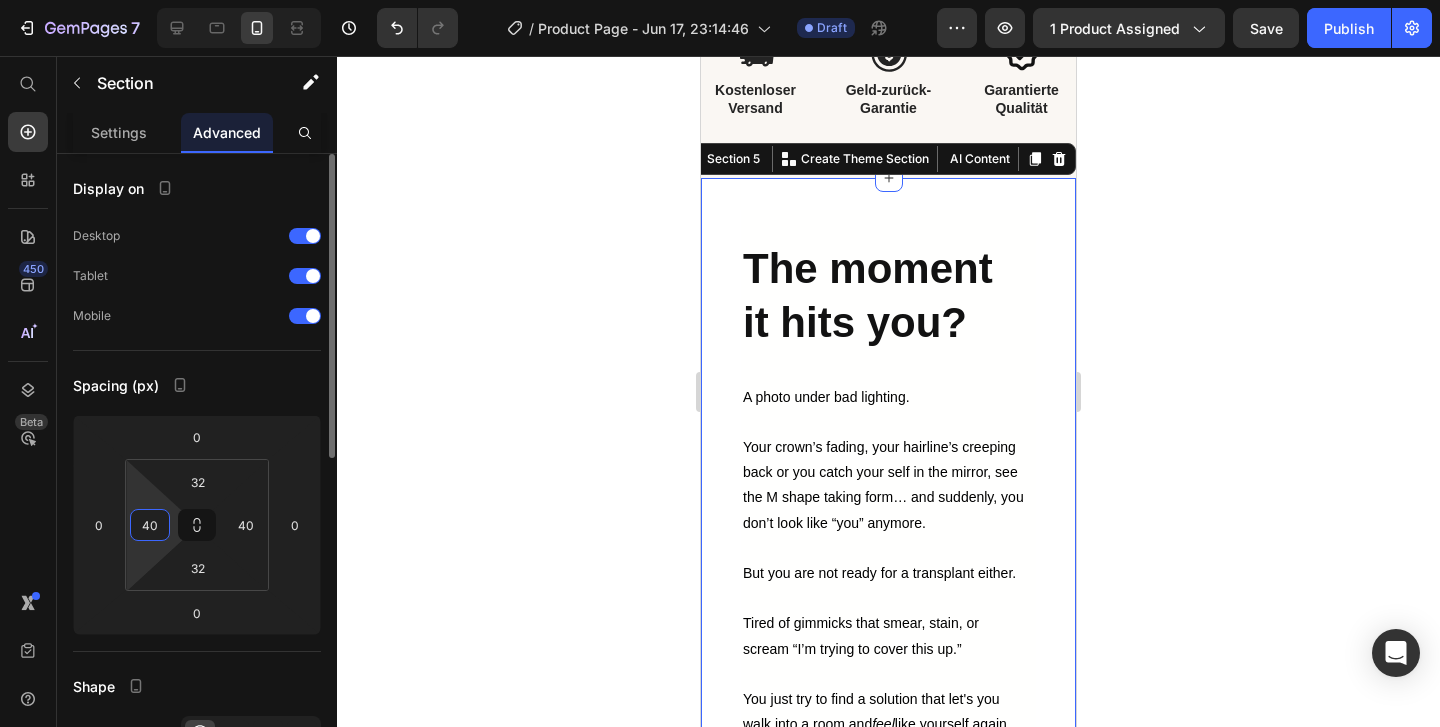 click on "40" at bounding box center (150, 525) 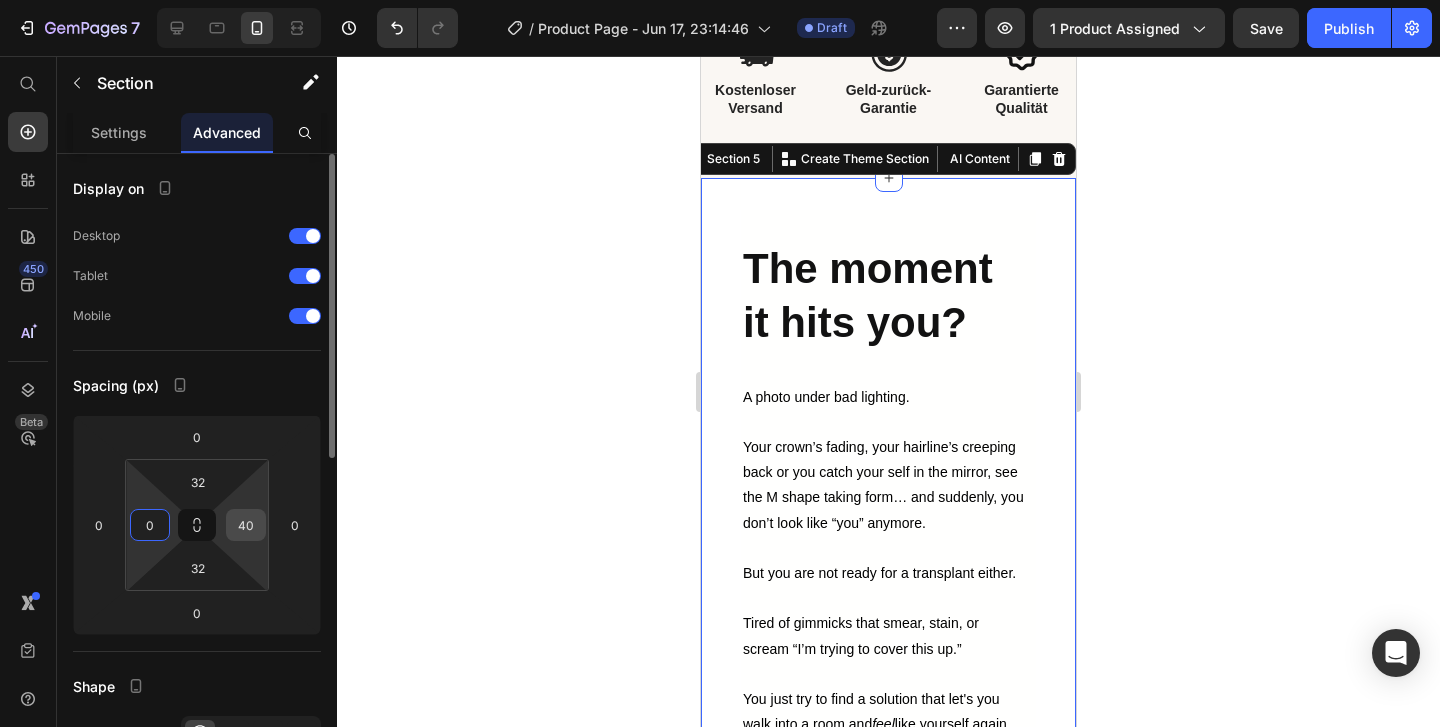 type on "0" 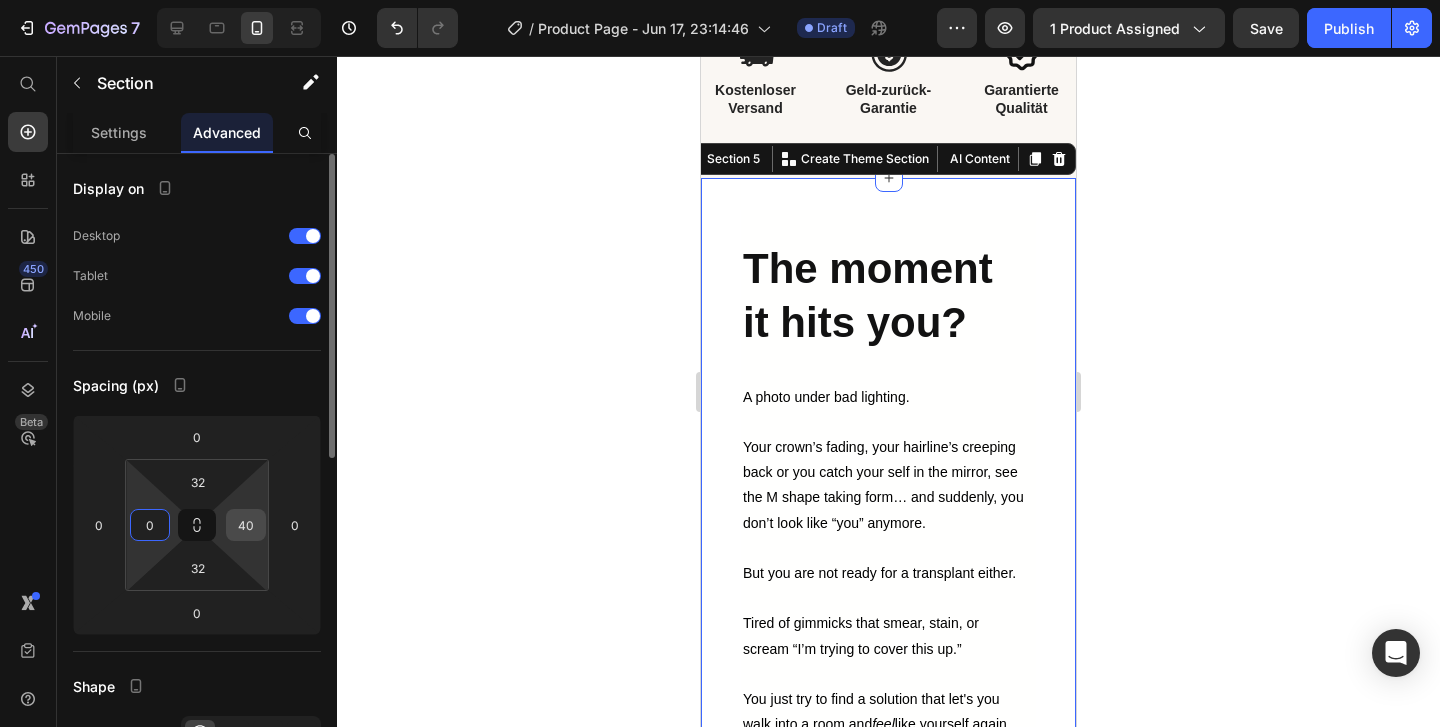click on "40" at bounding box center [246, 525] 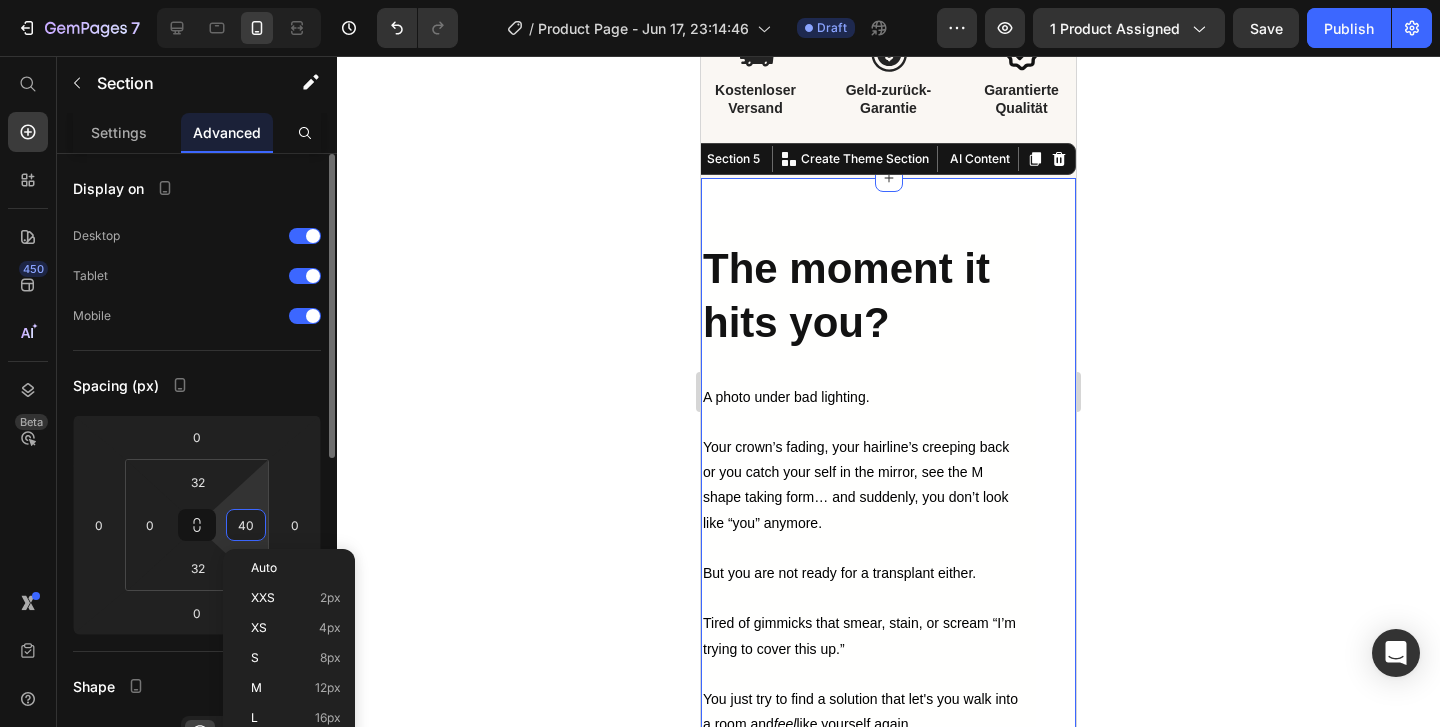 click on "40" at bounding box center (246, 525) 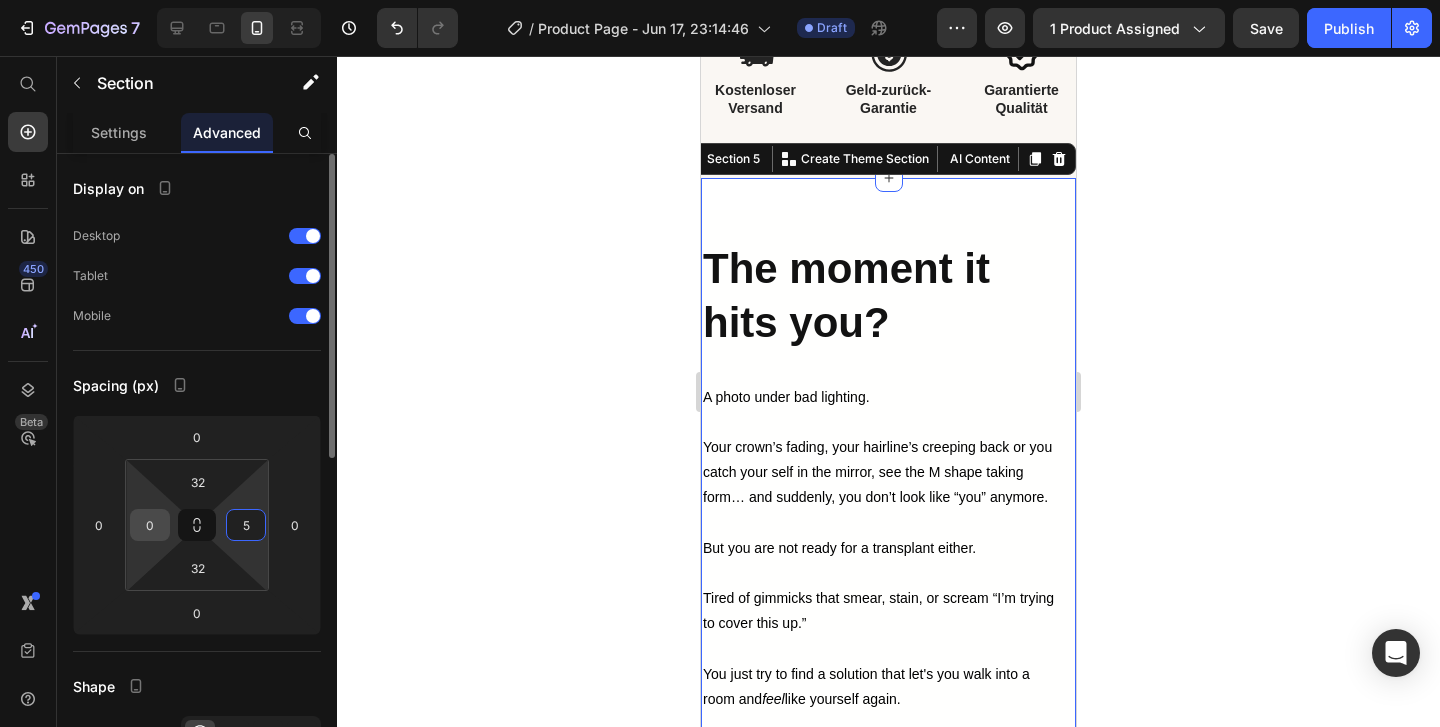 type on "5" 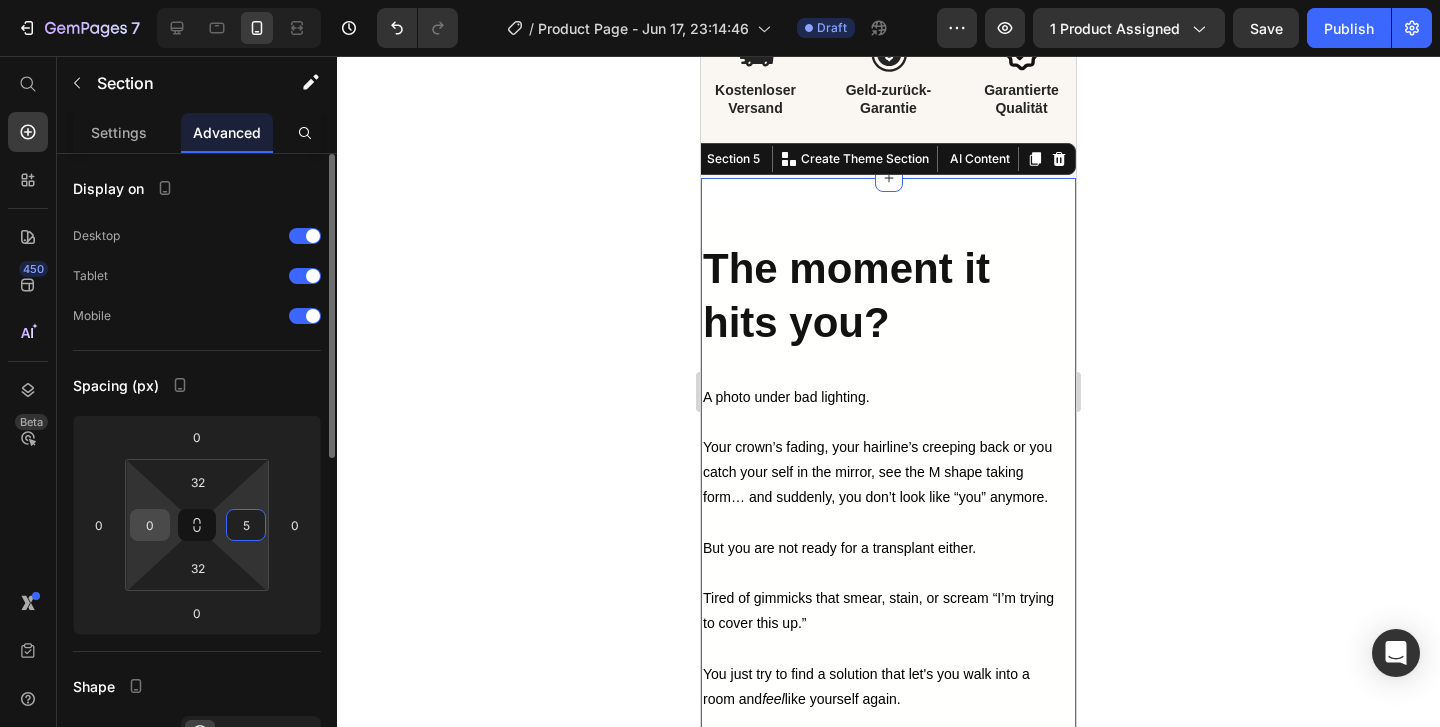 click on "0" at bounding box center [150, 525] 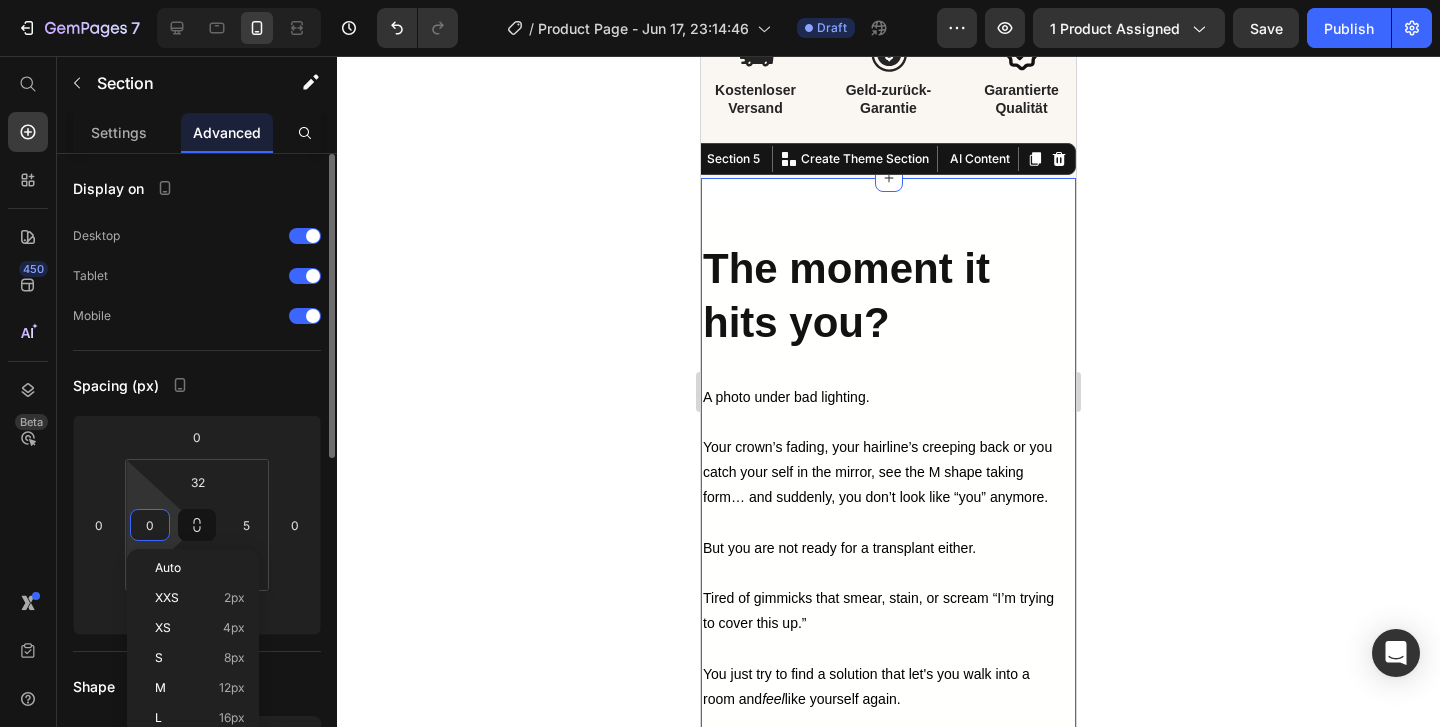 type on "5" 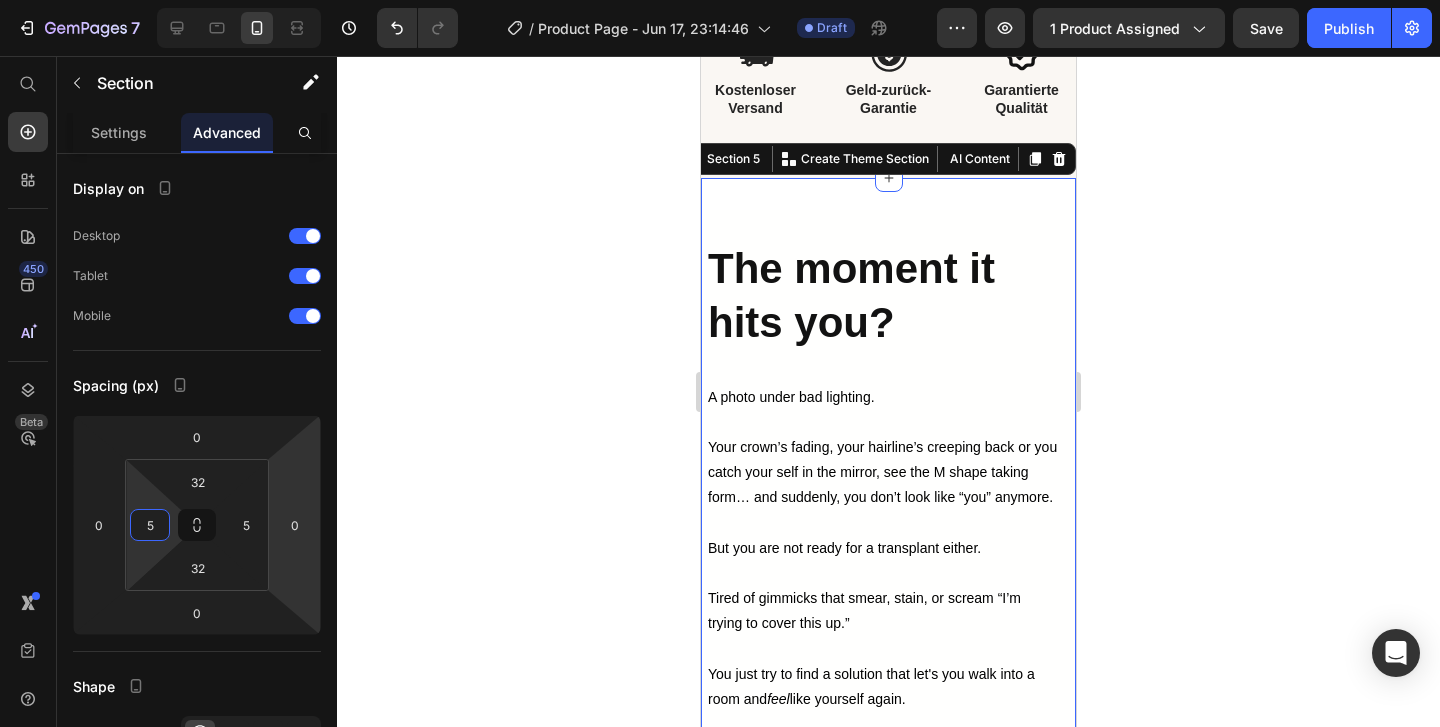 click 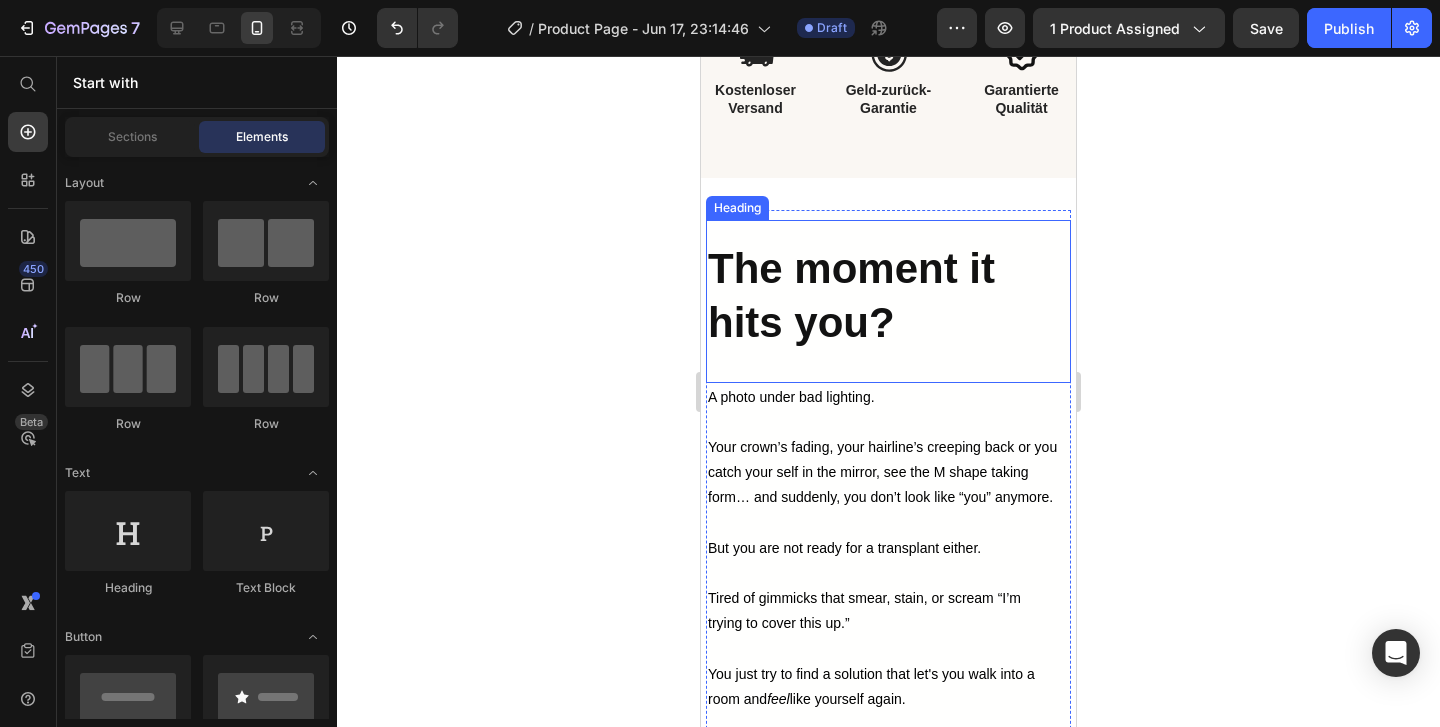 click on "The moment it hits you?" at bounding box center [851, 295] 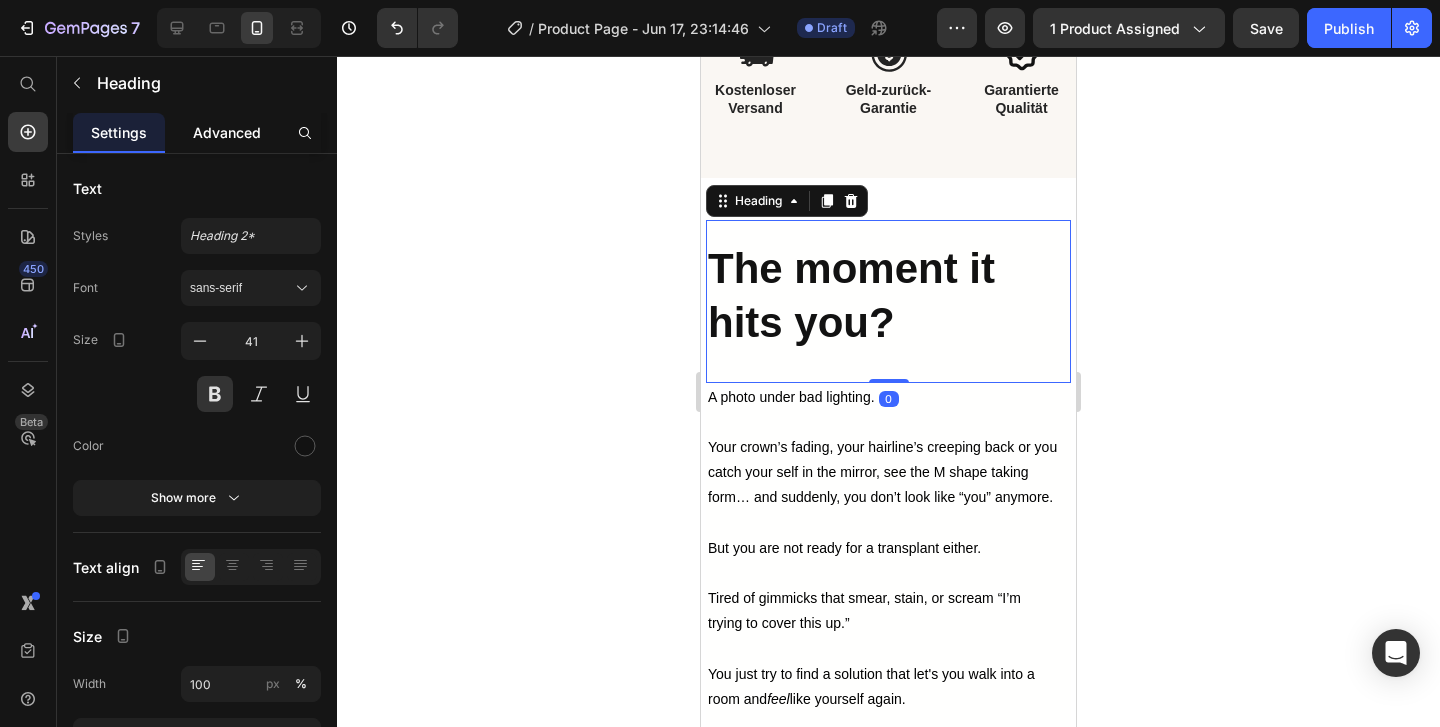 click on "Advanced" 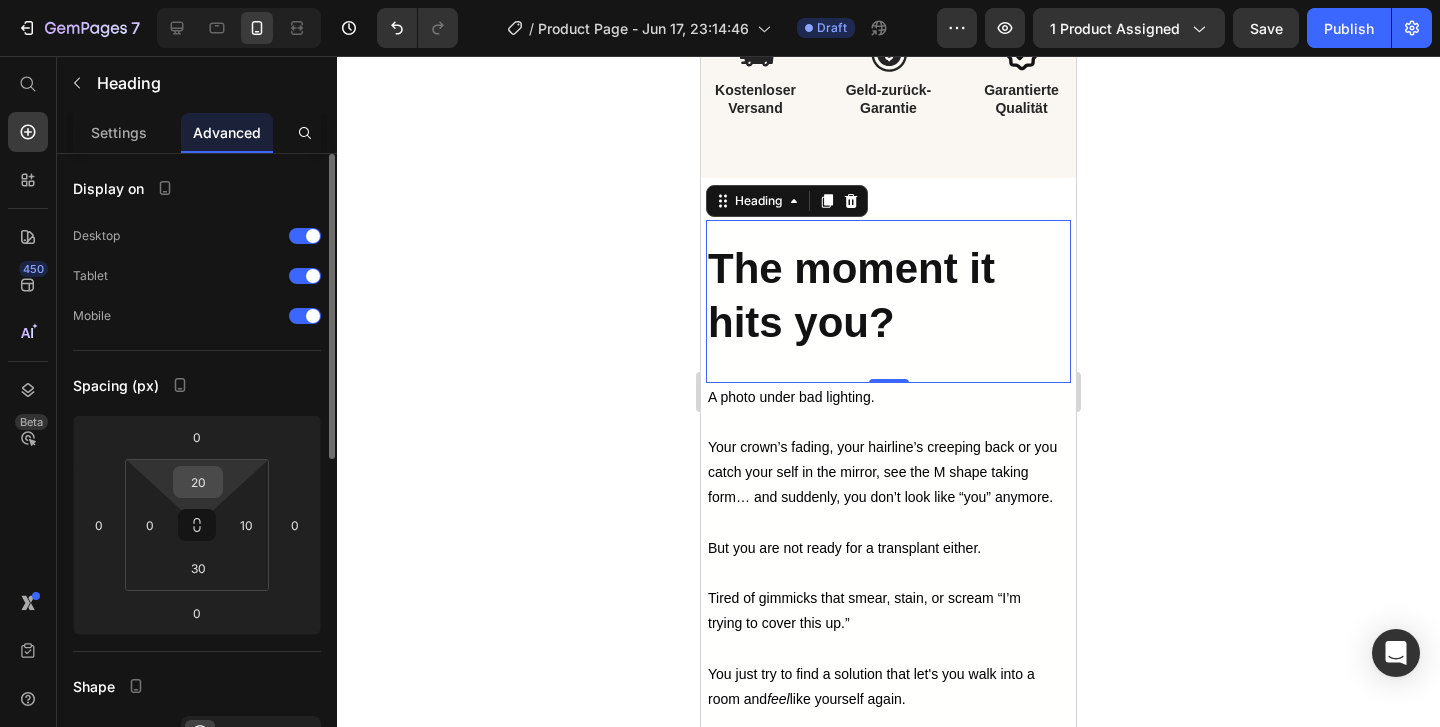 click on "20" at bounding box center [198, 482] 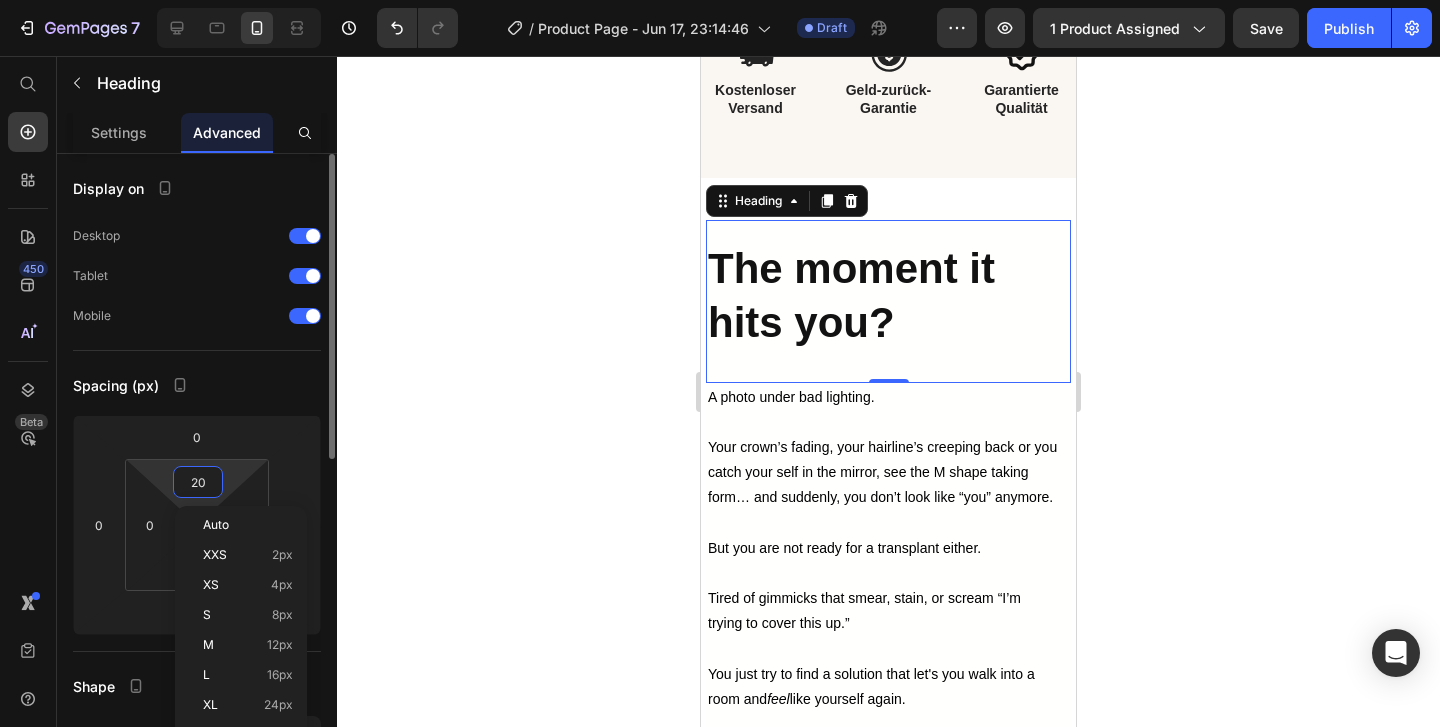 type on "0" 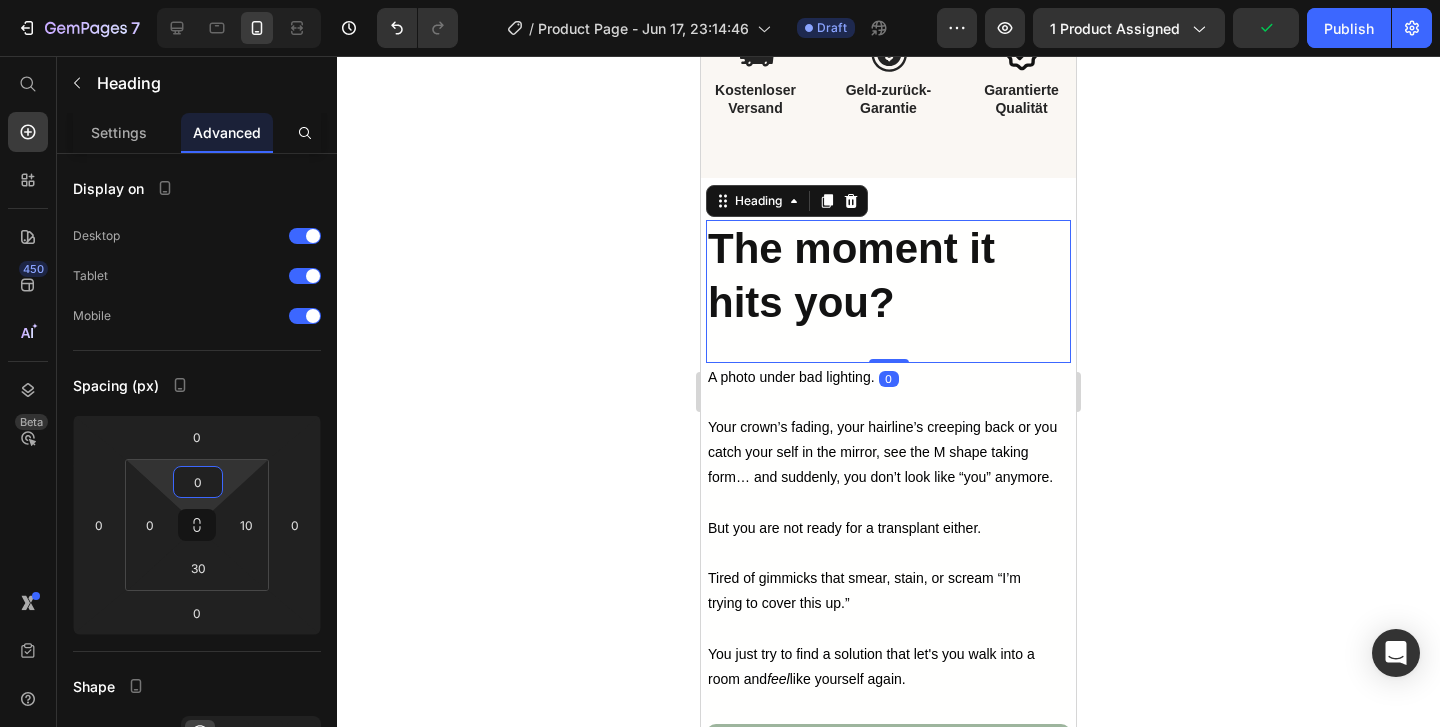 click 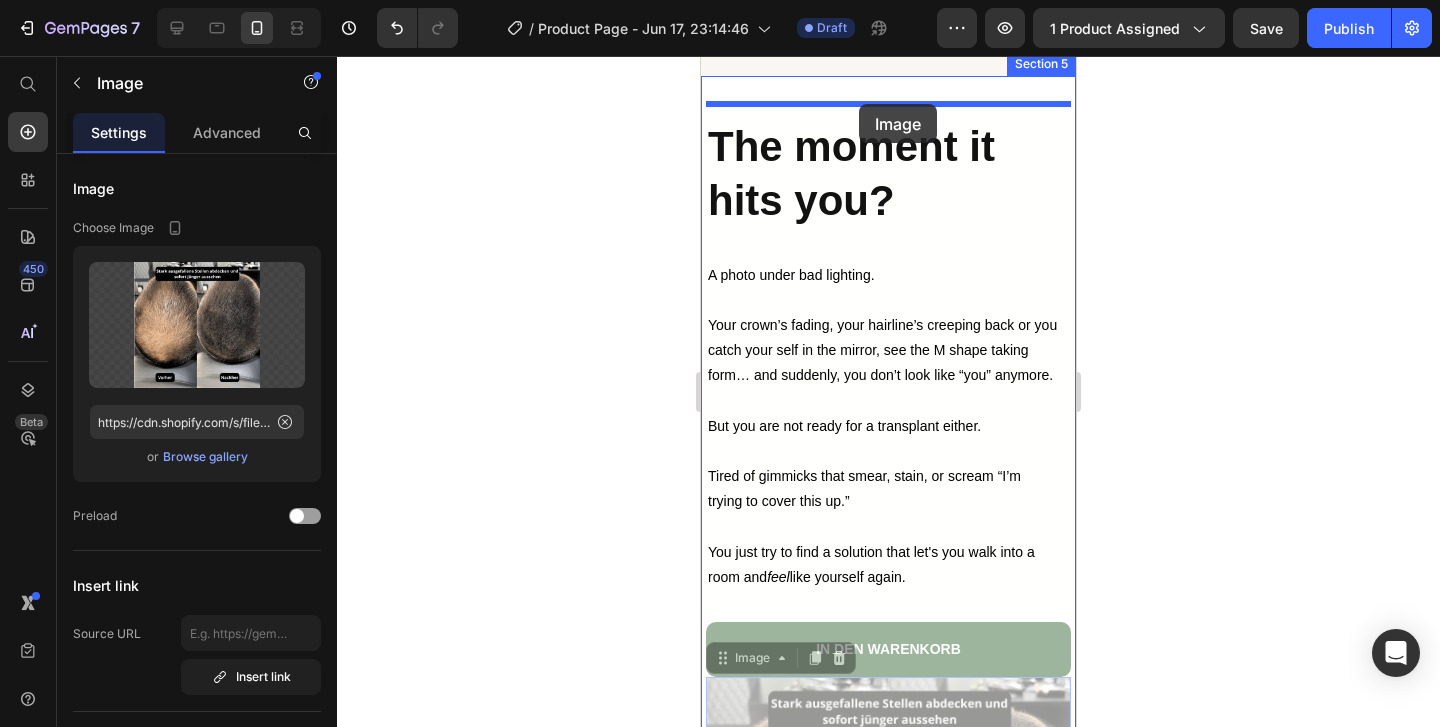 scroll, scrollTop: 2878, scrollLeft: 0, axis: vertical 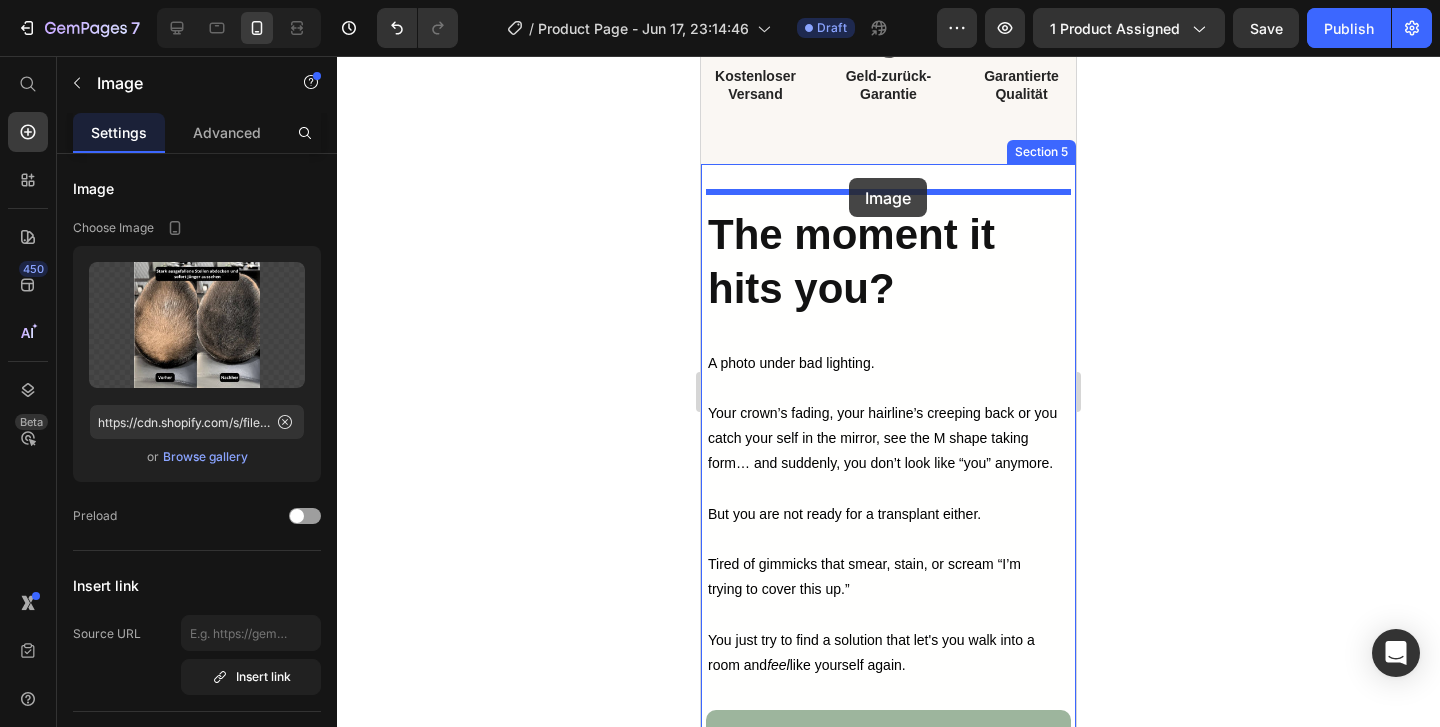 drag, startPoint x: 919, startPoint y: 686, endPoint x: 849, endPoint y: 178, distance: 512.8002 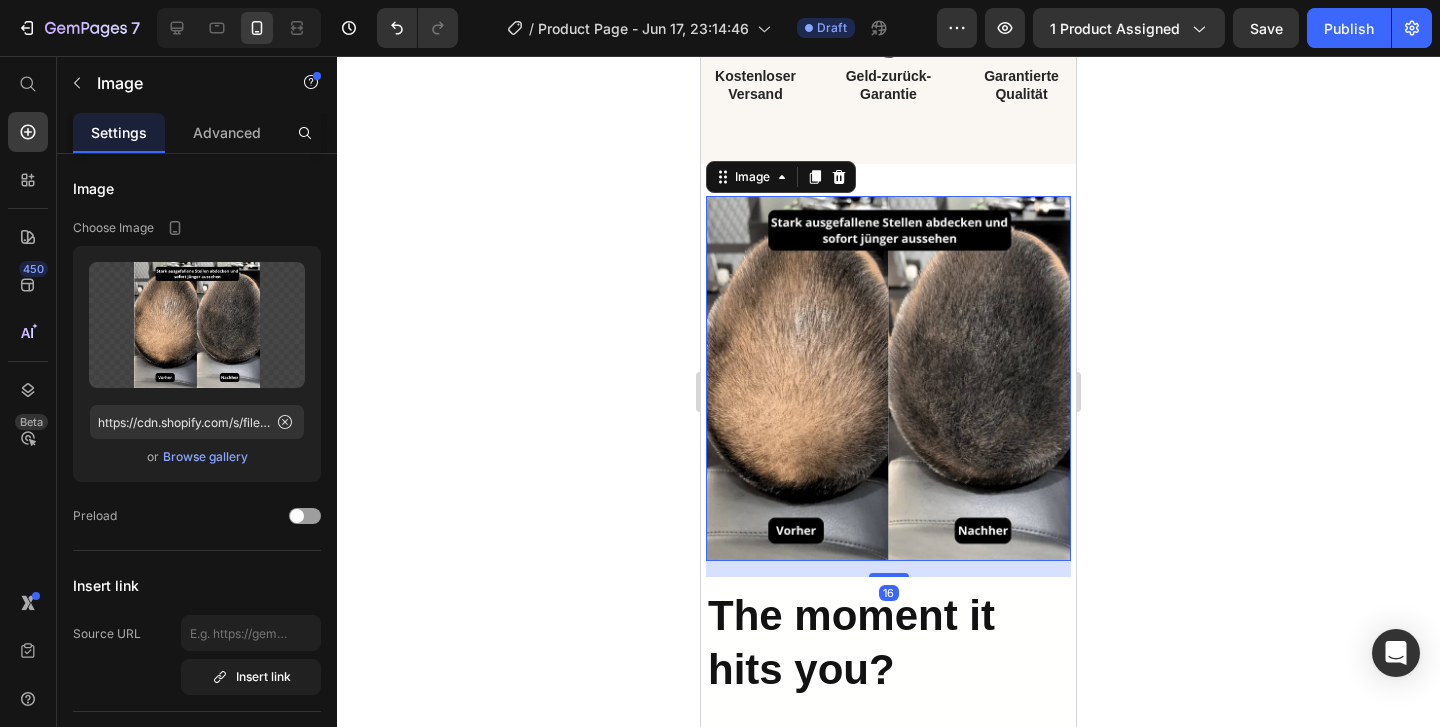 click 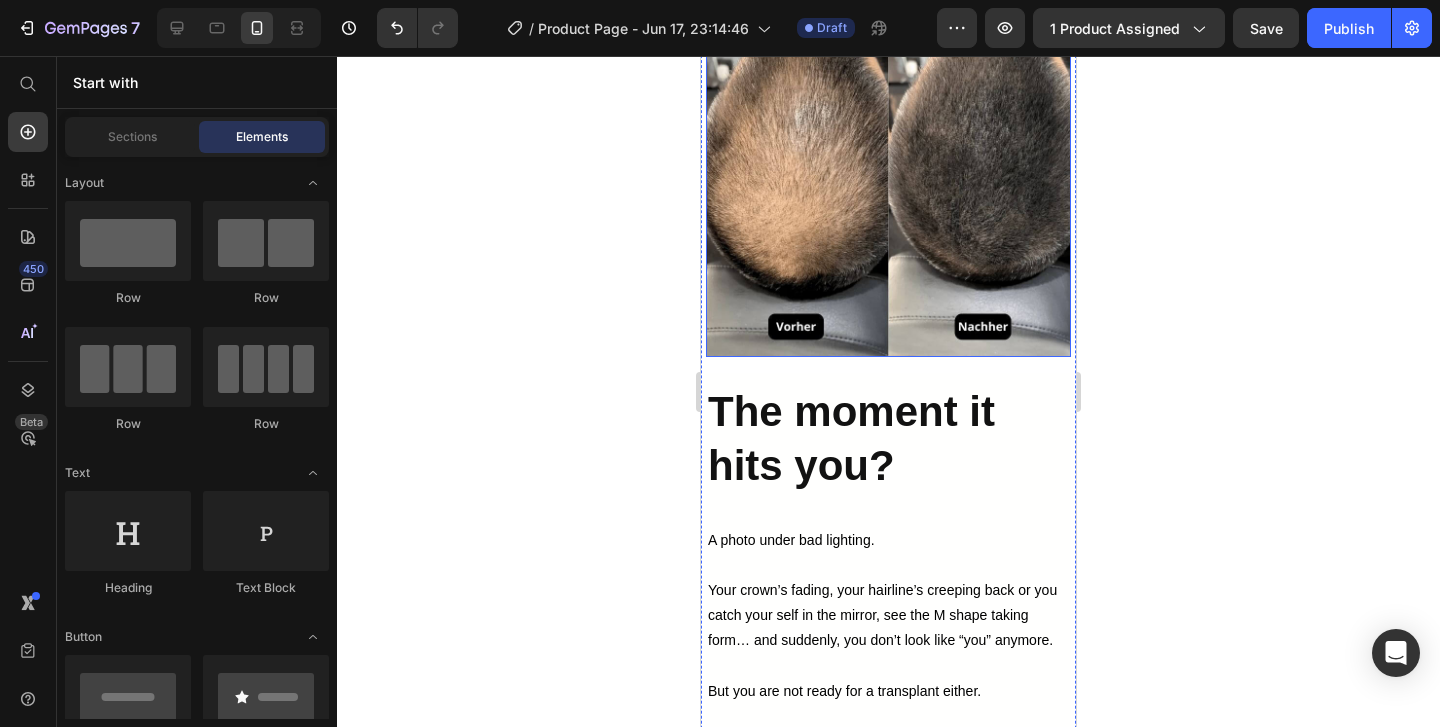scroll, scrollTop: 3084, scrollLeft: 0, axis: vertical 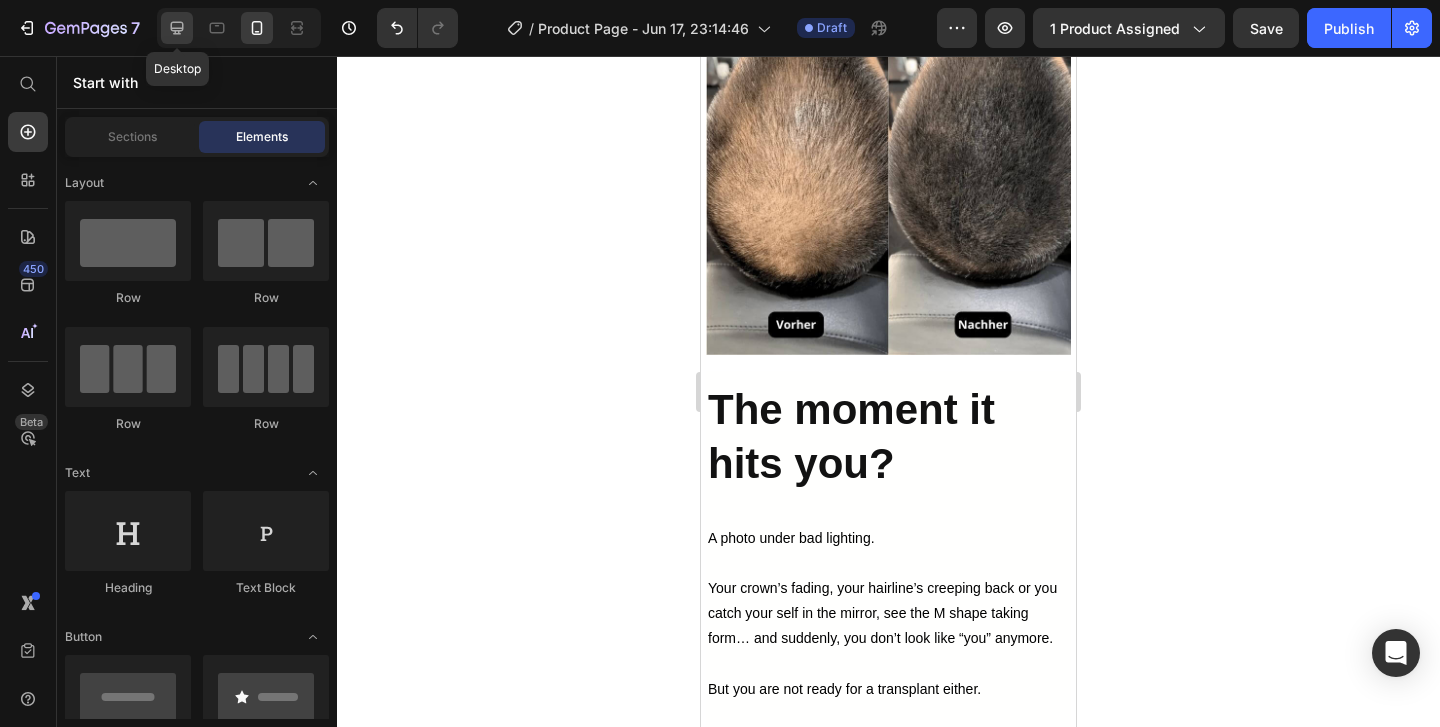 click 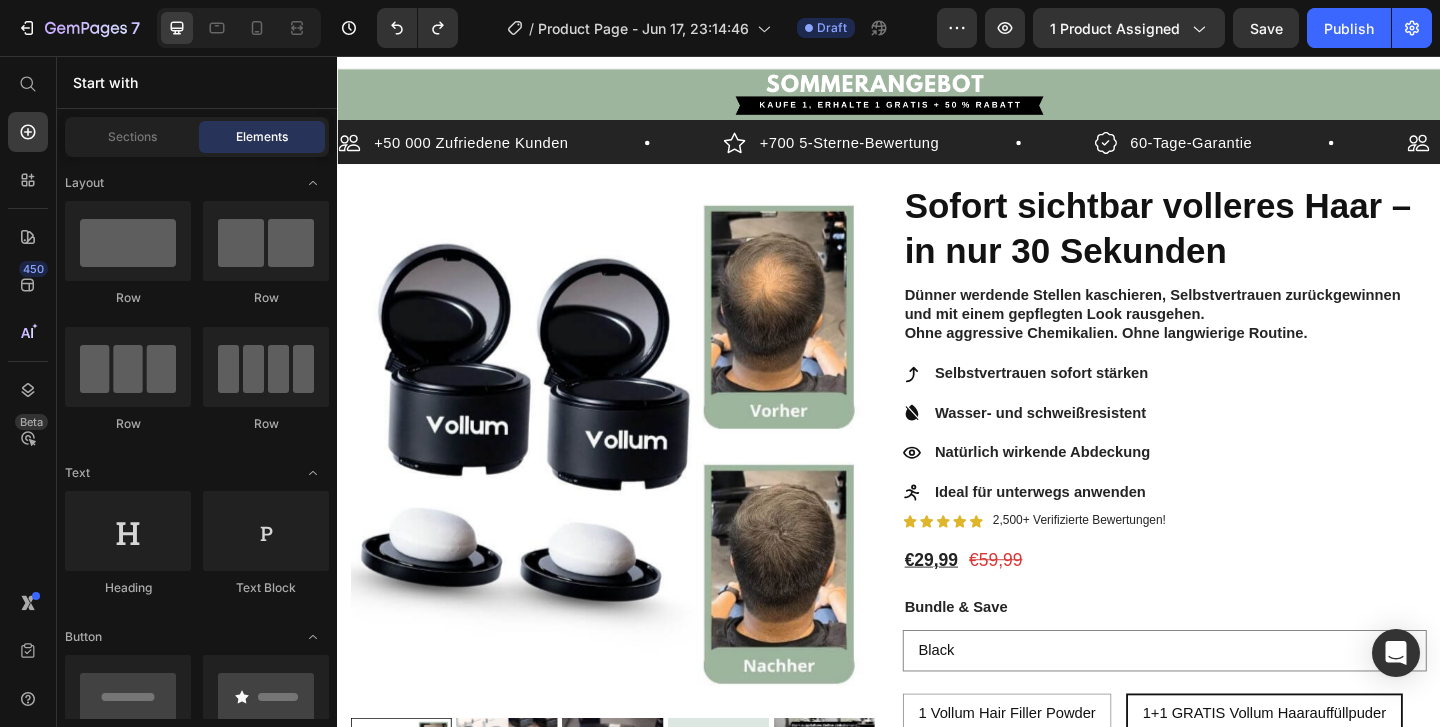 scroll, scrollTop: 0, scrollLeft: 0, axis: both 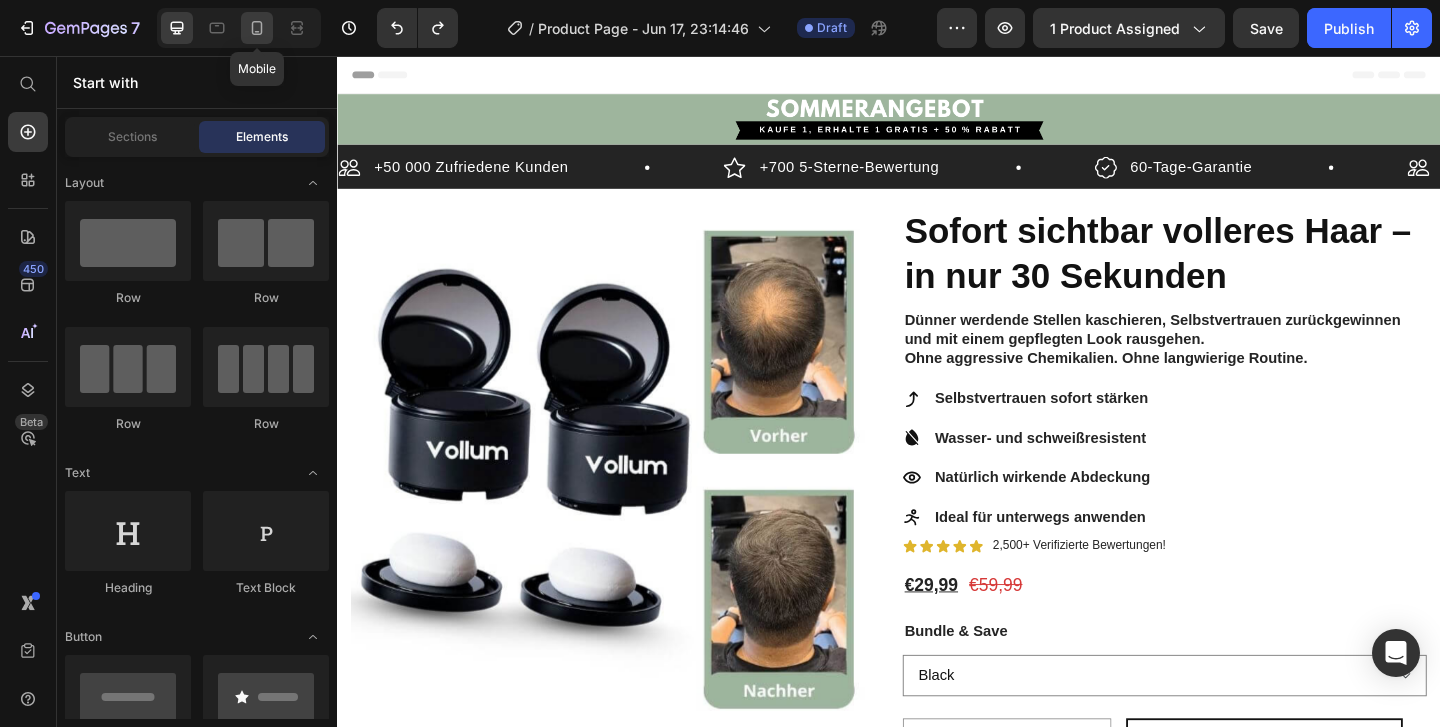 click 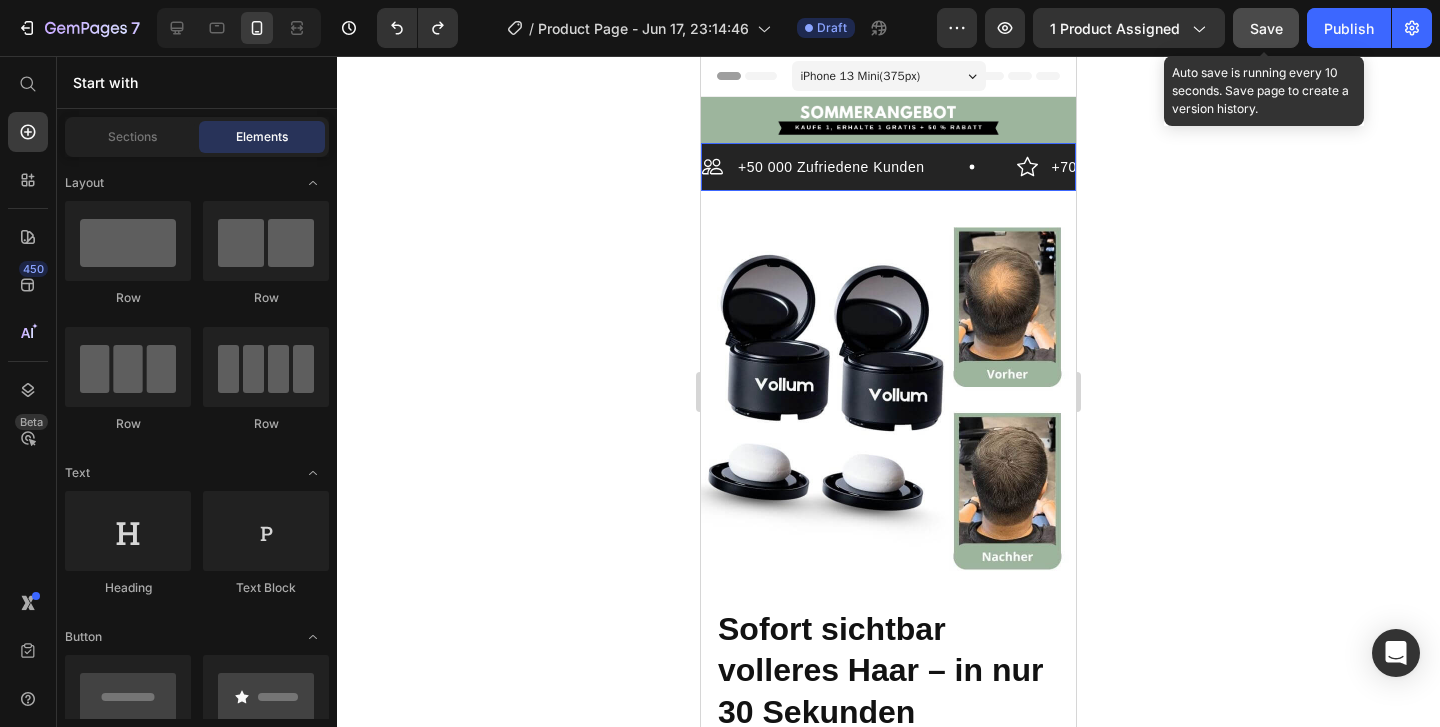 click on "Save" at bounding box center [1266, 28] 